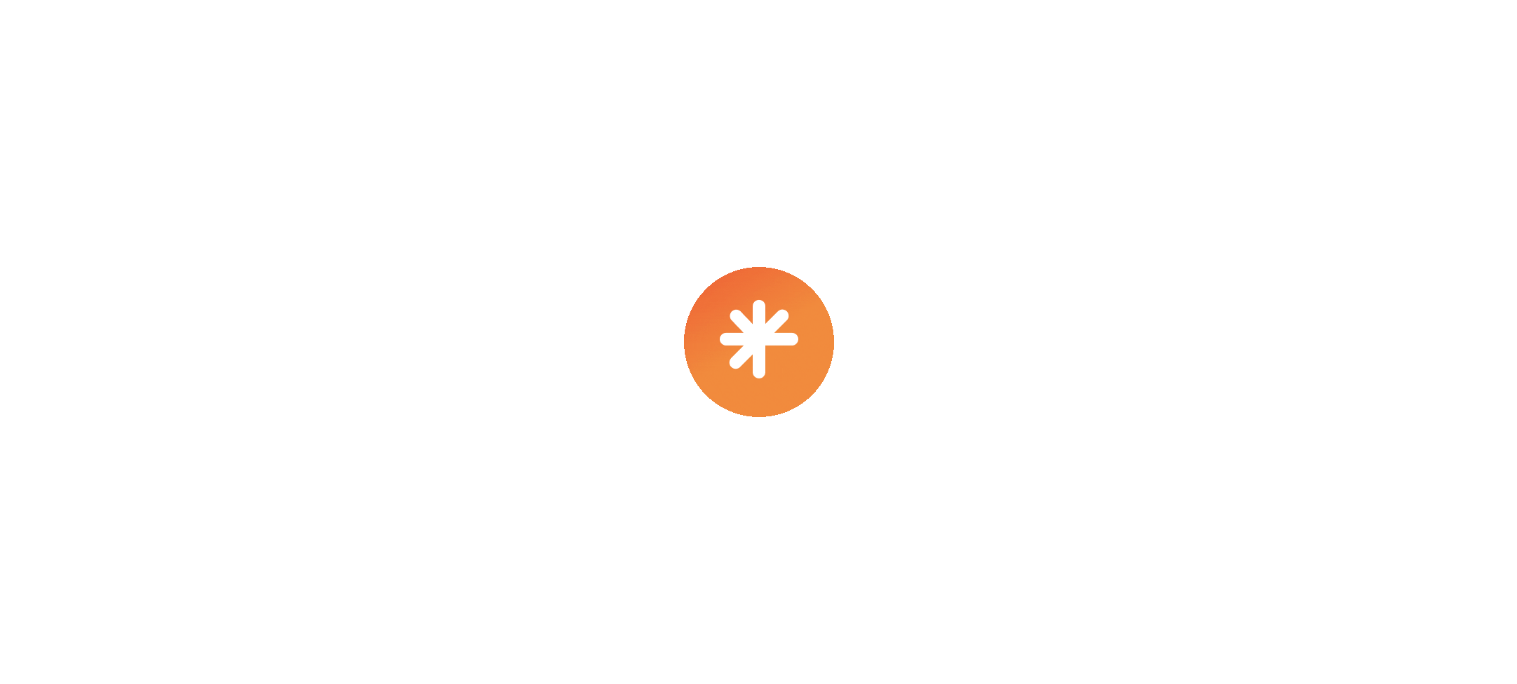 scroll, scrollTop: 0, scrollLeft: 0, axis: both 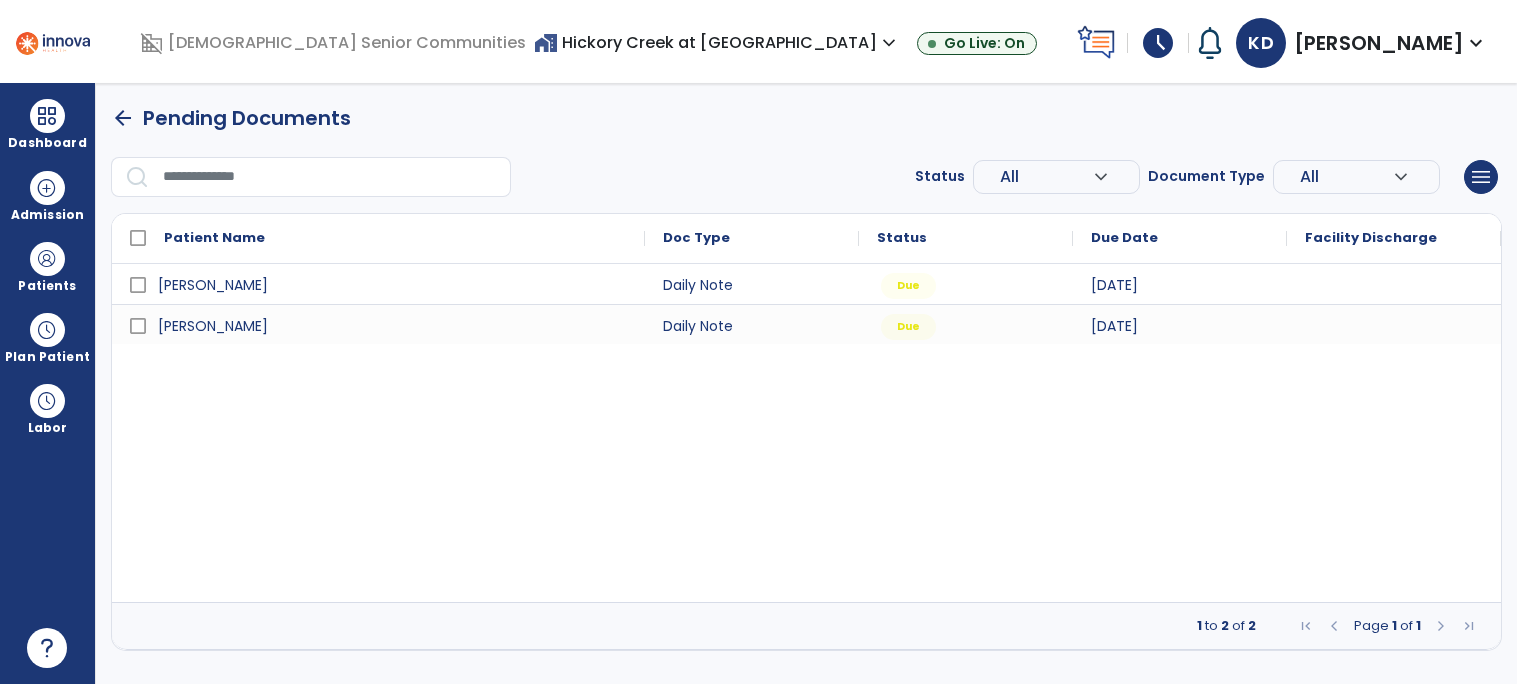 click on "Status All  expand_more  ALL Due Past Due Incomplete Document Type All  expand_more  ALL Daily Note Progress Note Evaluation Discharge Note Recertification  menu   Export List   Print List" at bounding box center (806, 177) 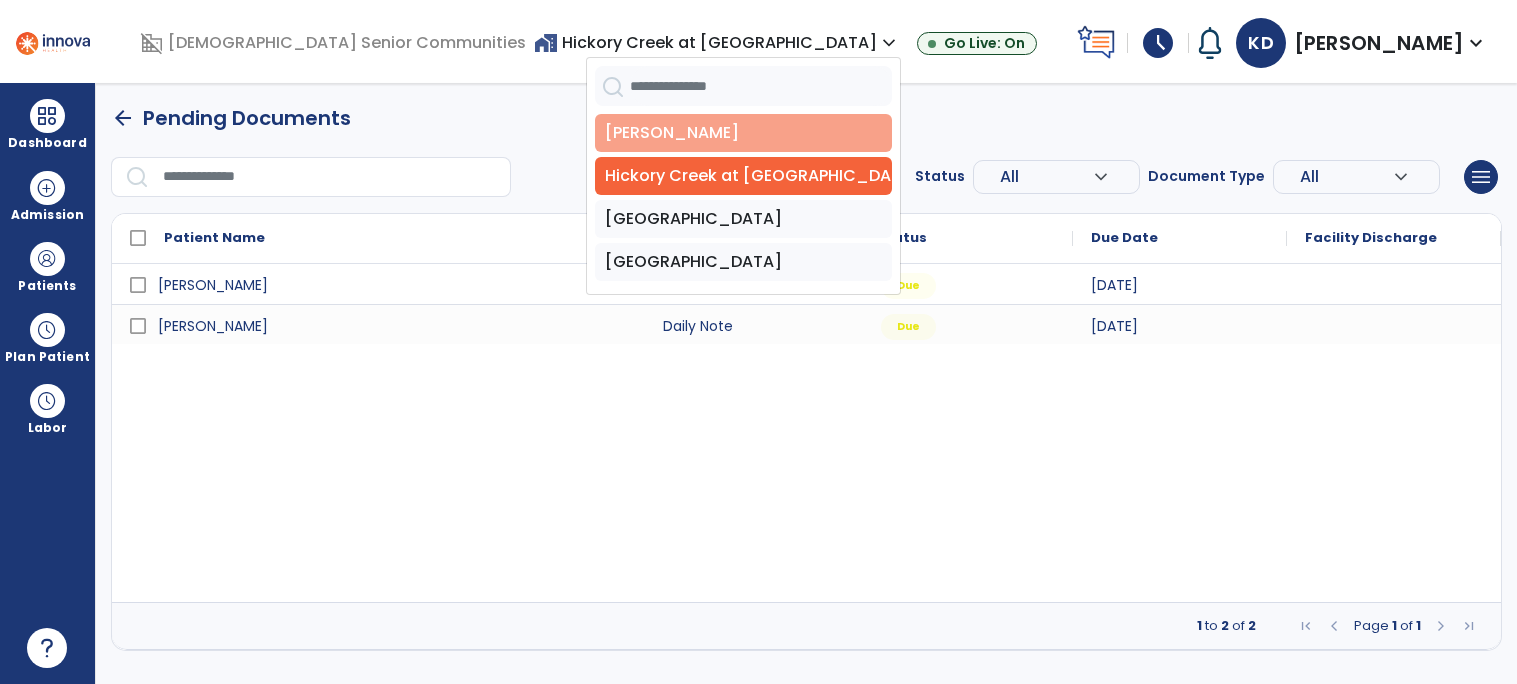 click on "[PERSON_NAME]" at bounding box center [743, 133] 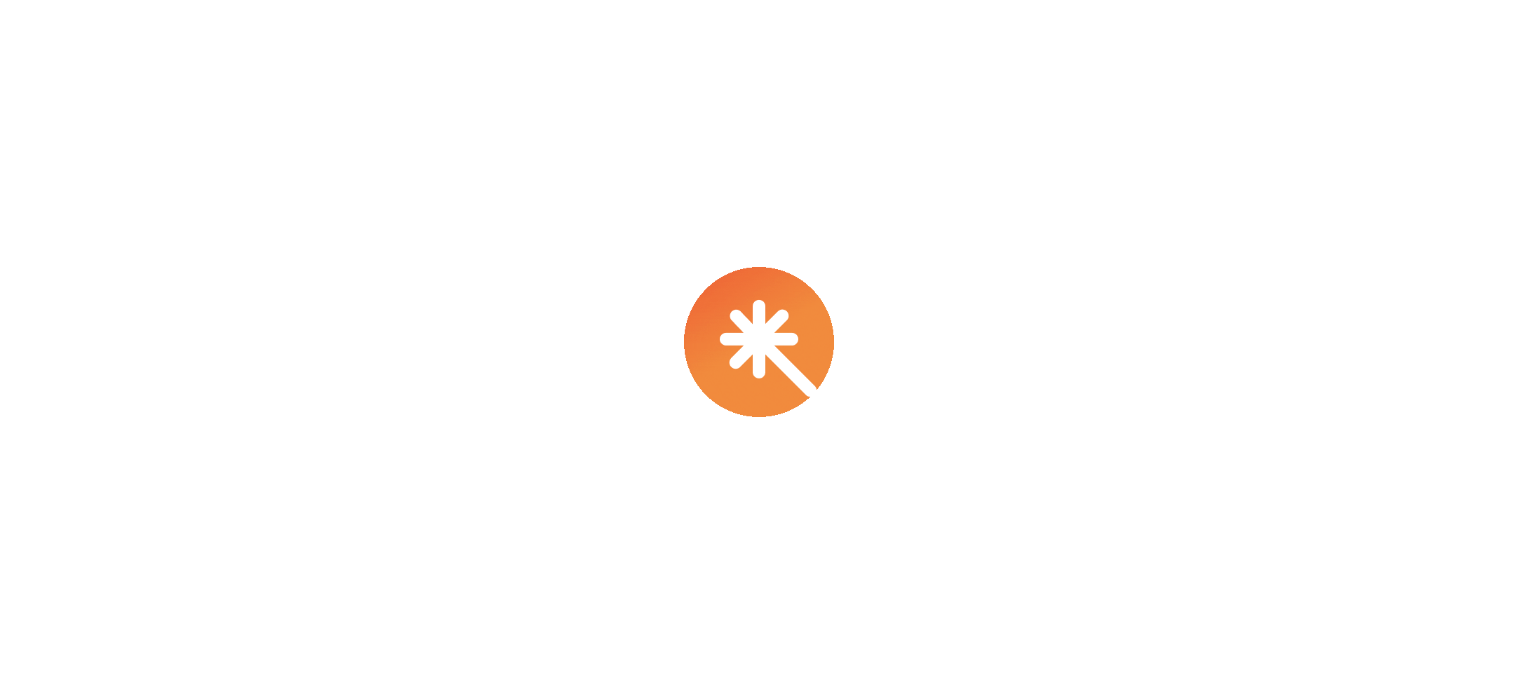scroll, scrollTop: 0, scrollLeft: 0, axis: both 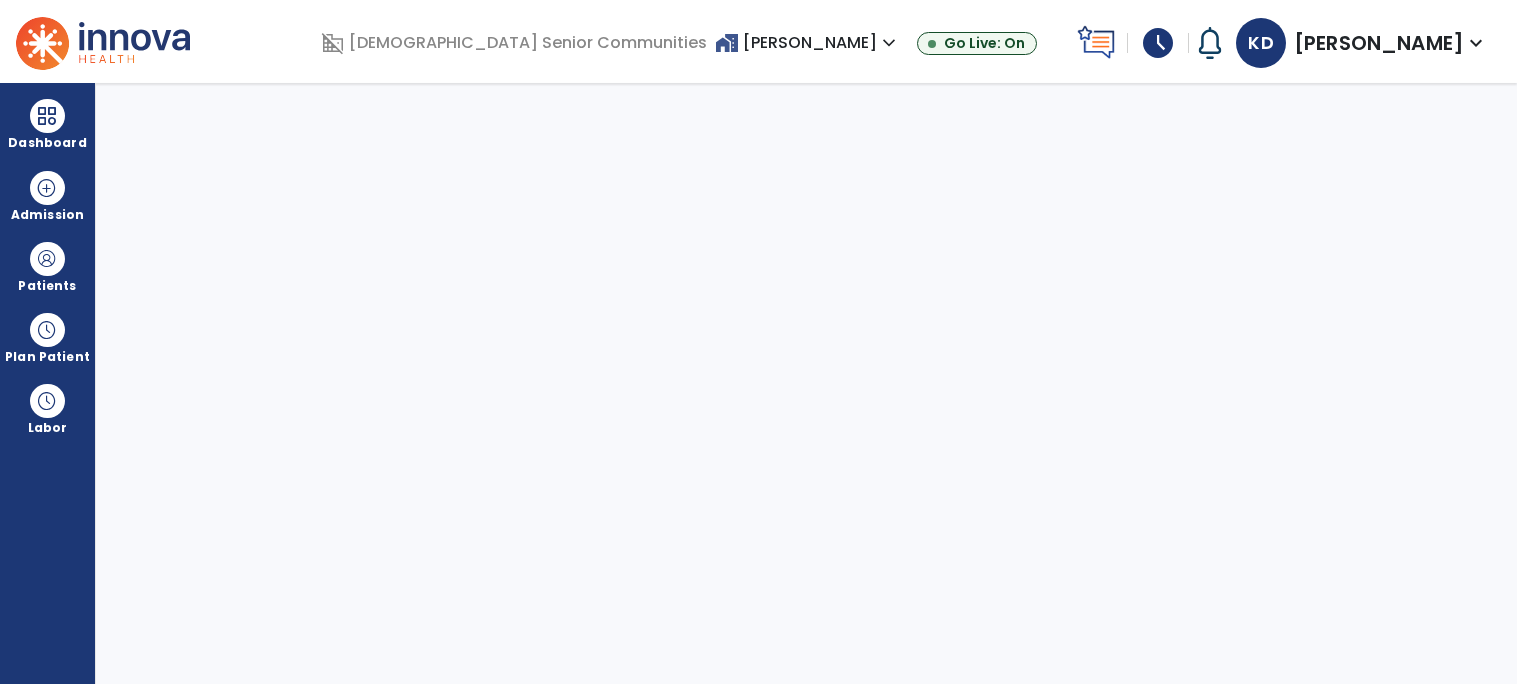 select on "****" 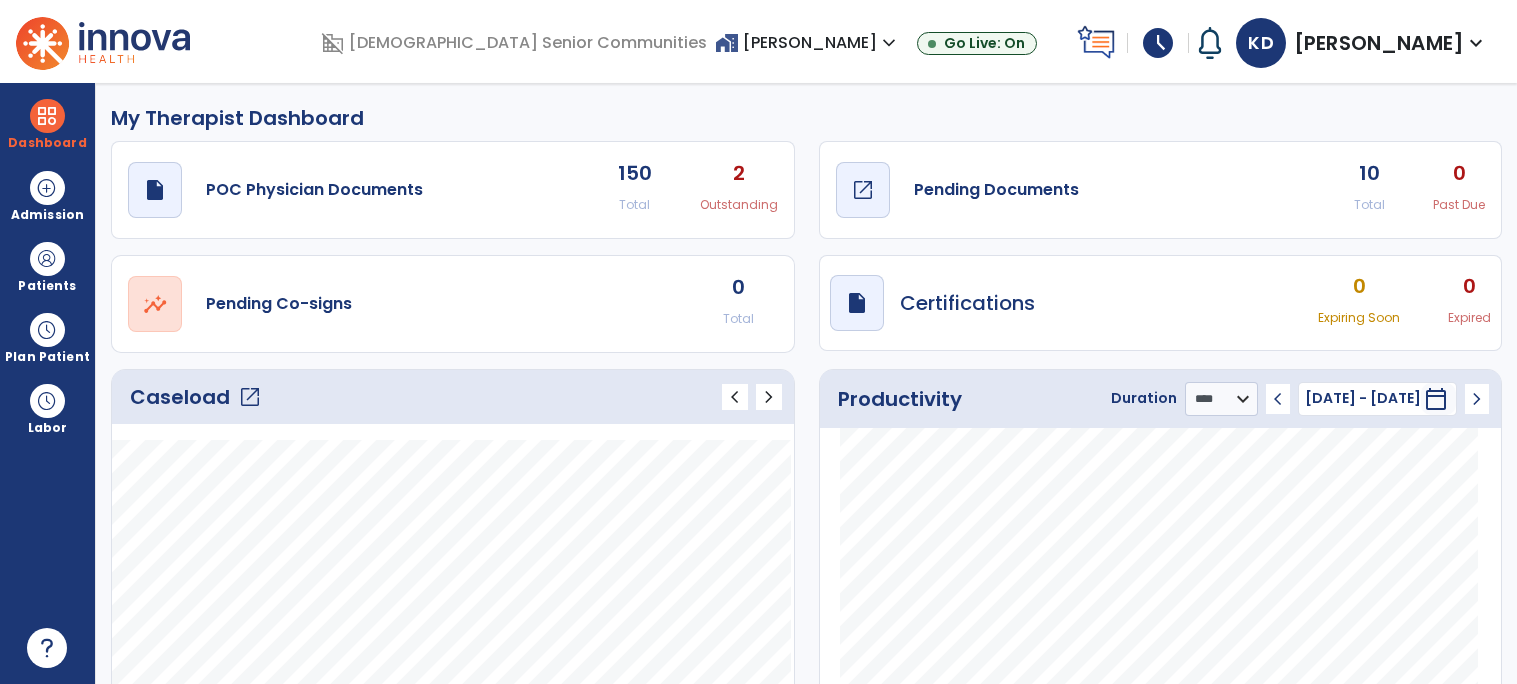 click on "draft   open_in_new  Pending Documents" 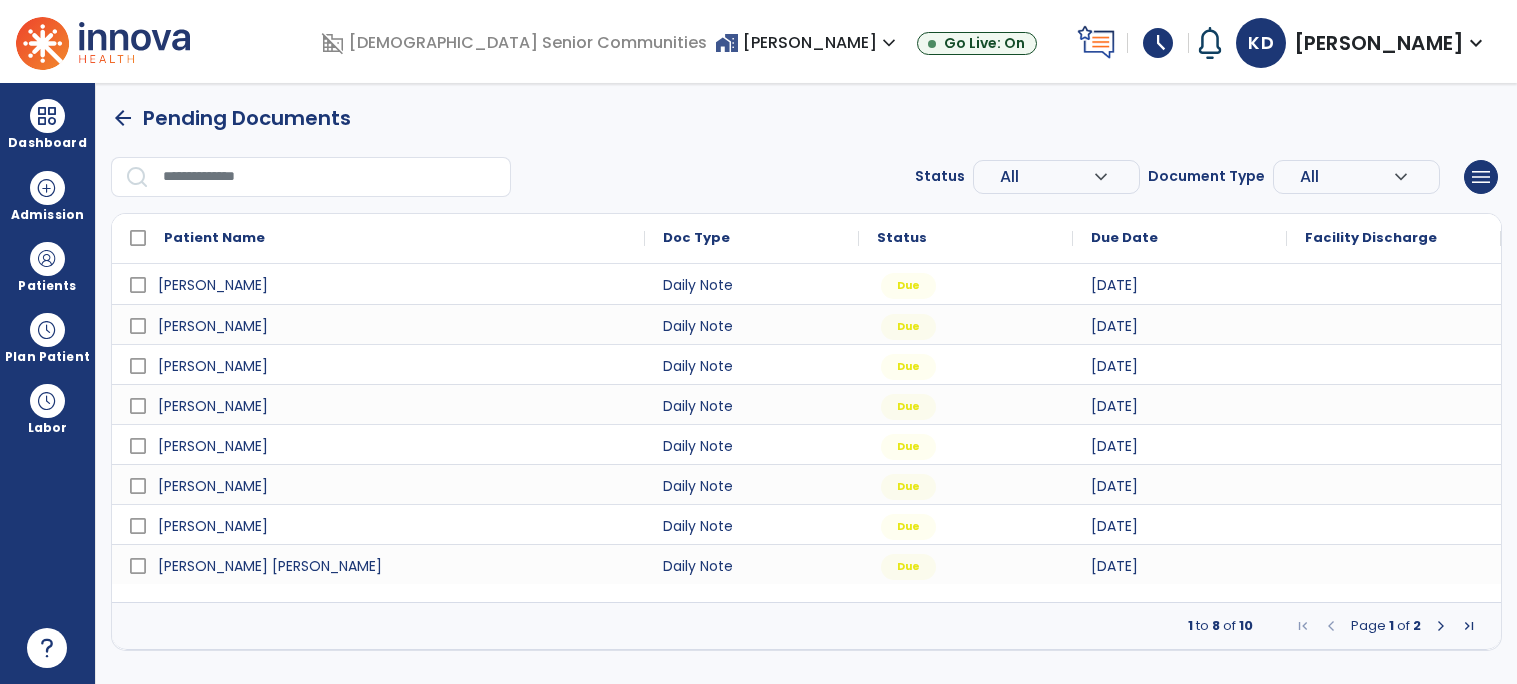 click on "arrow_back   Pending Documents" at bounding box center [806, 118] 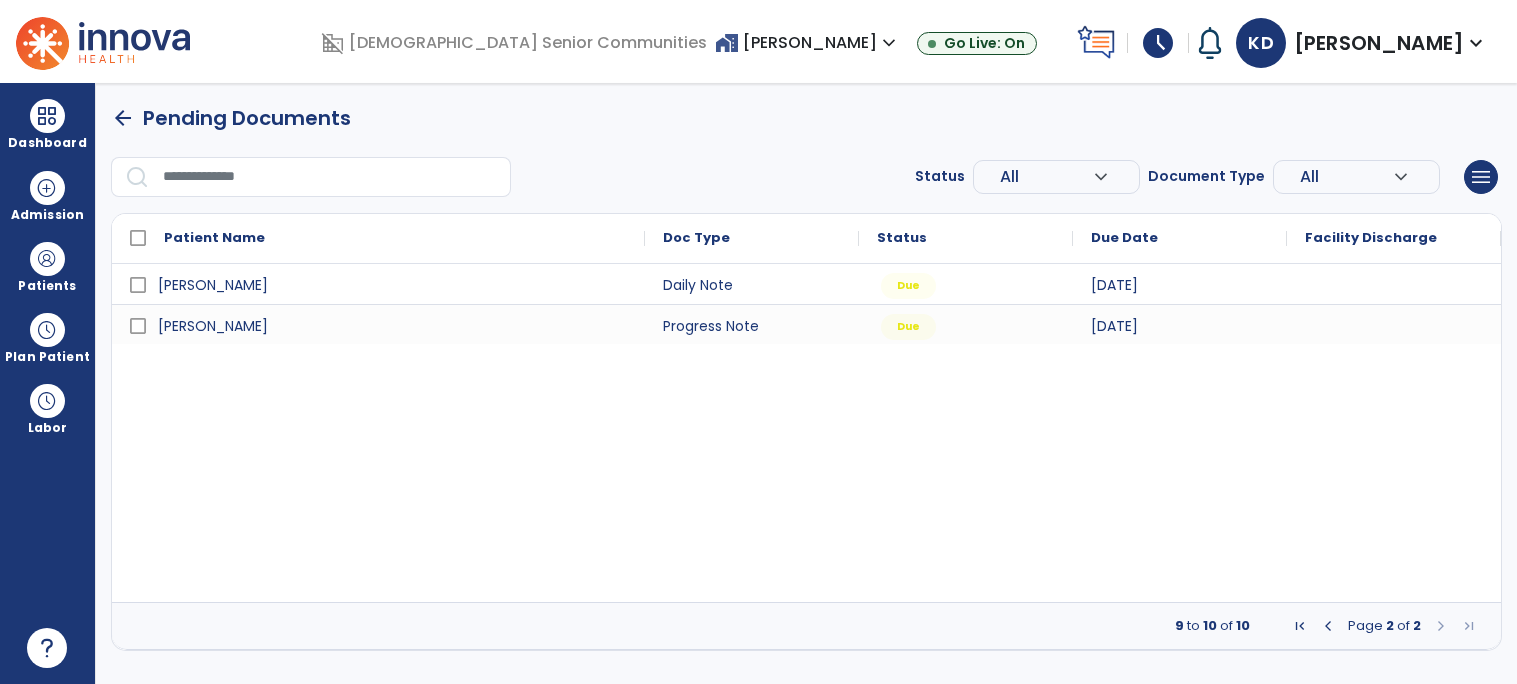click at bounding box center (1328, 626) 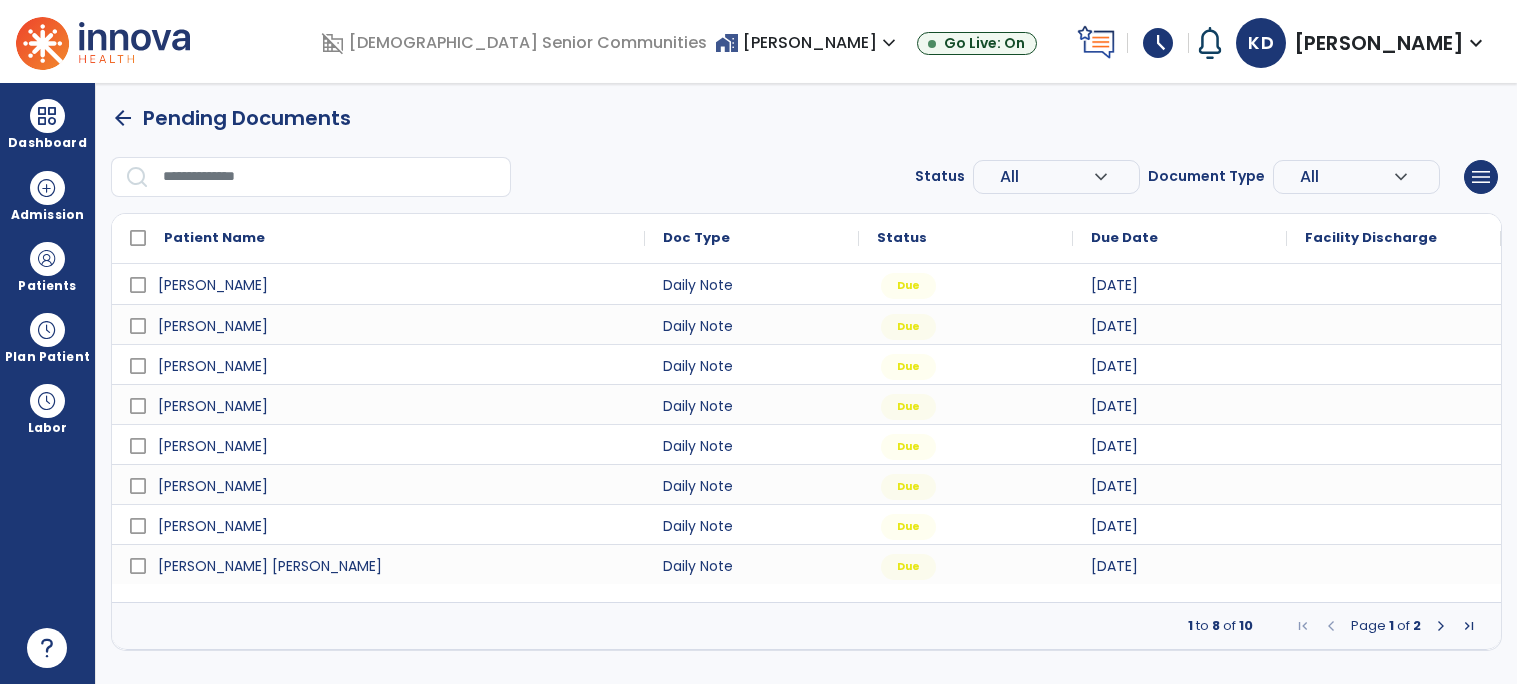 click on "arrow_back   Pending Documents" at bounding box center [806, 118] 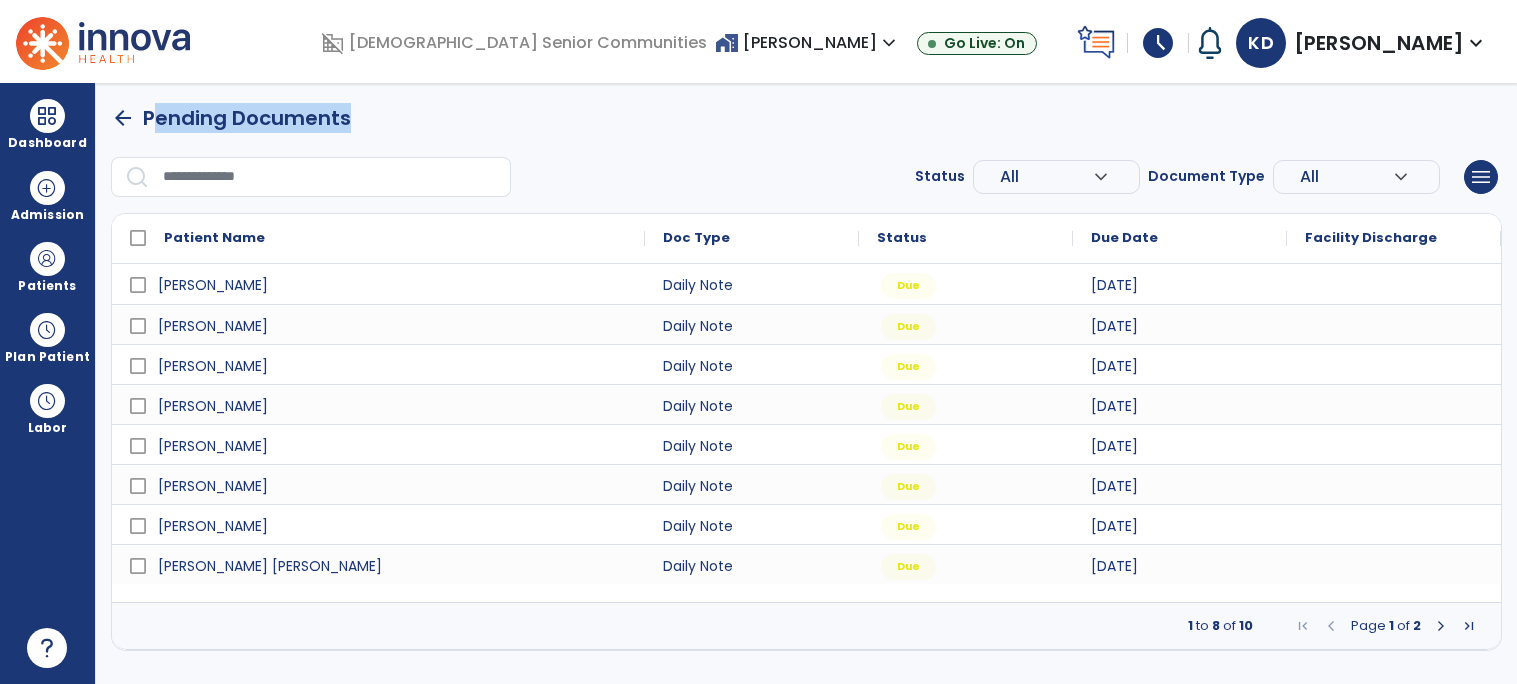 click on "arrow_back   Pending Documents" at bounding box center (806, 118) 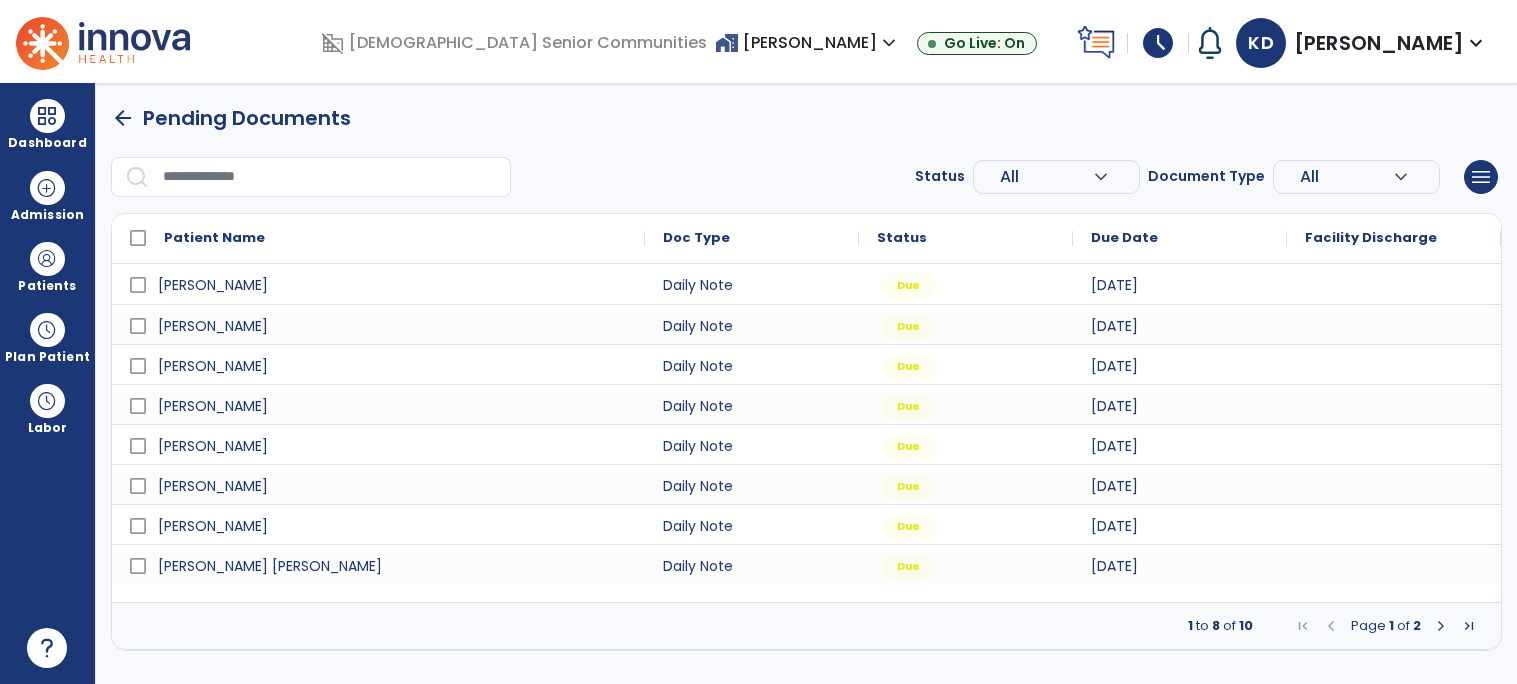 click on "arrow_back   Pending Documents" at bounding box center [806, 118] 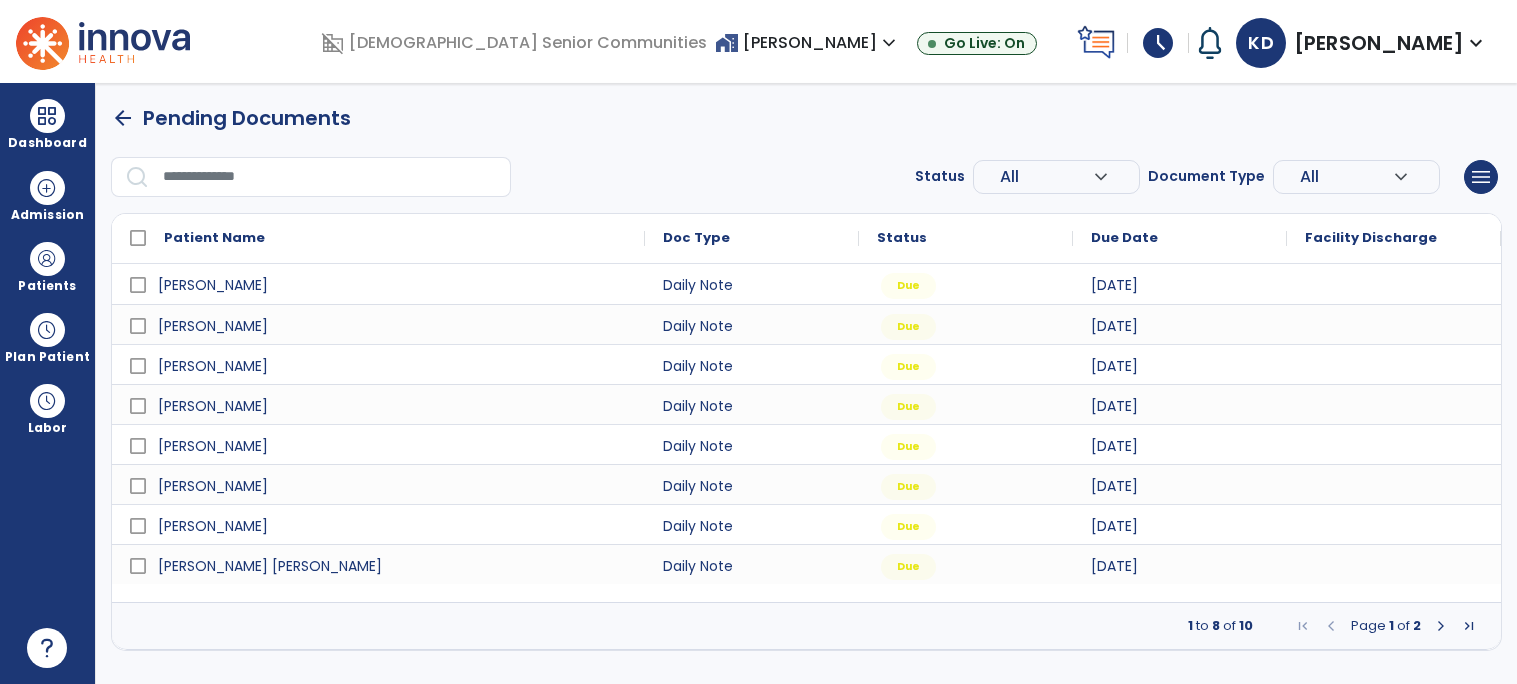 click on "arrow_back   Pending Documents  Status All  expand_more  ALL Due Past Due Incomplete Document Type All  expand_more  ALL Daily Note Progress Note Evaluation Discharge Note Recertification  menu   Export List   Print List
Patient Name
Doc Type
Status 1" at bounding box center (806, 377) 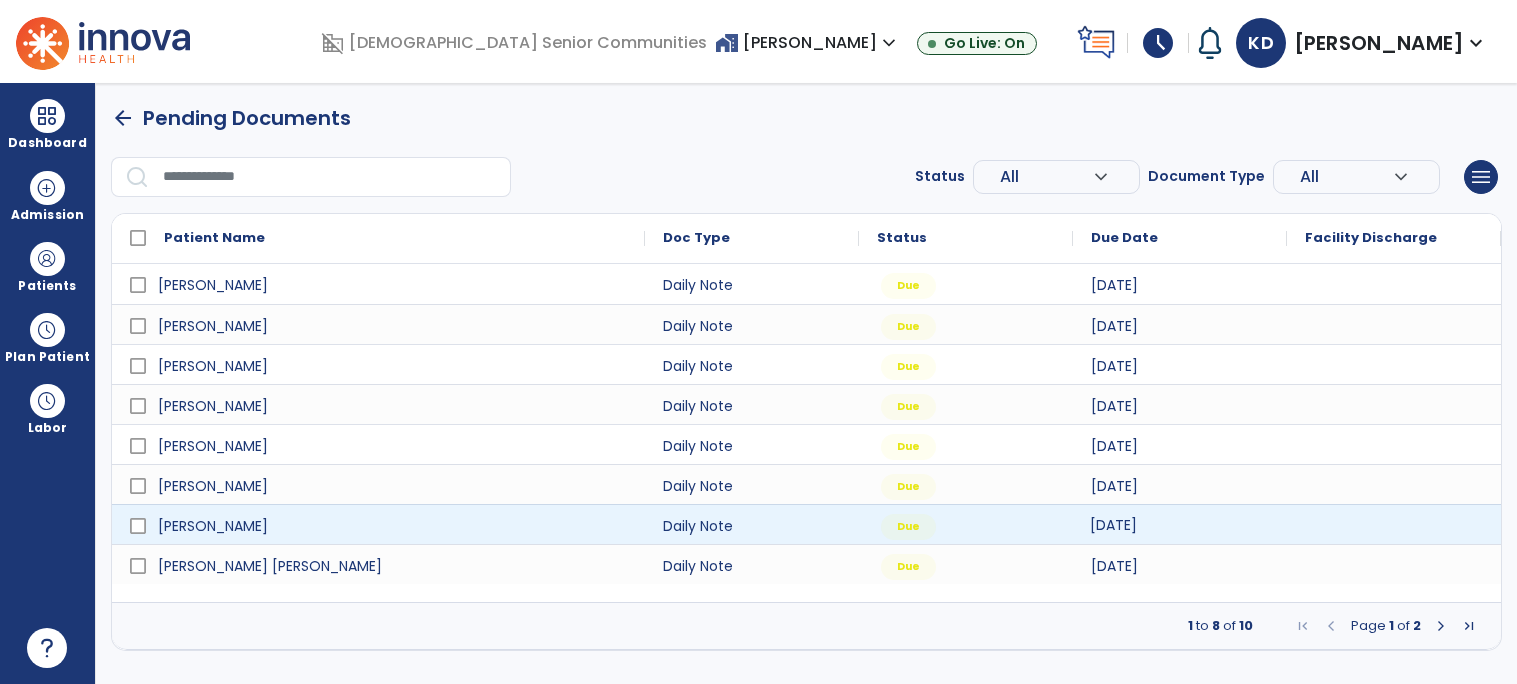 click on "[DATE]" at bounding box center (1180, 524) 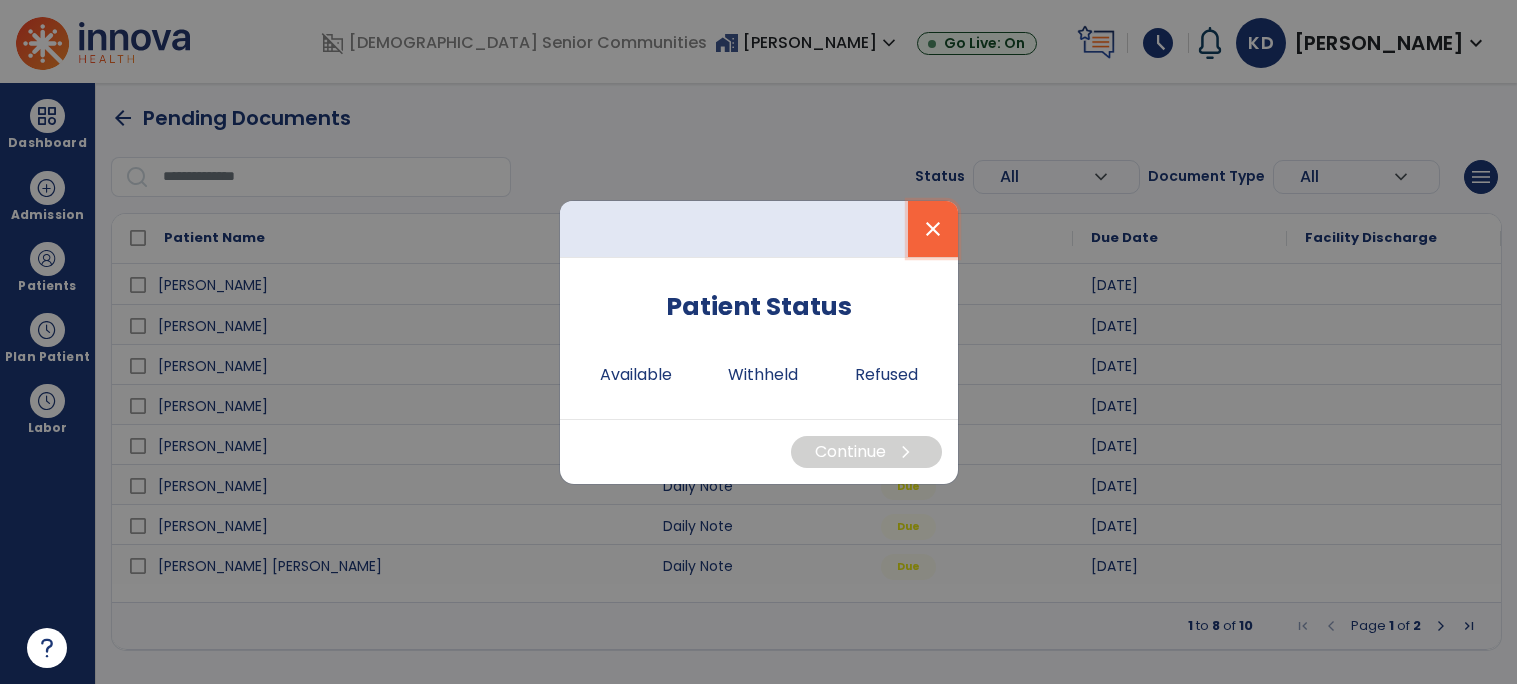 click on "close" at bounding box center (933, 229) 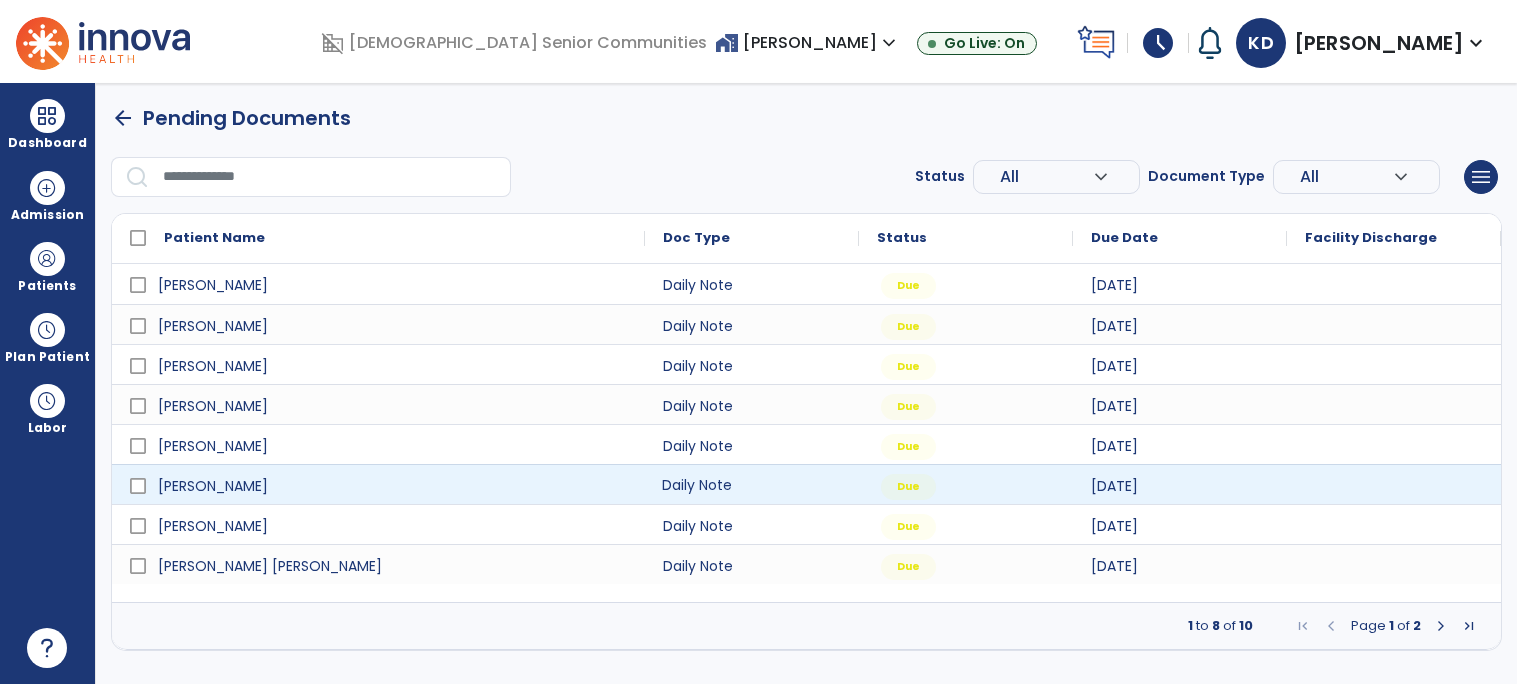 click on "Daily Note" at bounding box center [752, 484] 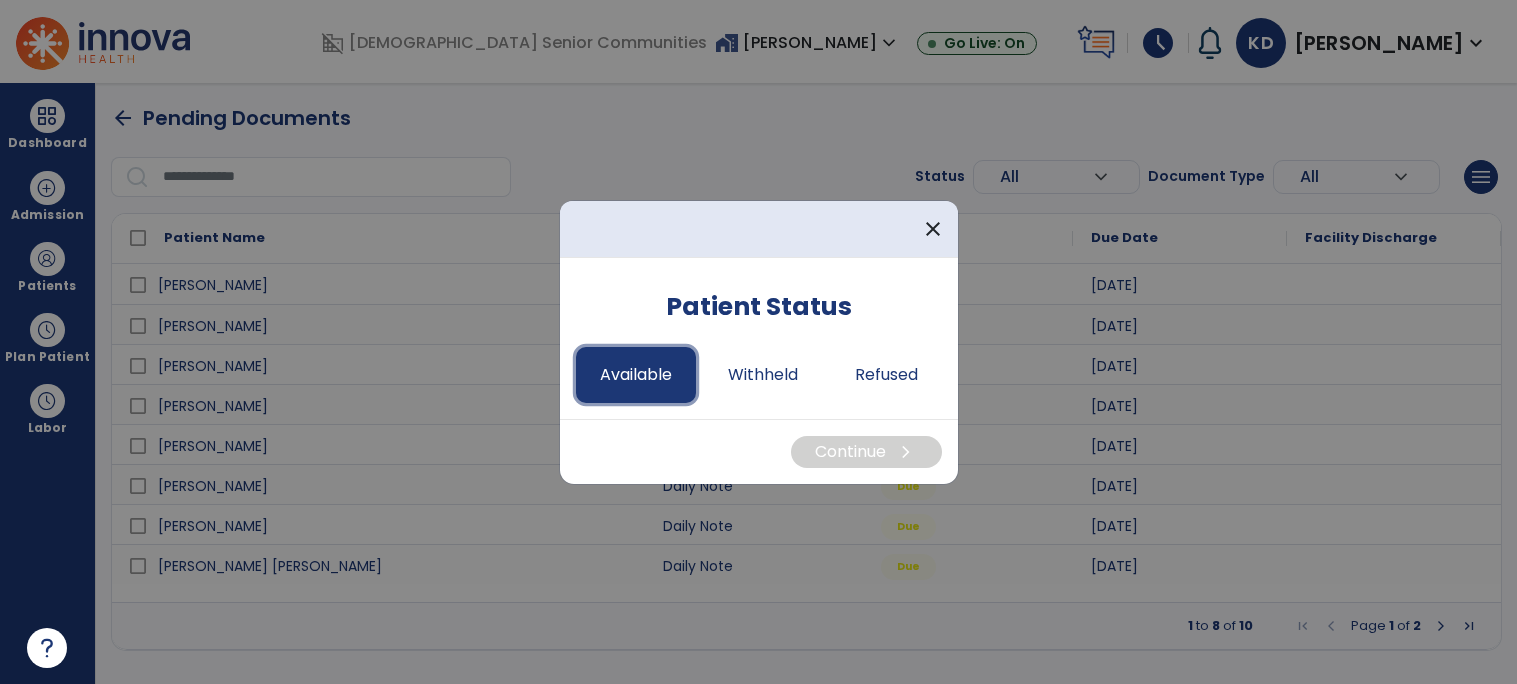click on "Available" at bounding box center (636, 375) 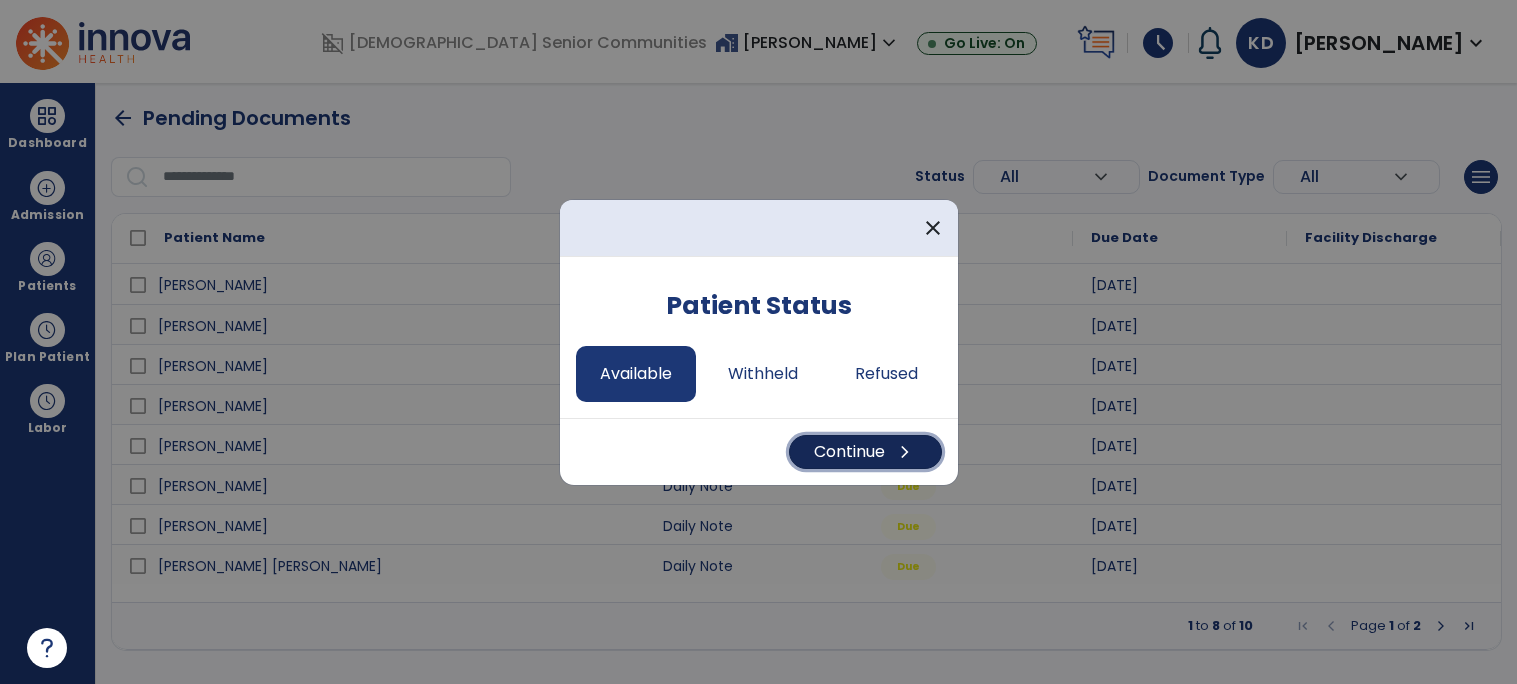 click on "Continue   chevron_right" at bounding box center [865, 452] 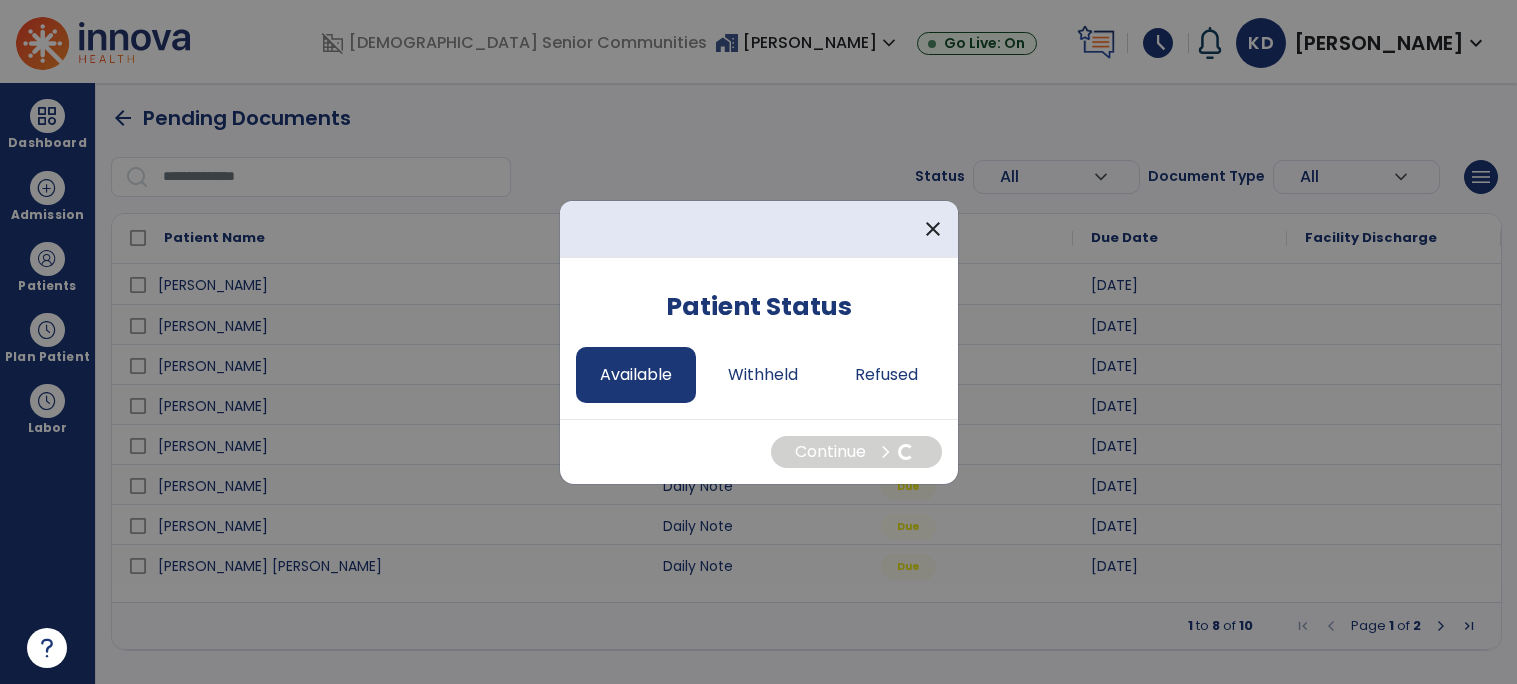 select on "*" 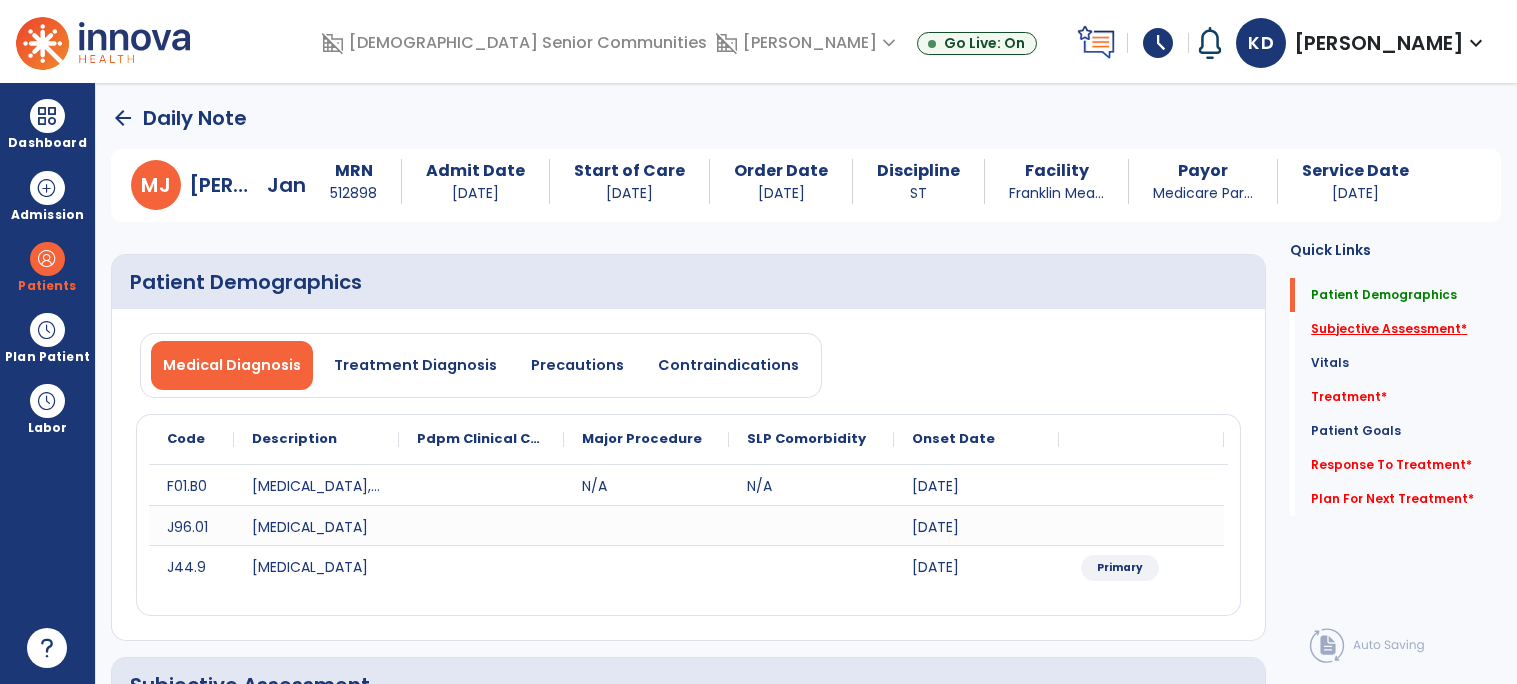 click on "Subjective Assessment   *" 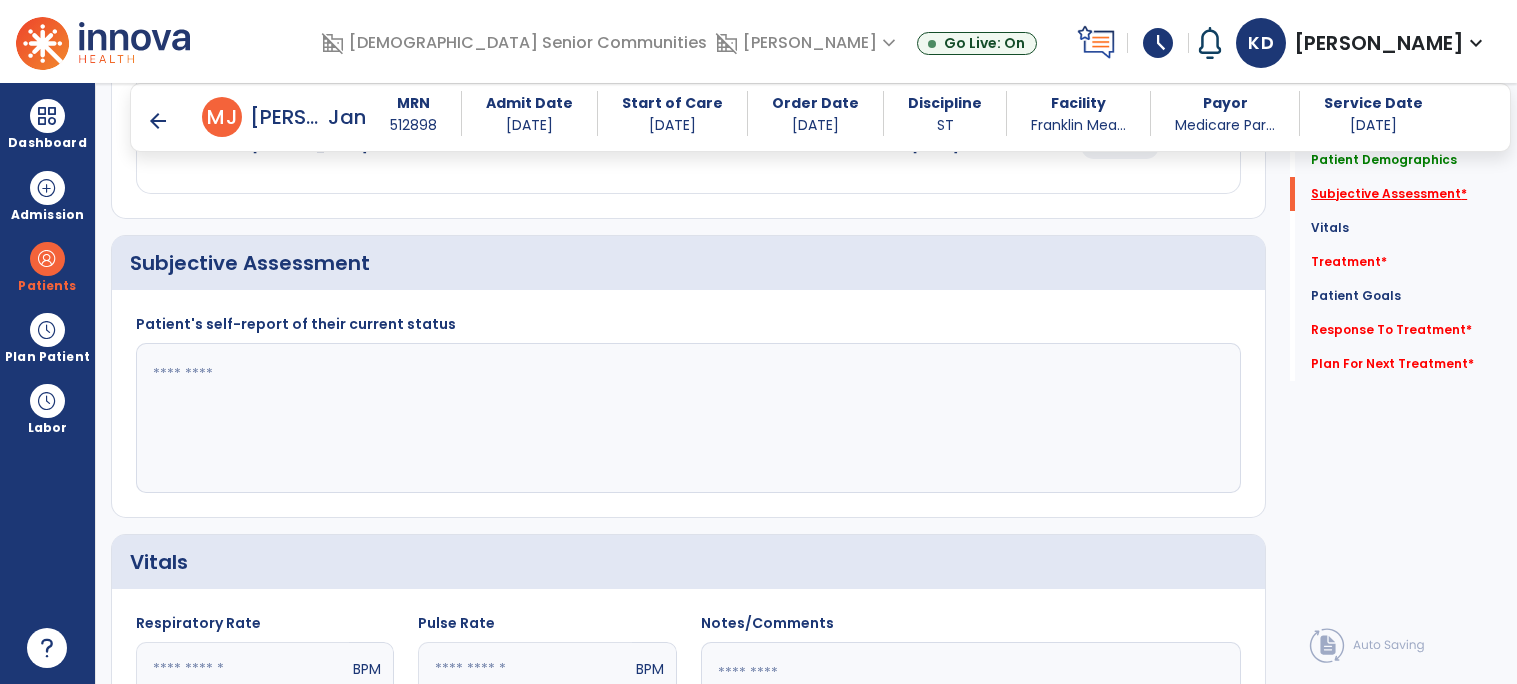 scroll, scrollTop: 415, scrollLeft: 0, axis: vertical 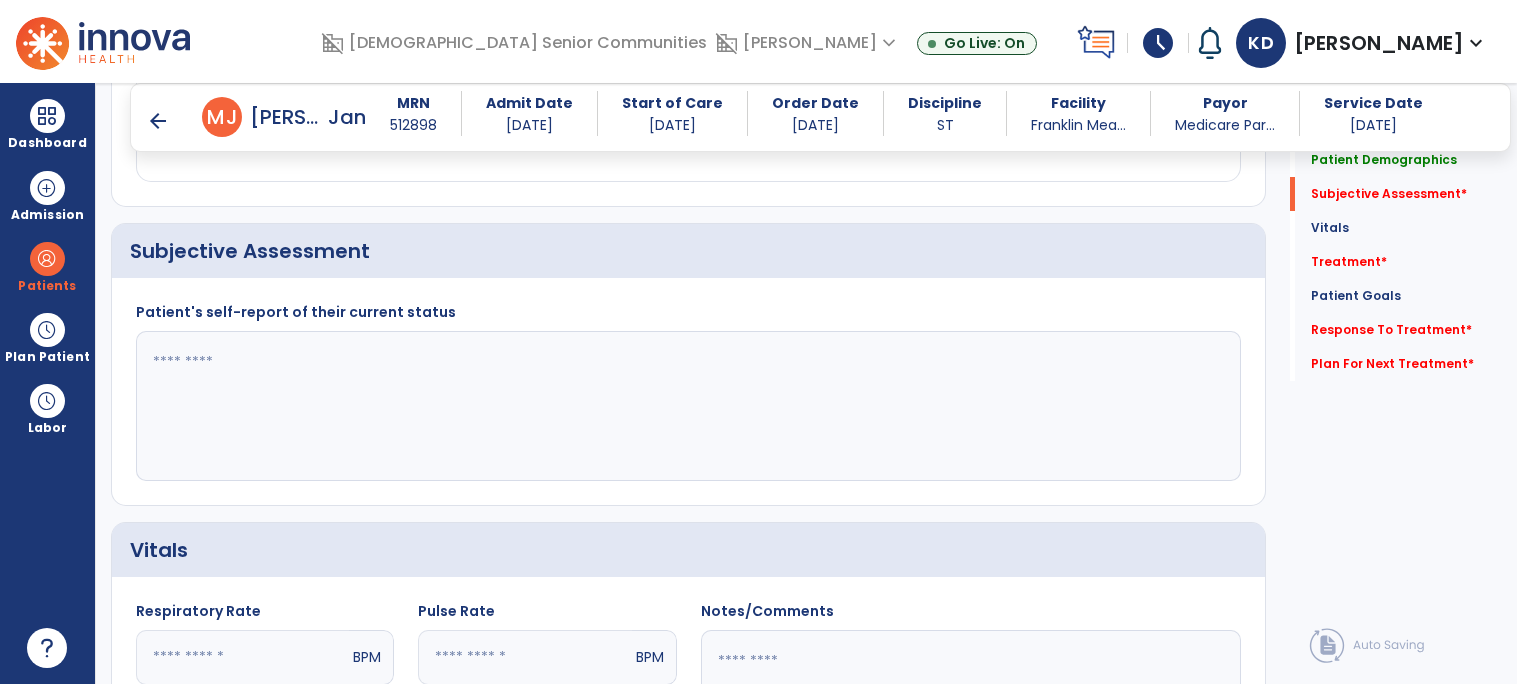 click 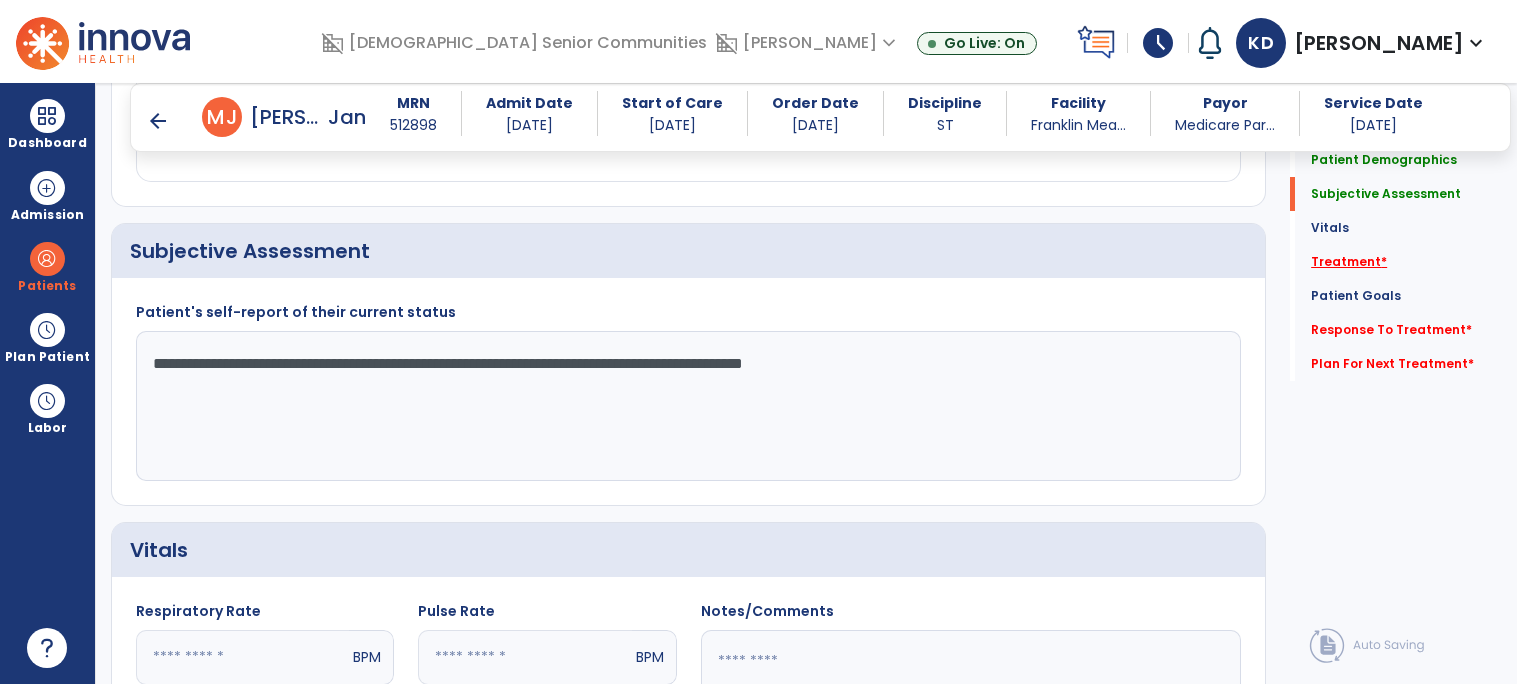 type on "**********" 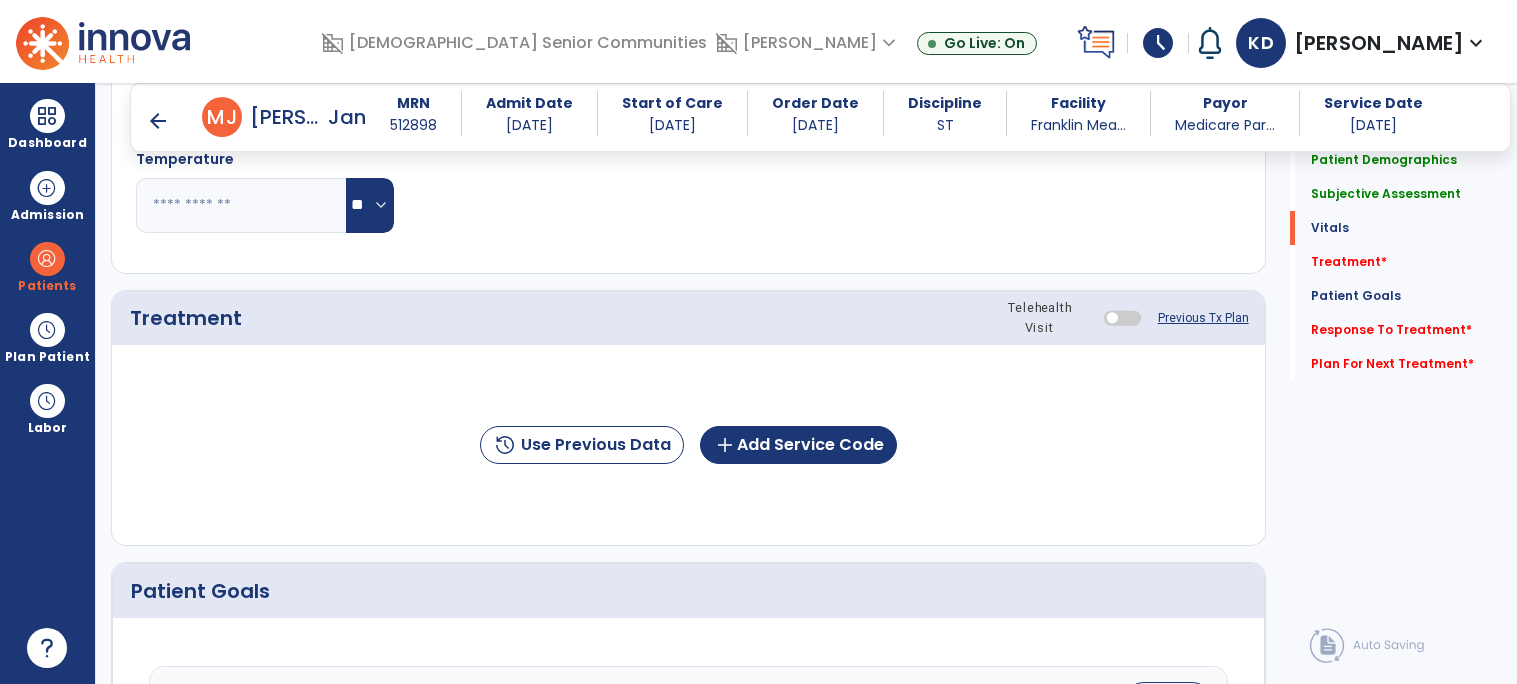 scroll, scrollTop: 1104, scrollLeft: 0, axis: vertical 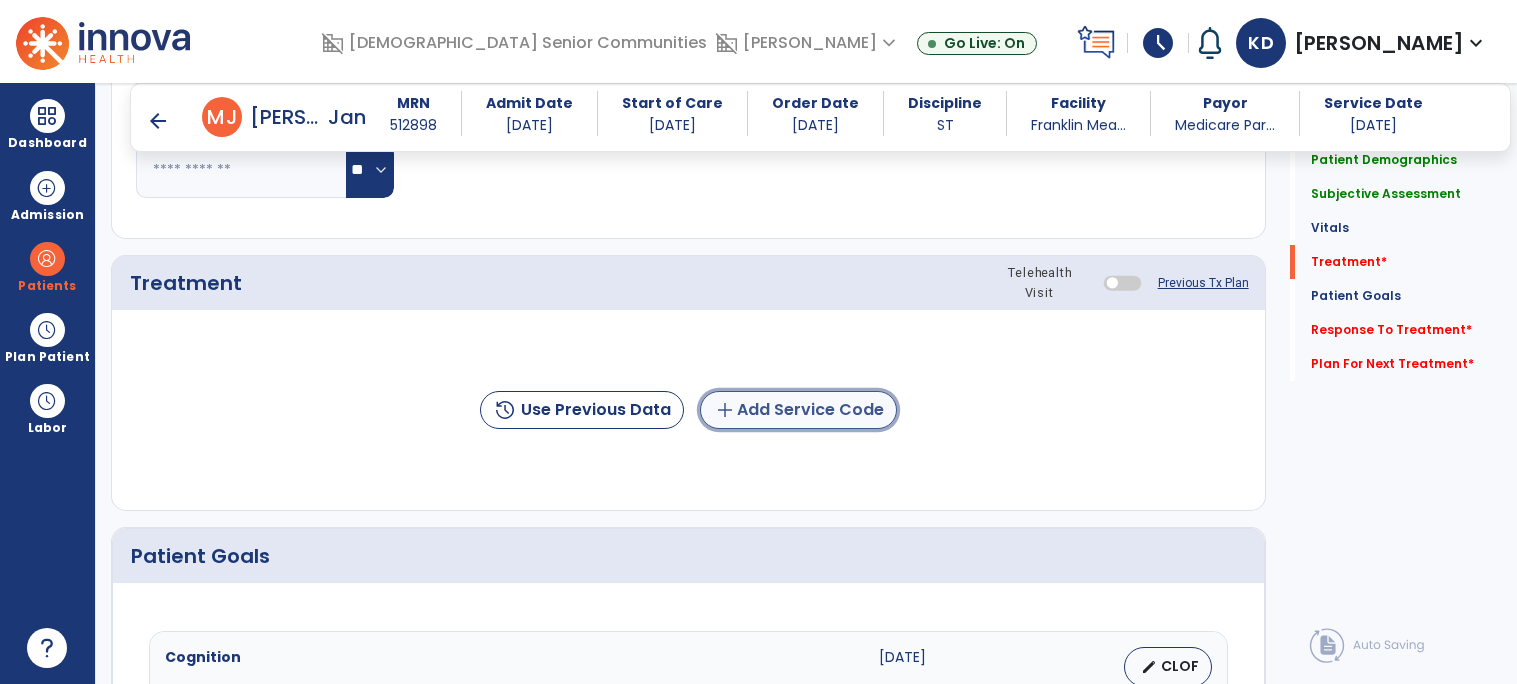 click on "add  Add Service Code" 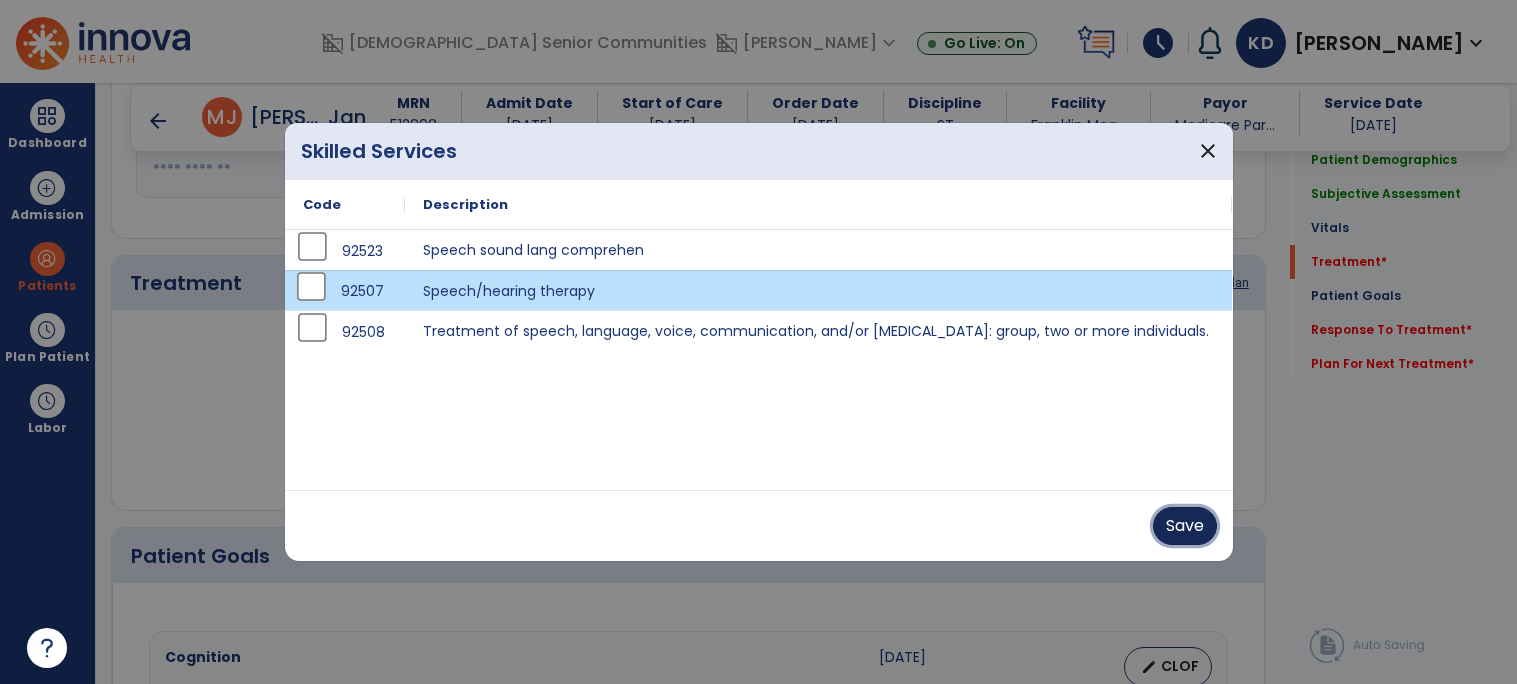 click on "Save" at bounding box center [1185, 526] 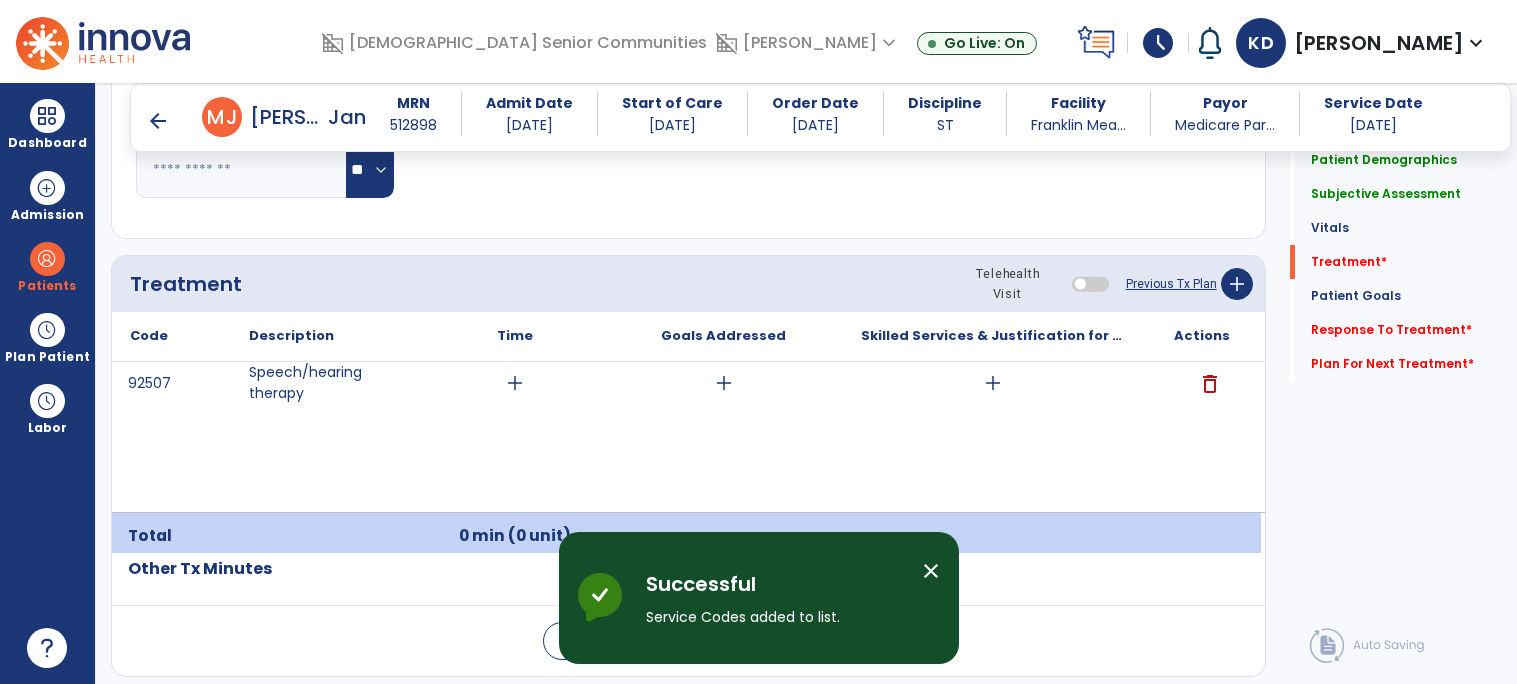 click on "close" at bounding box center (931, 571) 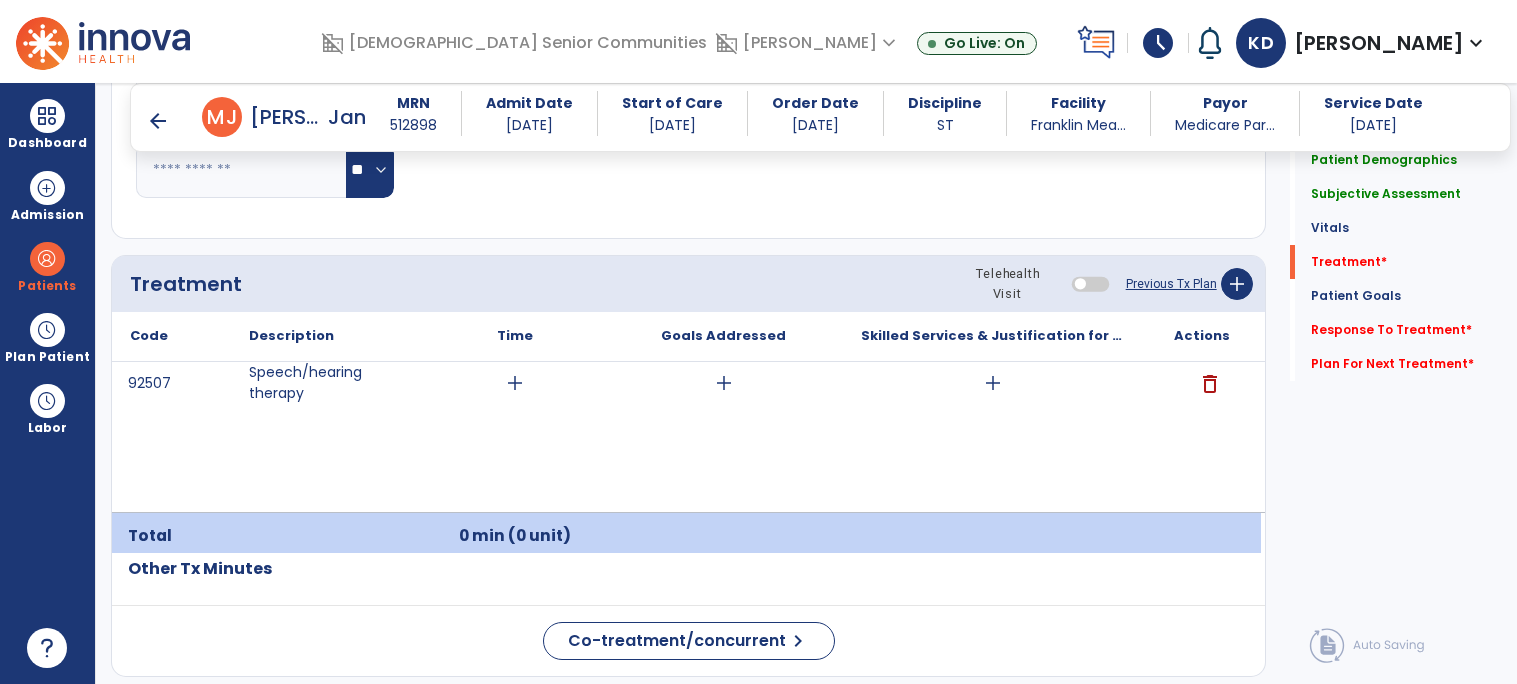 click on "Respiratory Rate  BPM Blood Pressure   SBP   DBP Temperature  ** ** Pulse Rate  BPM O2 Saturation  % Notes/Comments" 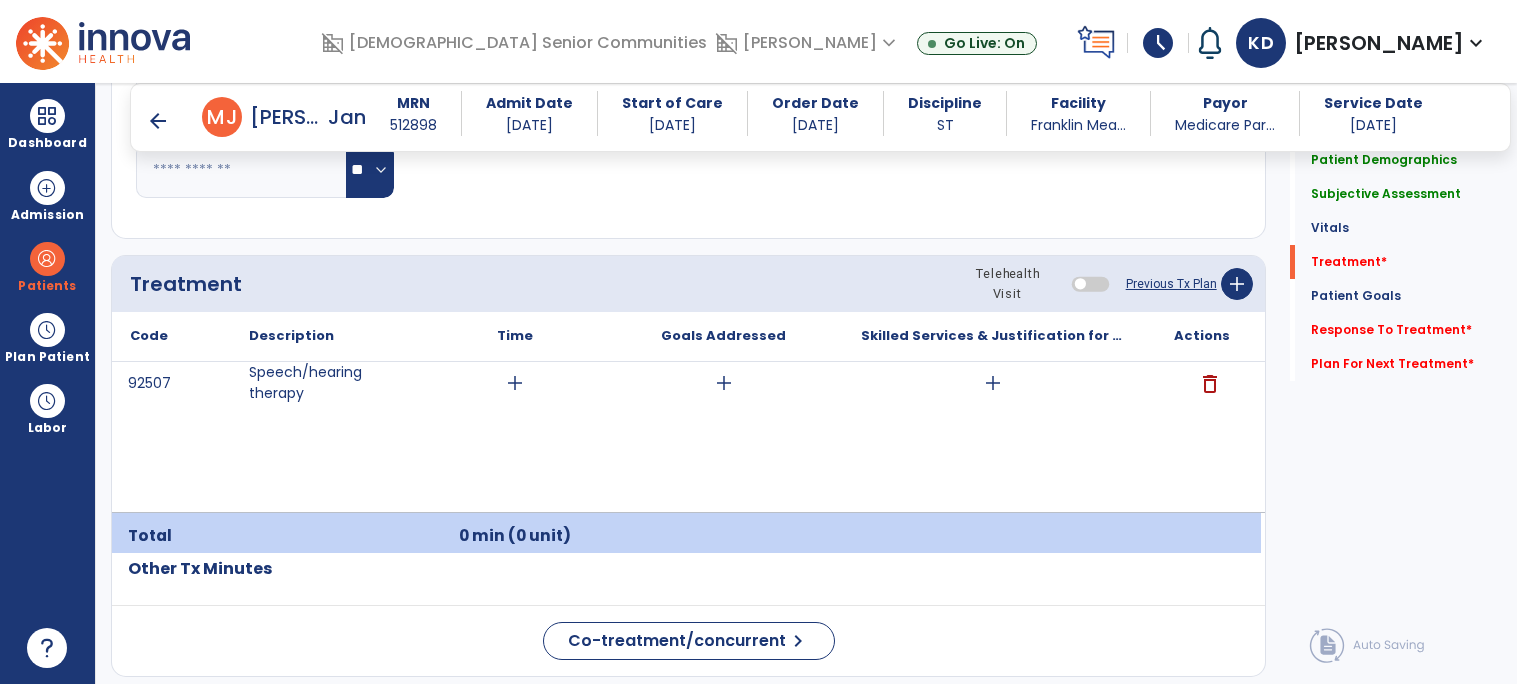 click on "92507  Speech/hearing therapy  add add add delete" at bounding box center [686, 437] 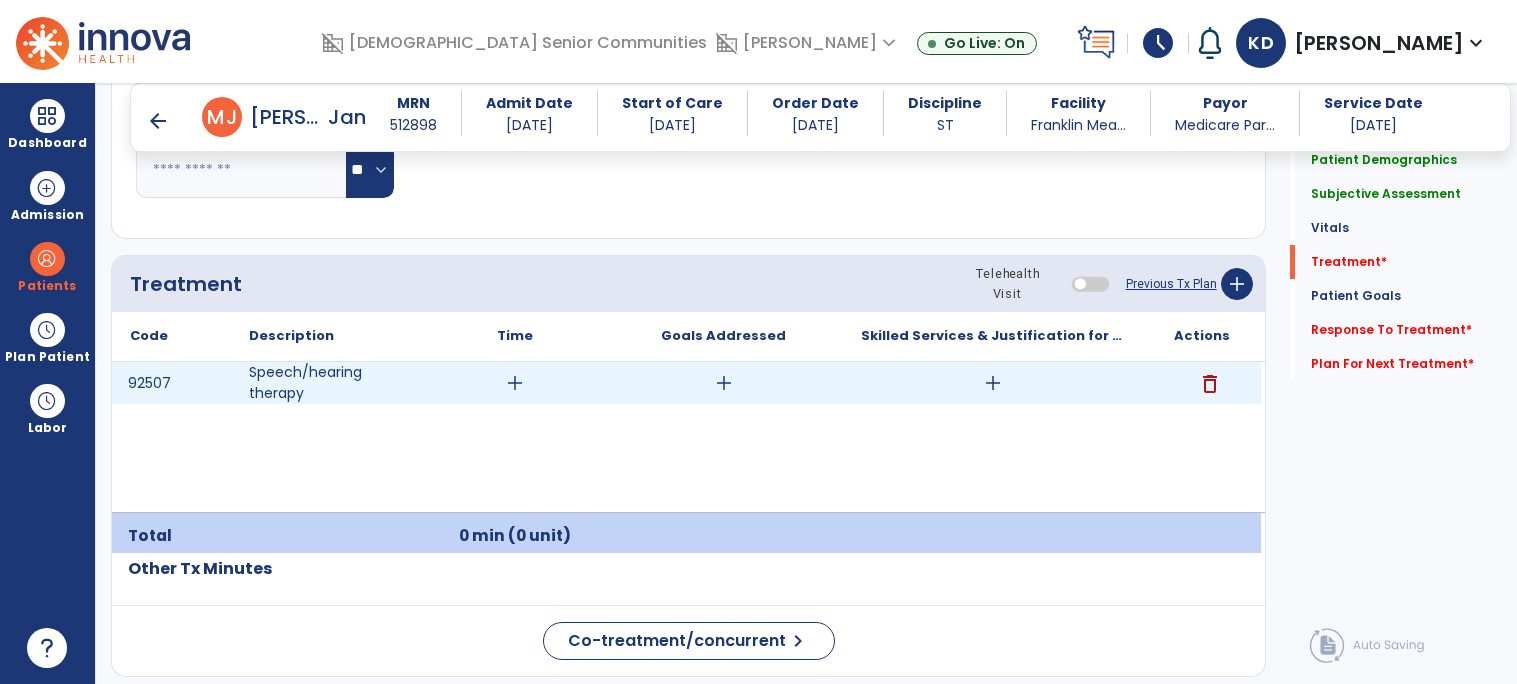 click on "add" at bounding box center [515, 383] 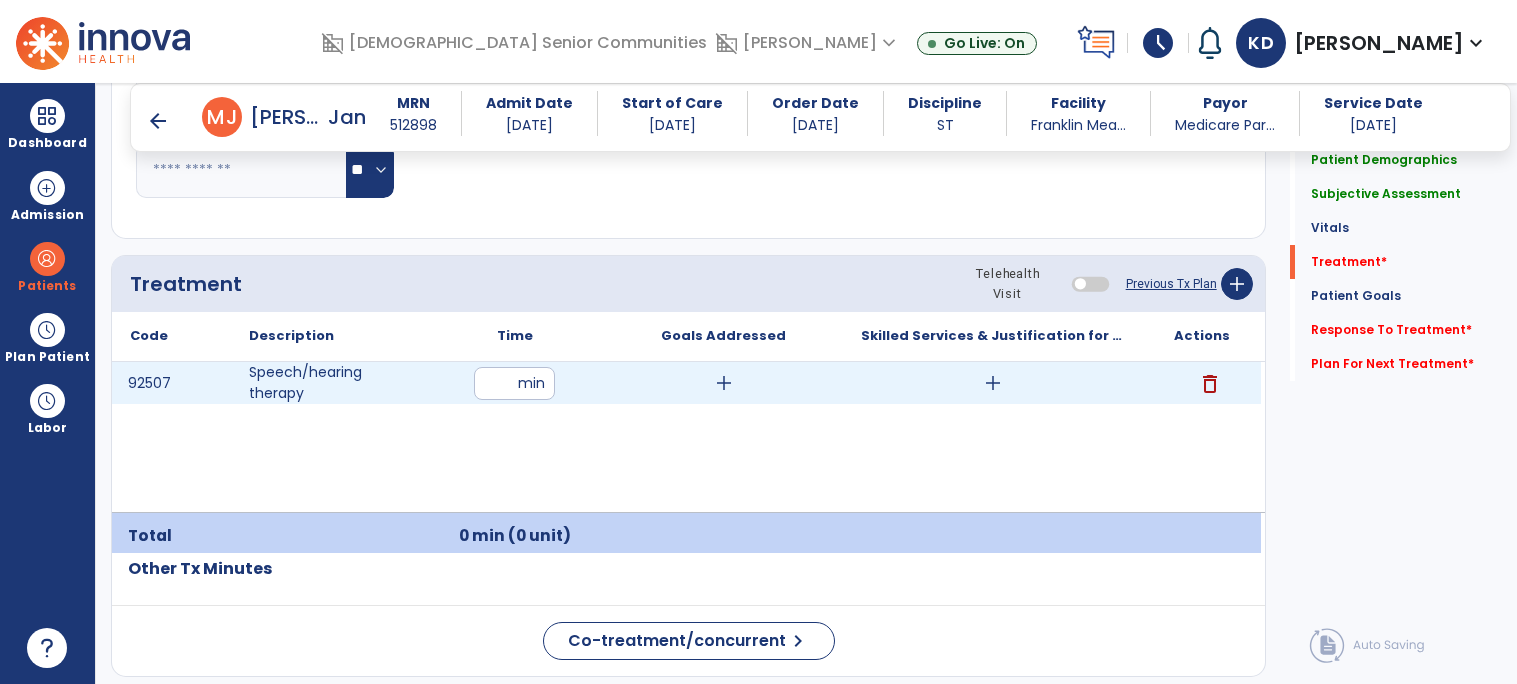 type on "**" 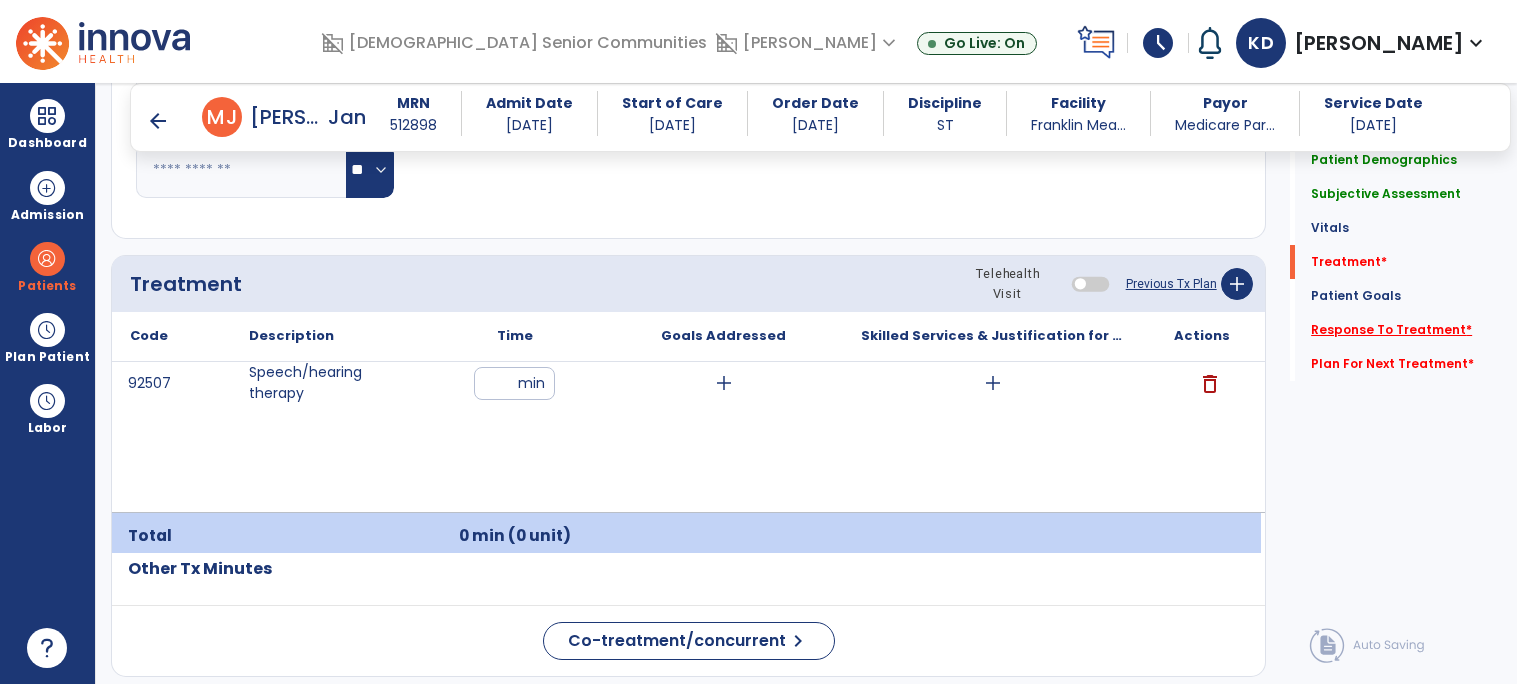 click on "Response To Treatment   *" 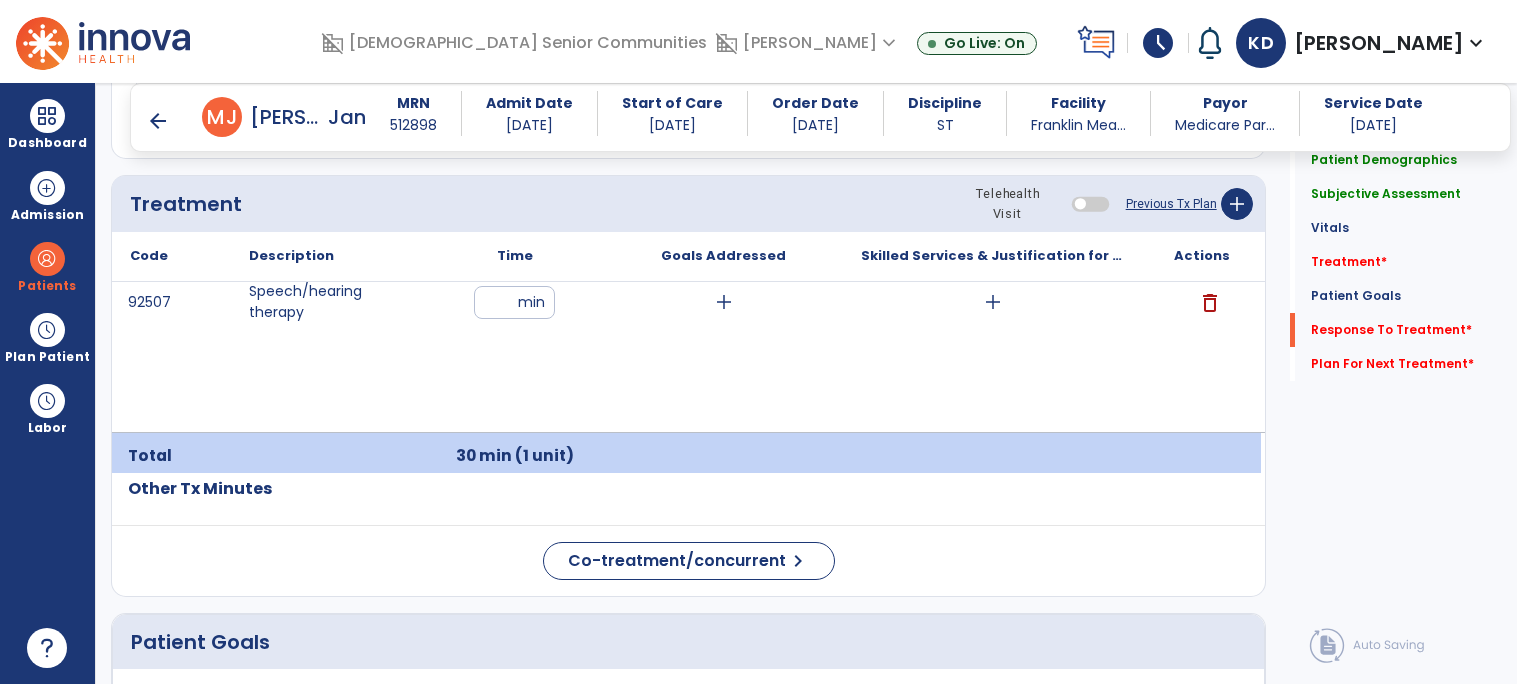 scroll, scrollTop: 2544, scrollLeft: 0, axis: vertical 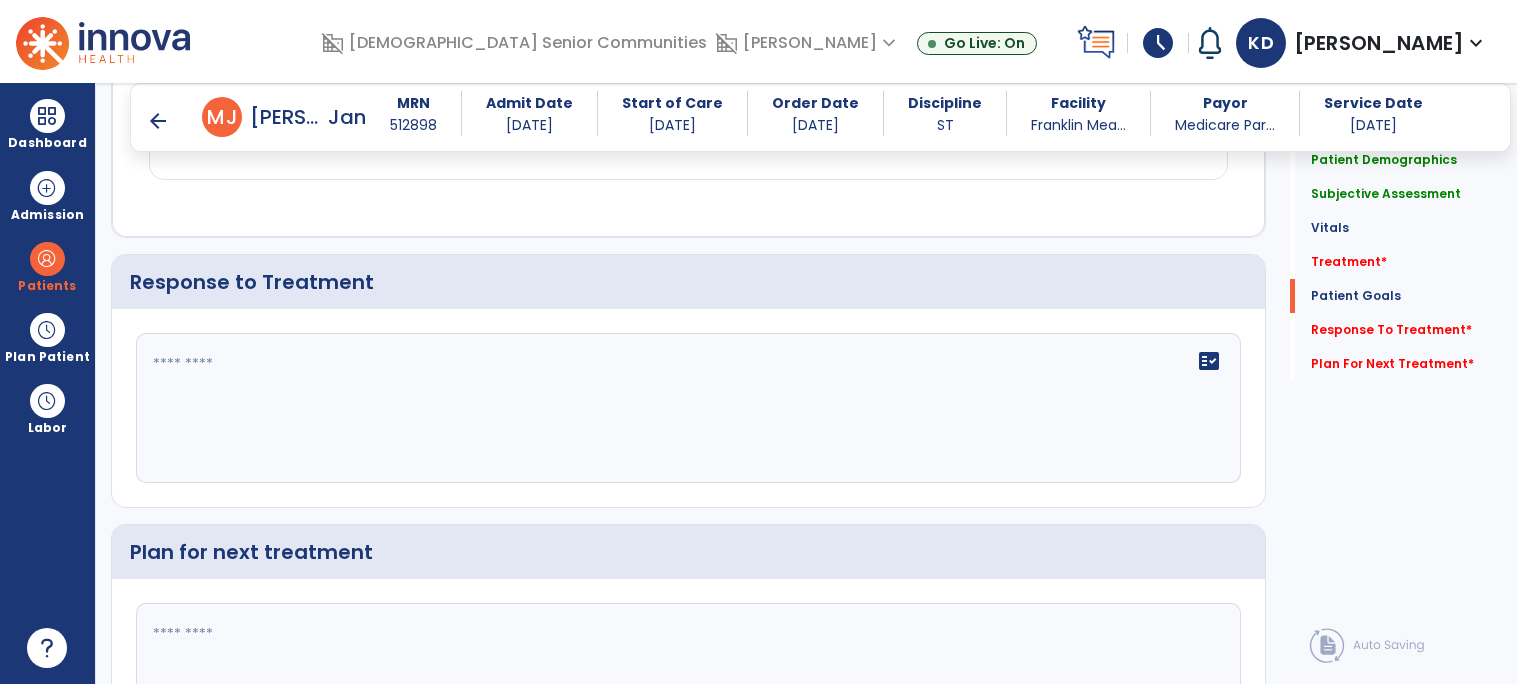 click on "fact_check" 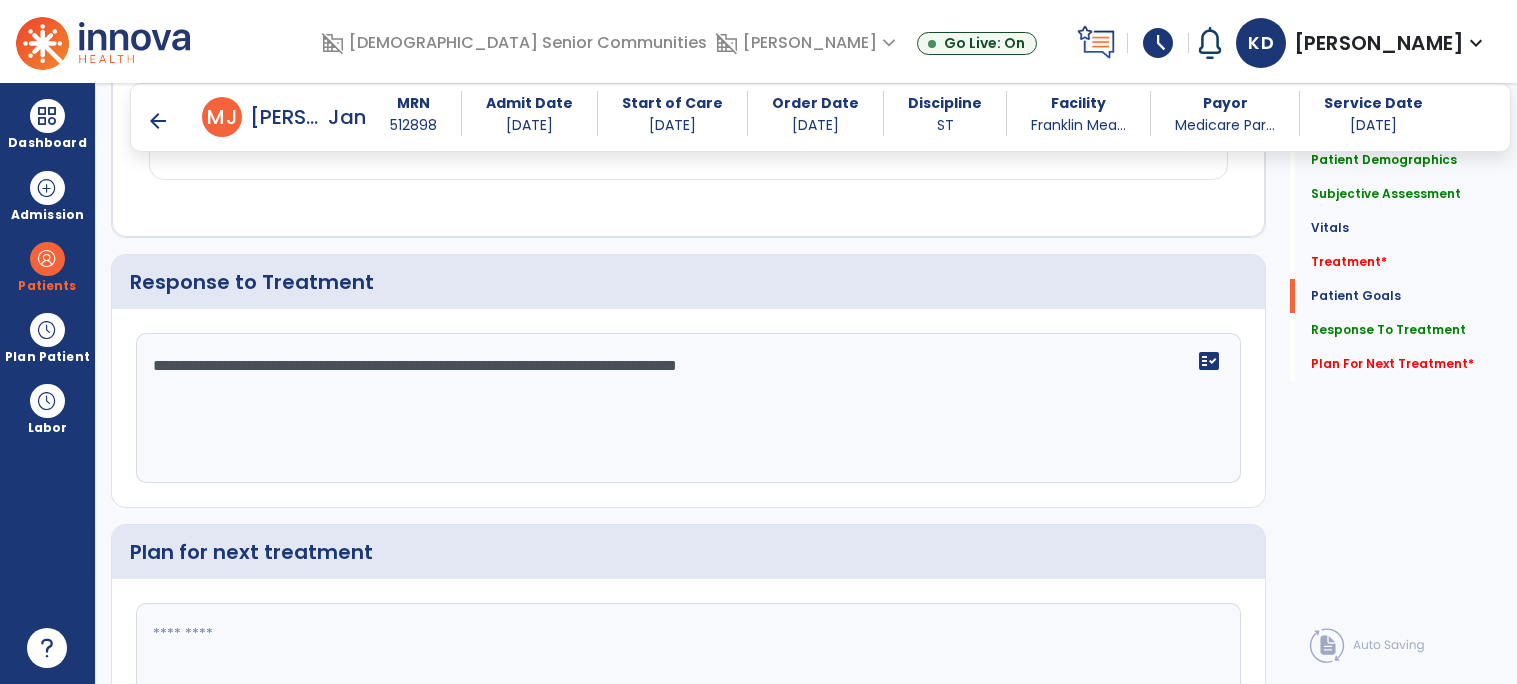 type on "**********" 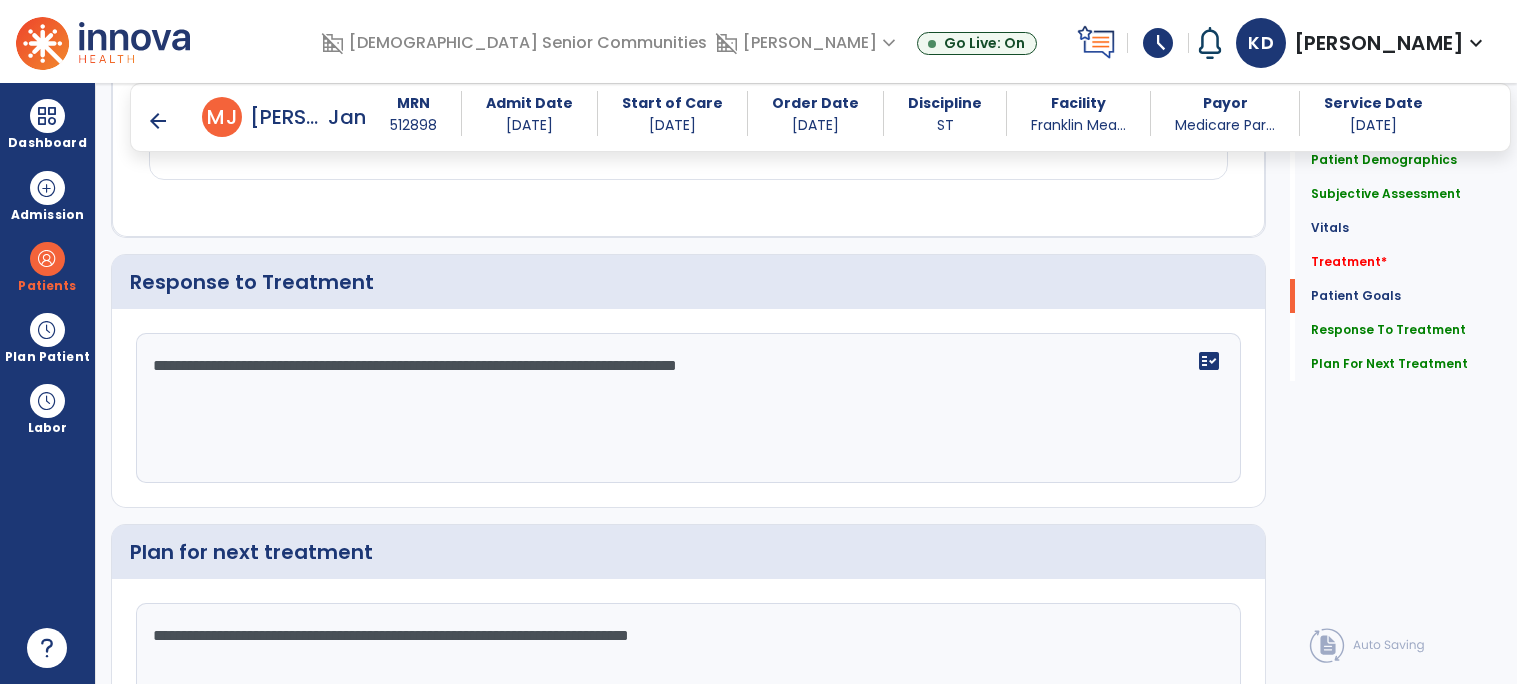 click on "**********" 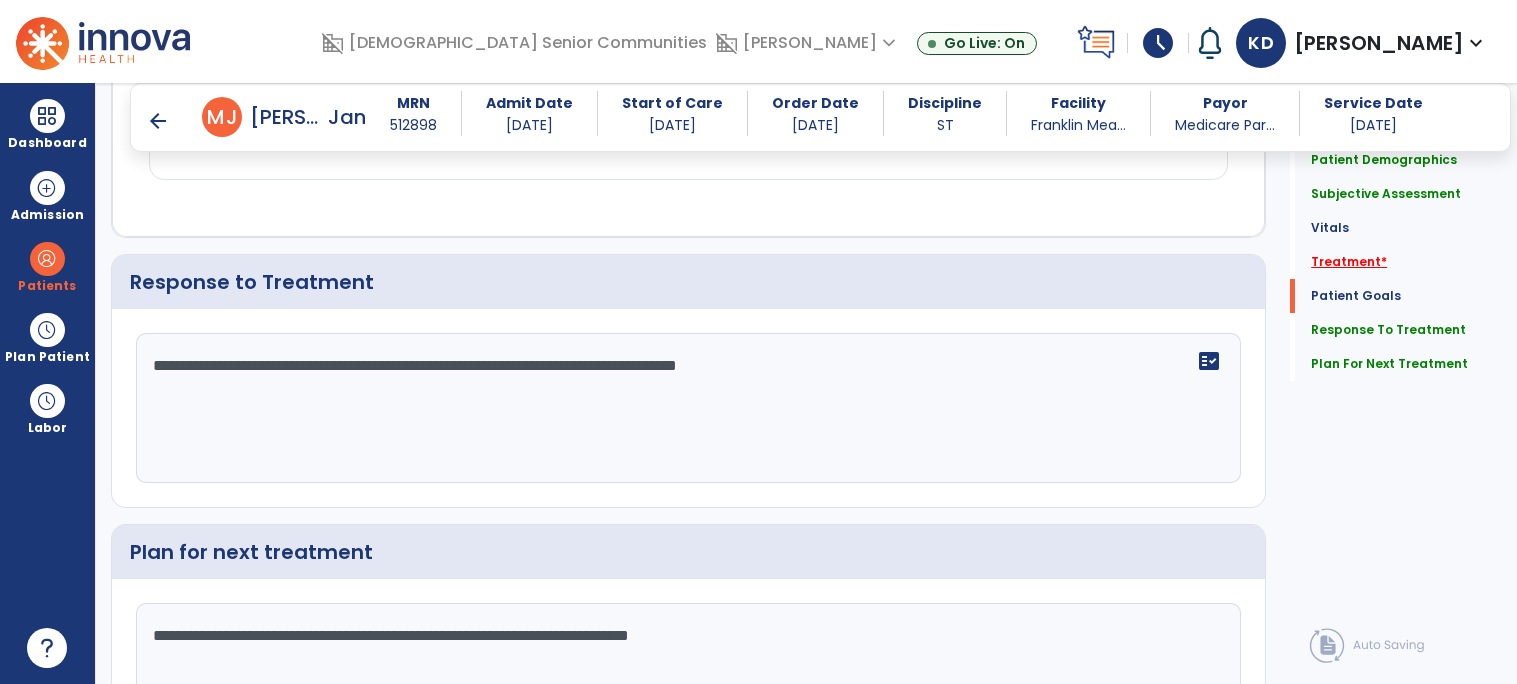 click on "Treatment   *" 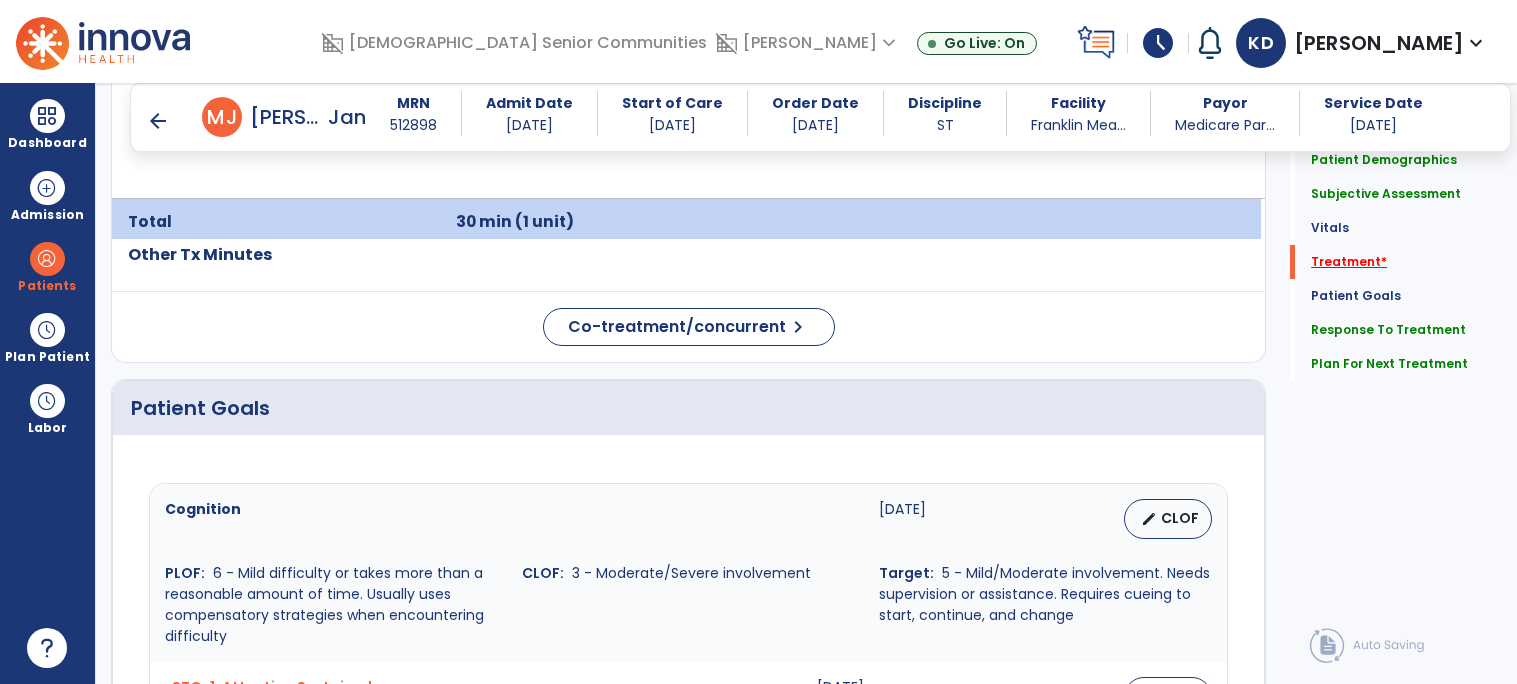 scroll, scrollTop: 1188, scrollLeft: 0, axis: vertical 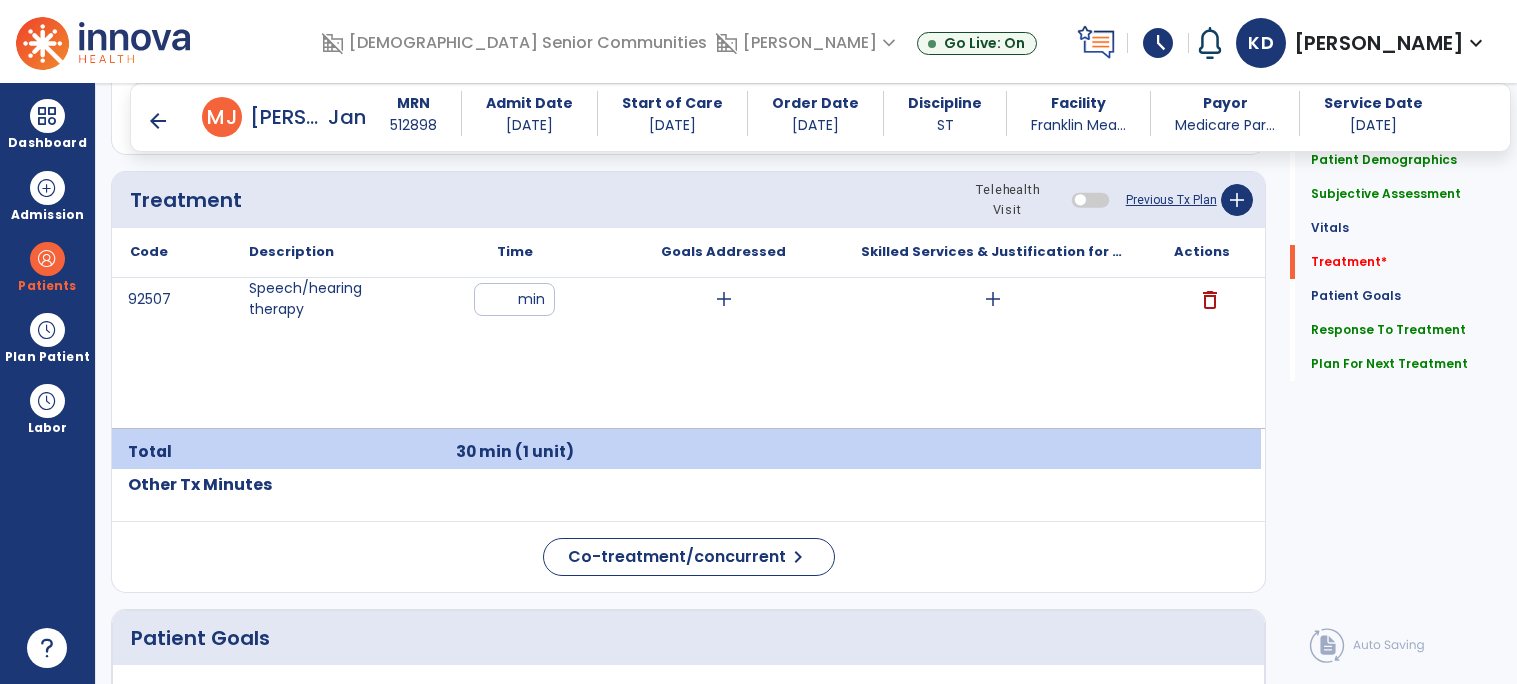 click on "92507  Speech/hearing therapy  ** min add add delete" at bounding box center (686, 353) 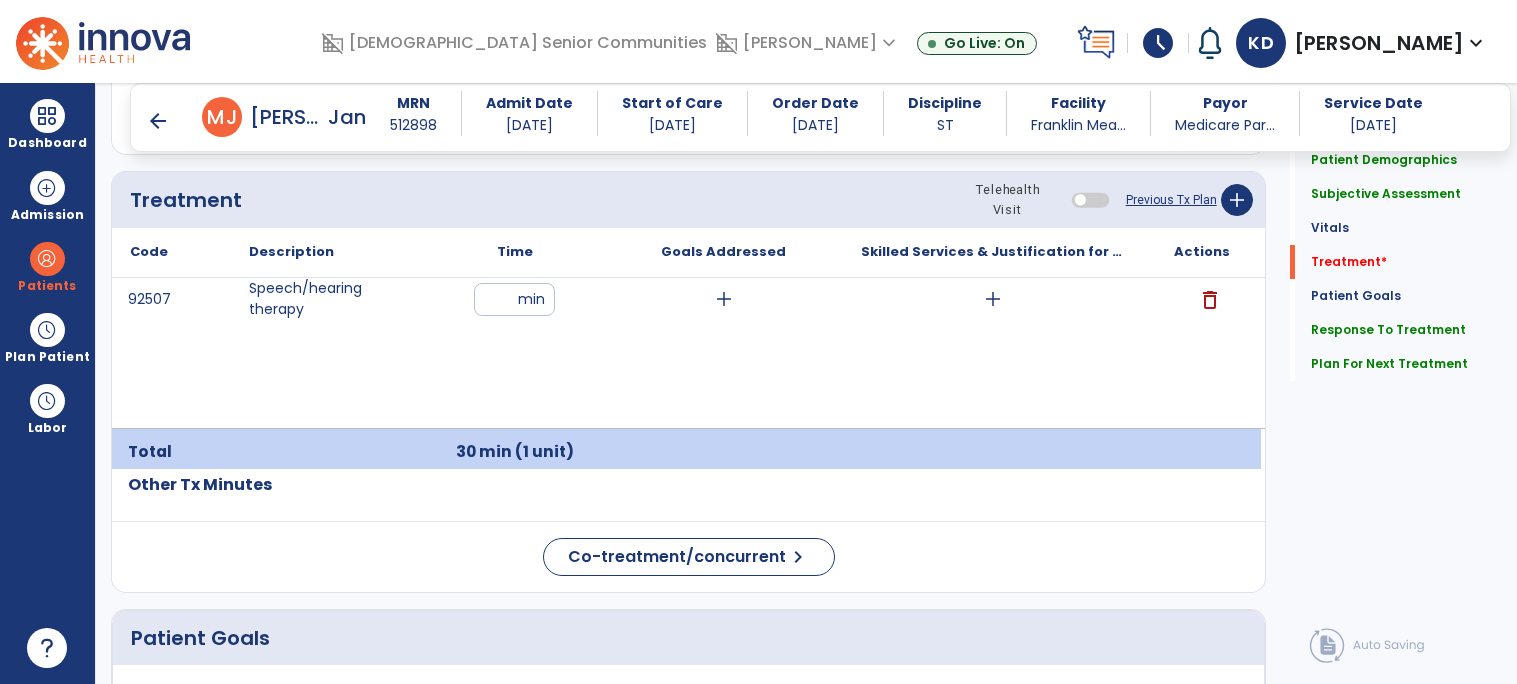 click on "92507  Speech/hearing therapy  ** min add add delete" at bounding box center [686, 353] 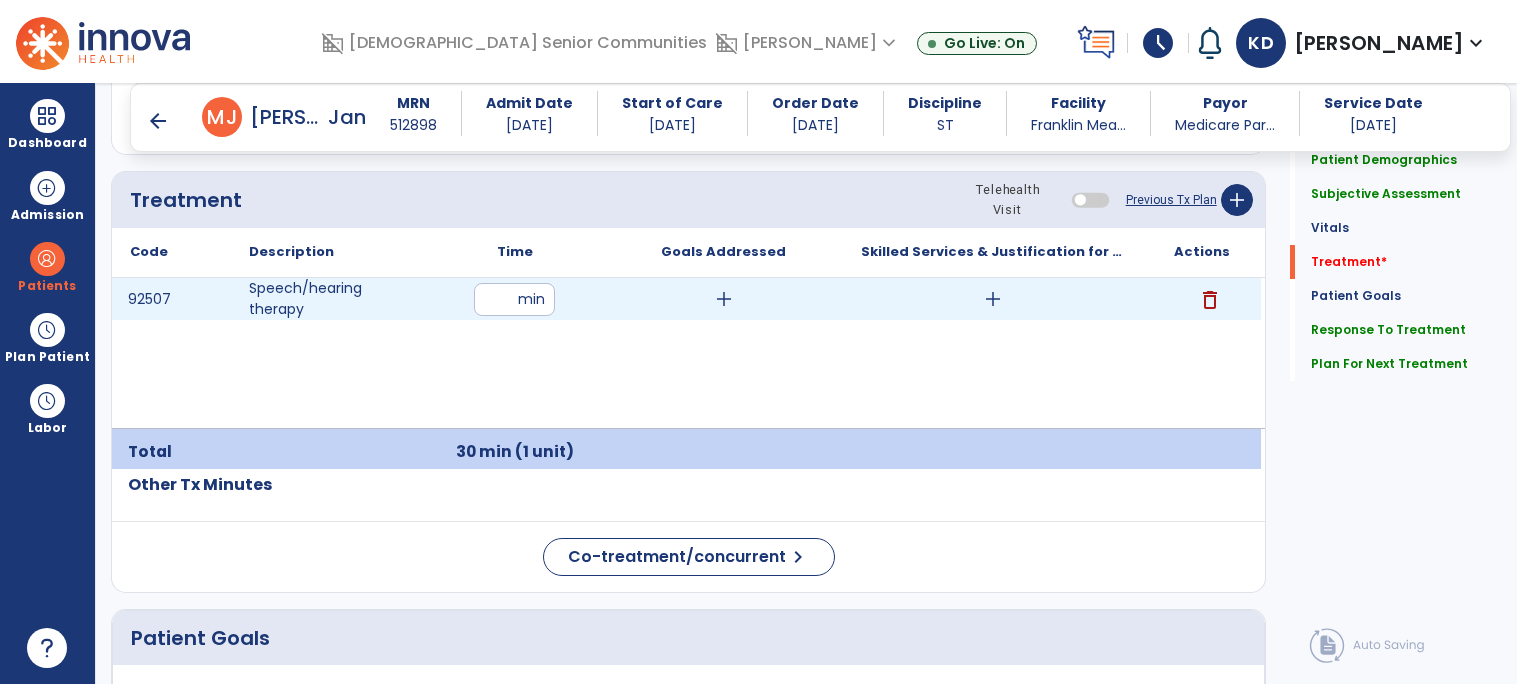 click on "add" at bounding box center (993, 299) 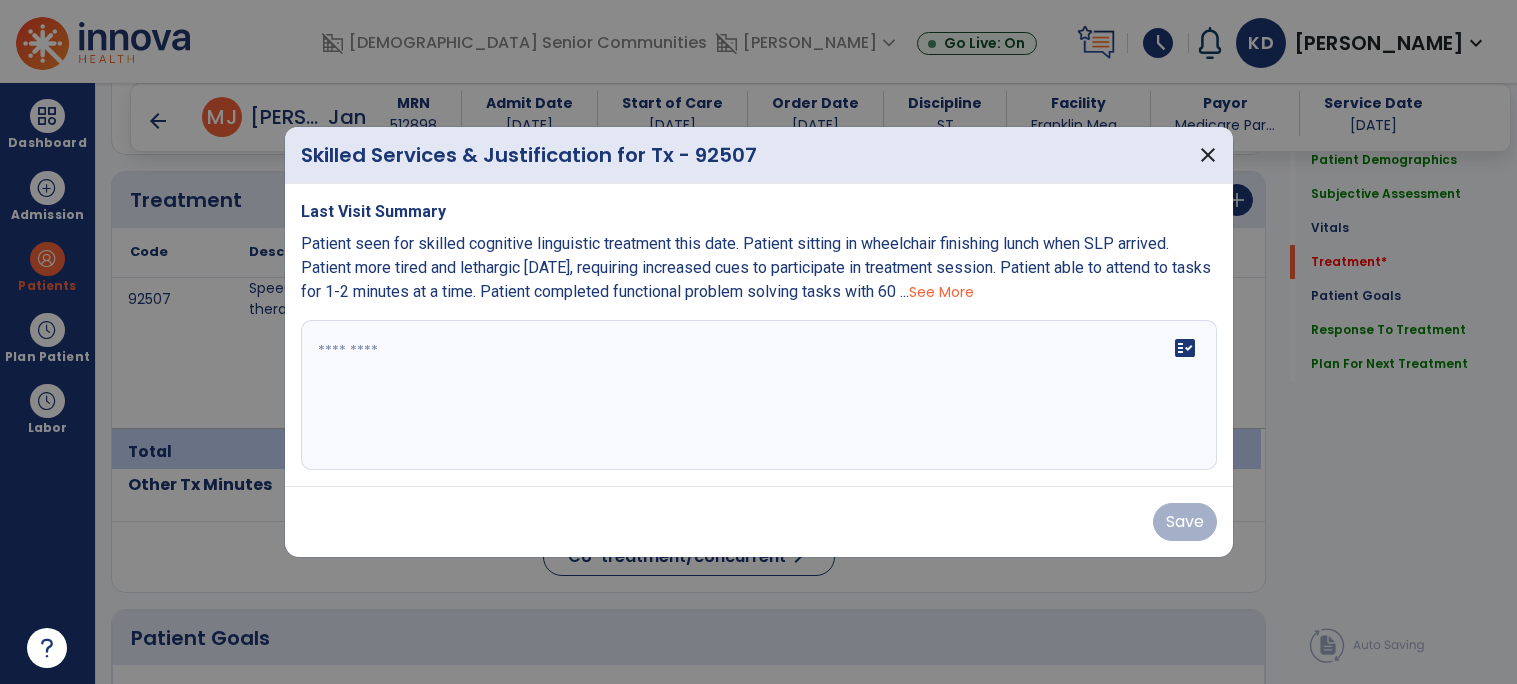 click on "See More" at bounding box center (941, 292) 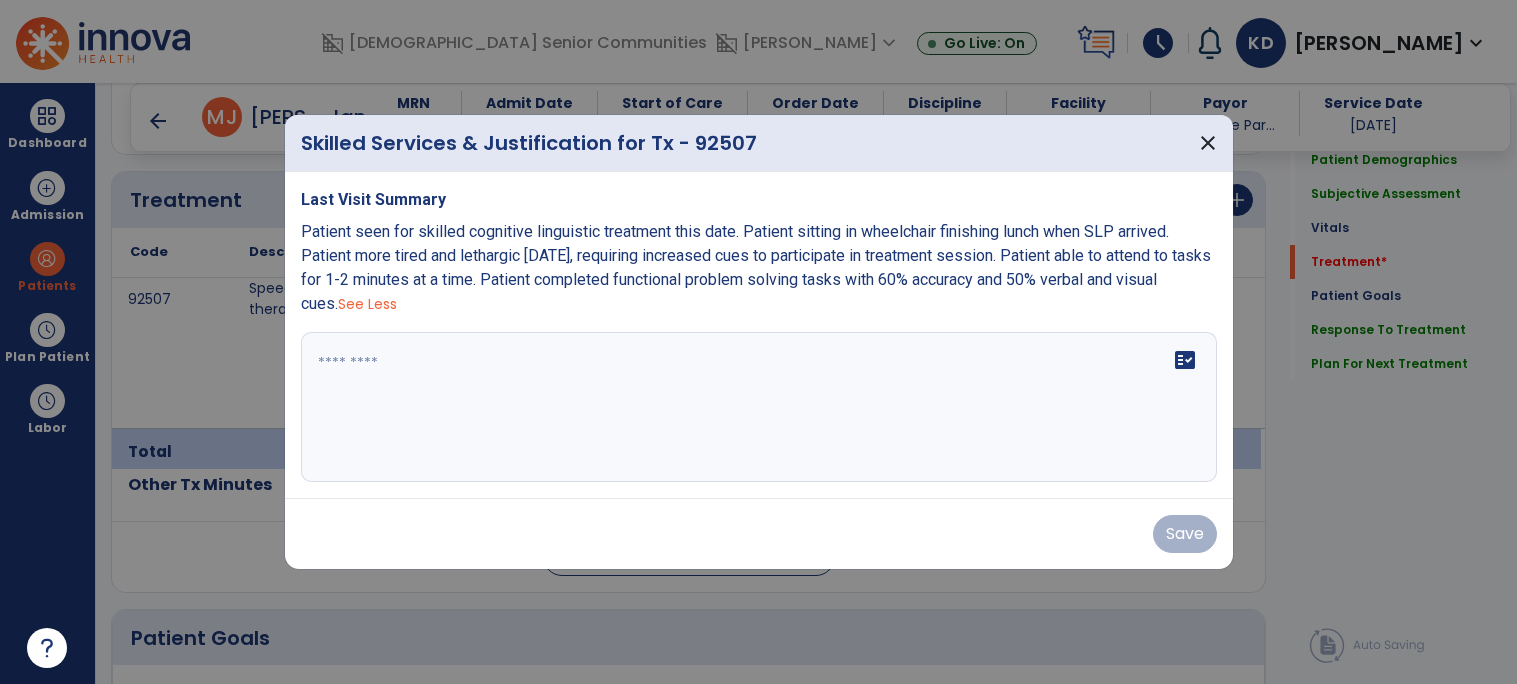 click on "fact_check" at bounding box center [759, 407] 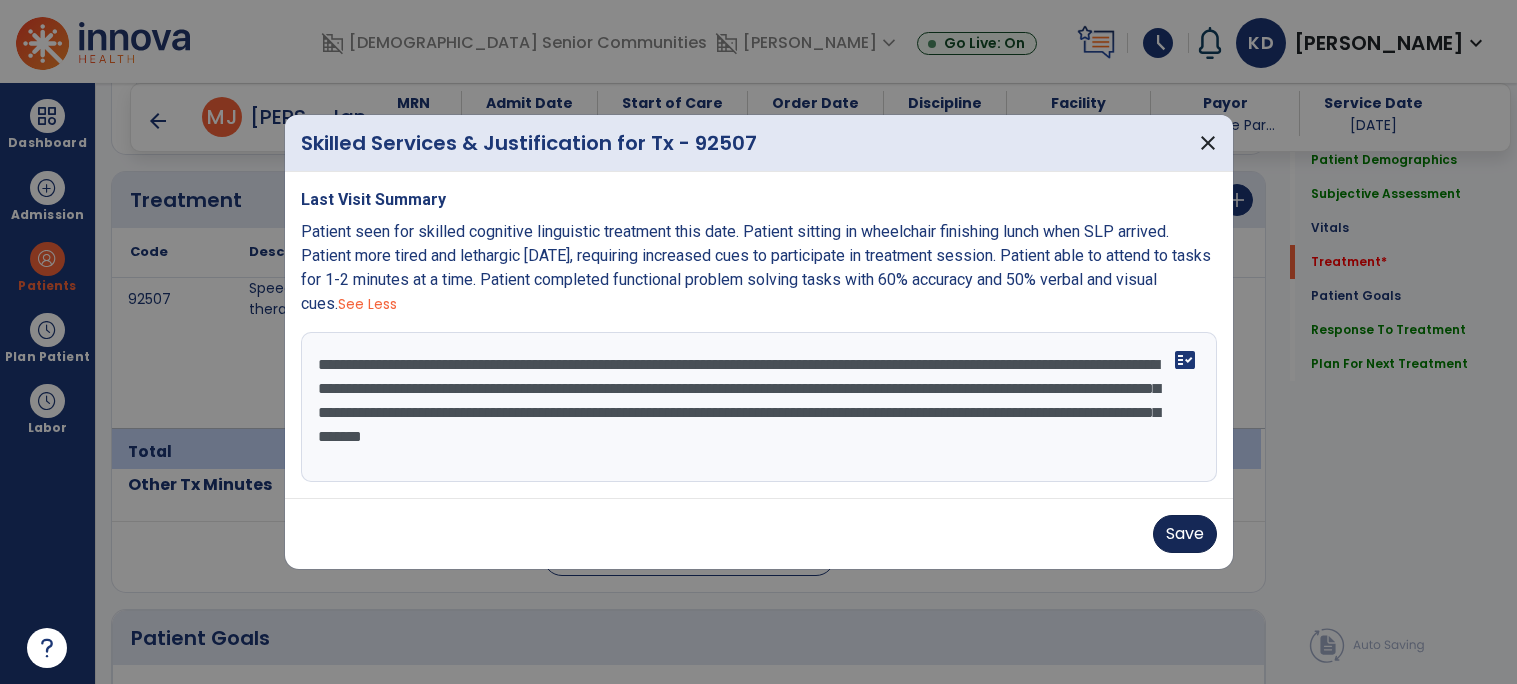 type on "**********" 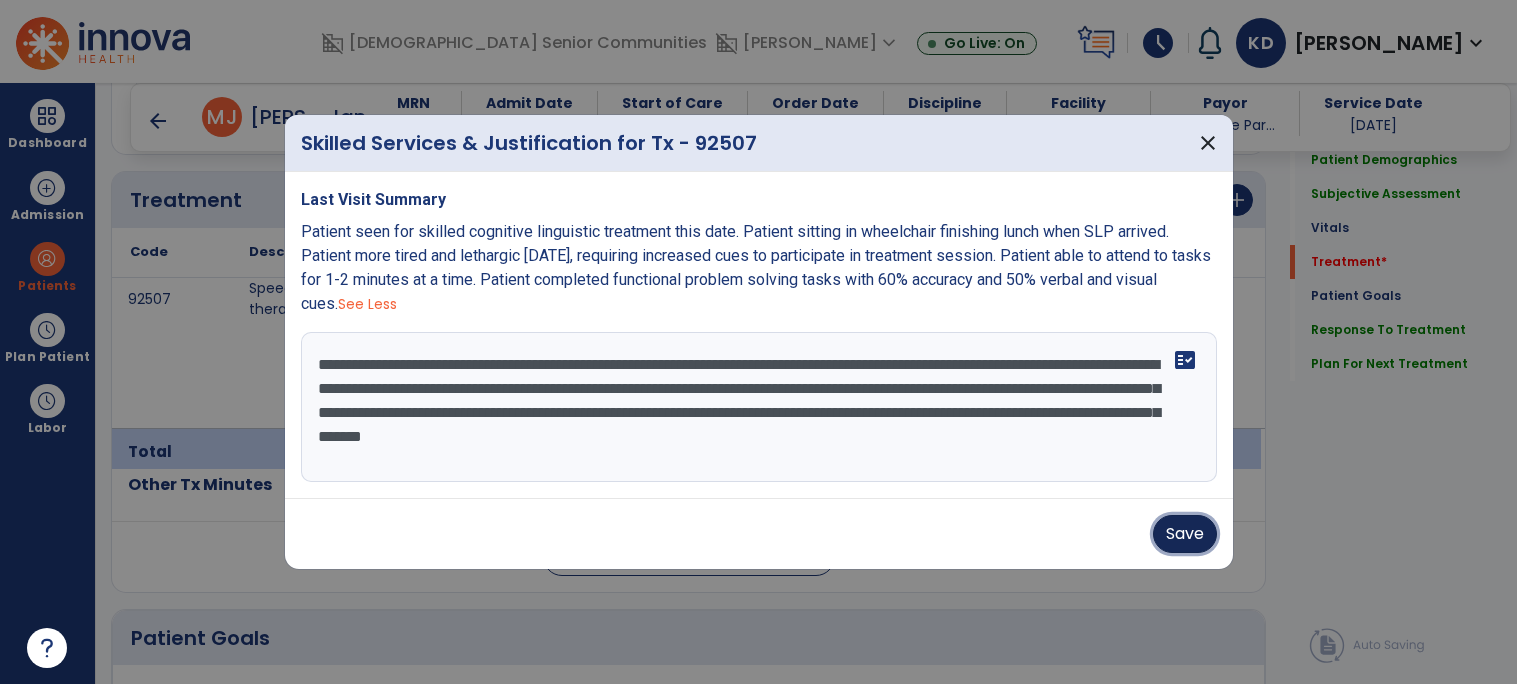click on "Save" at bounding box center [1185, 534] 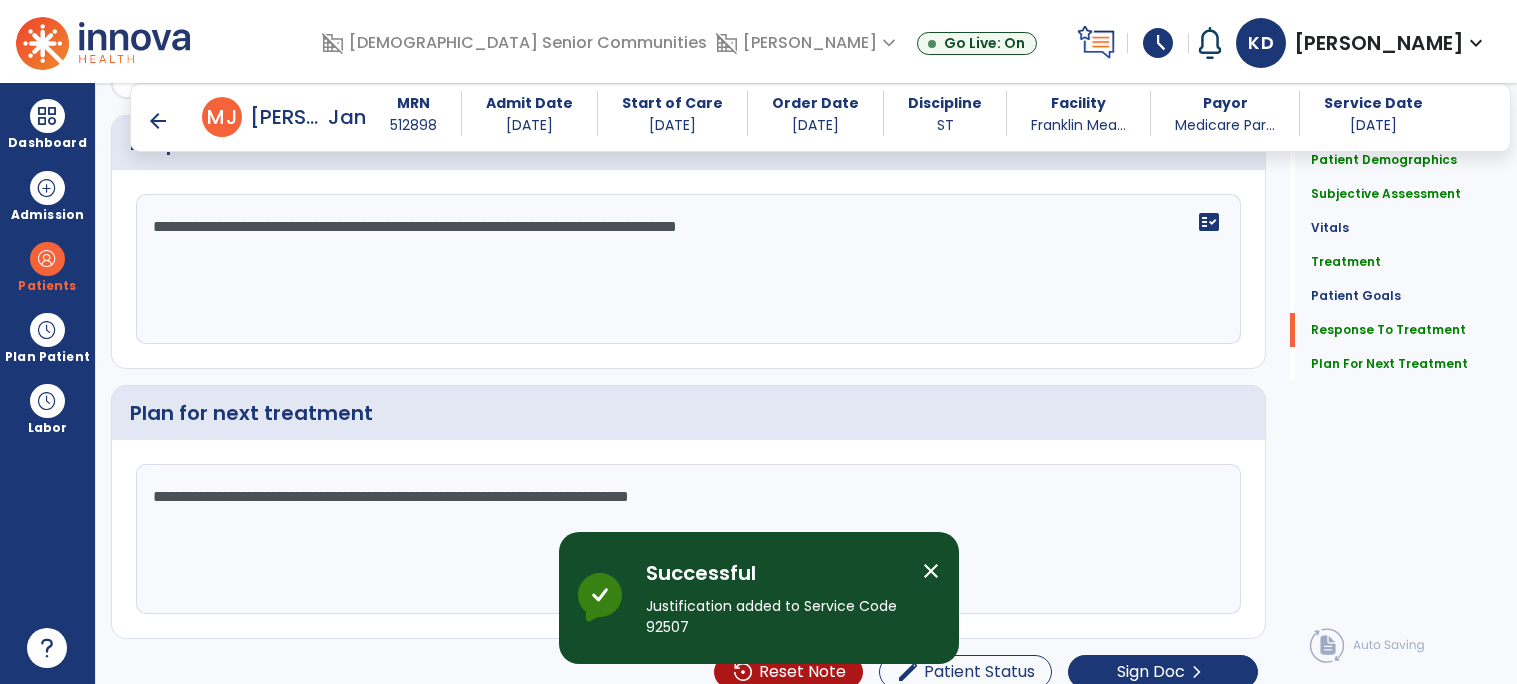 scroll, scrollTop: 2707, scrollLeft: 0, axis: vertical 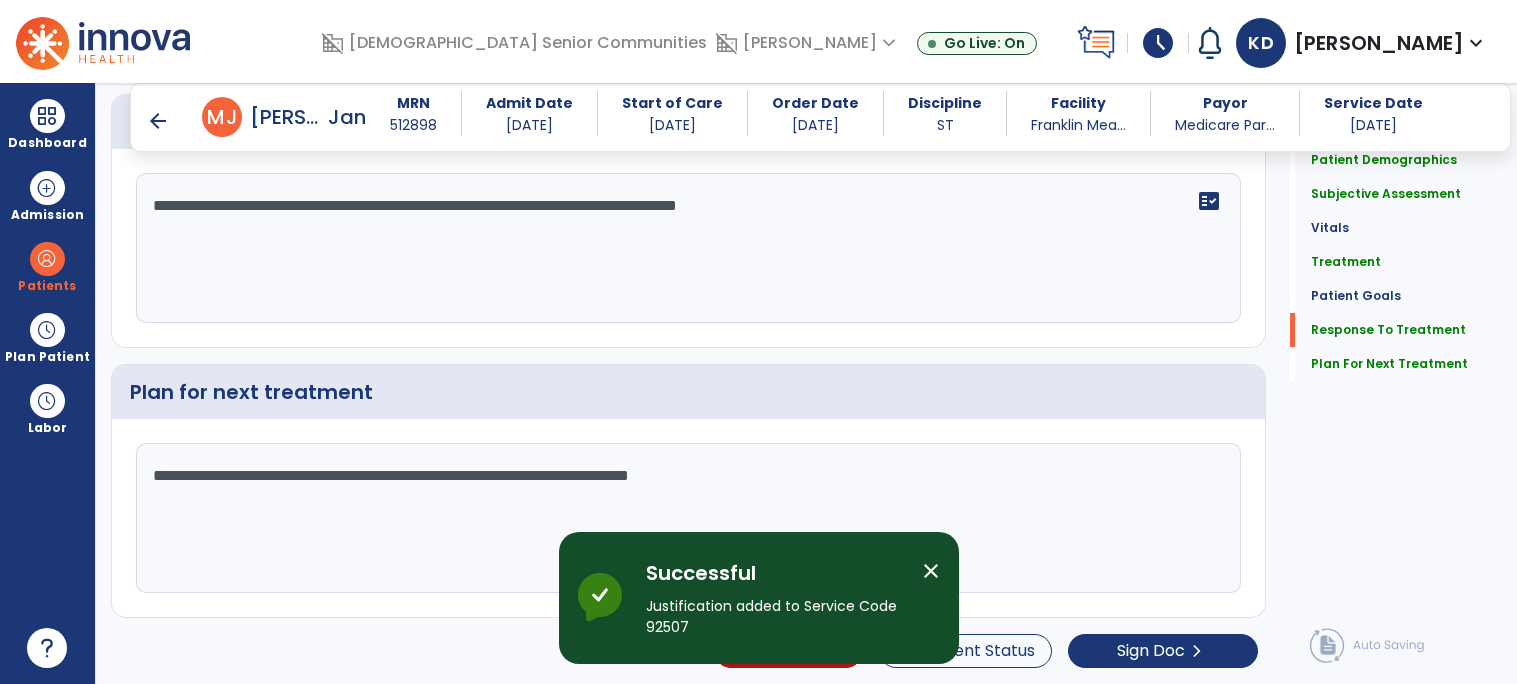 click on "close" at bounding box center [931, 571] 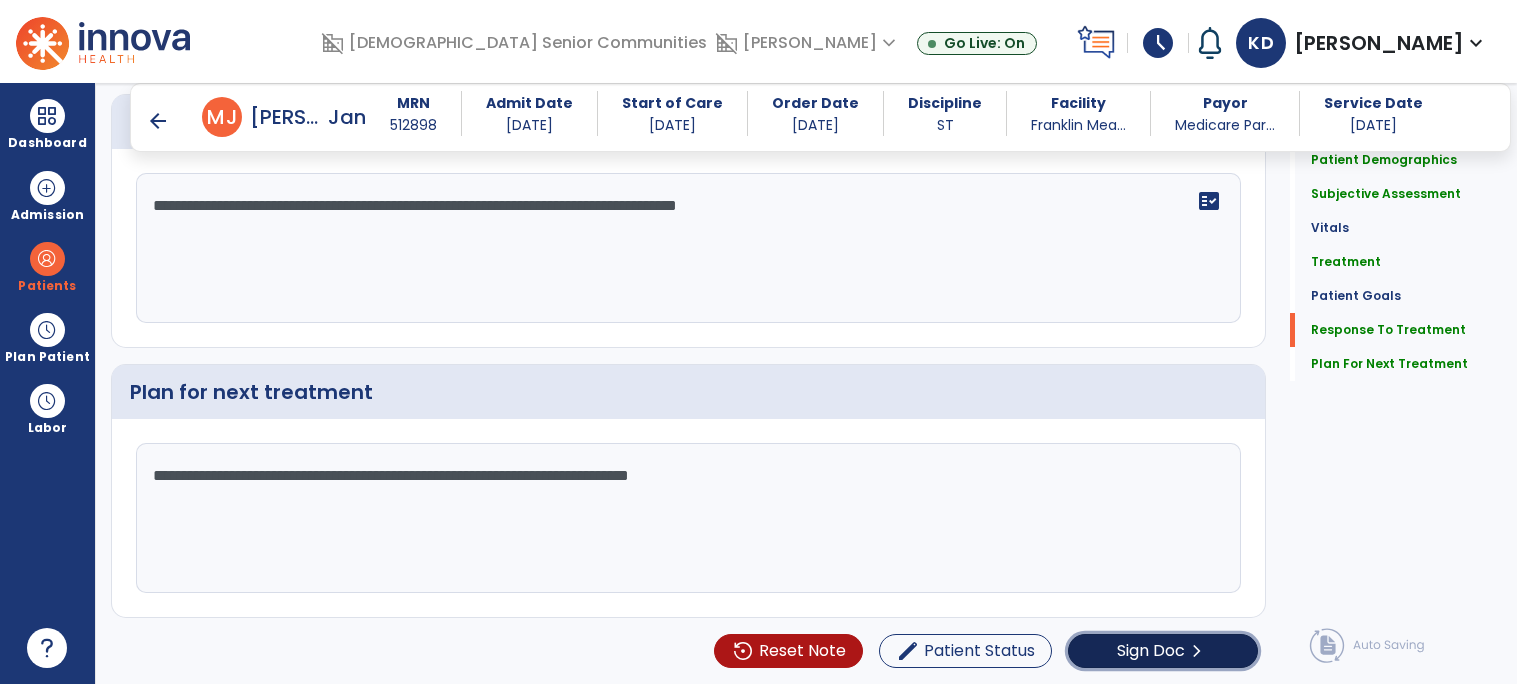 click on "Sign Doc" 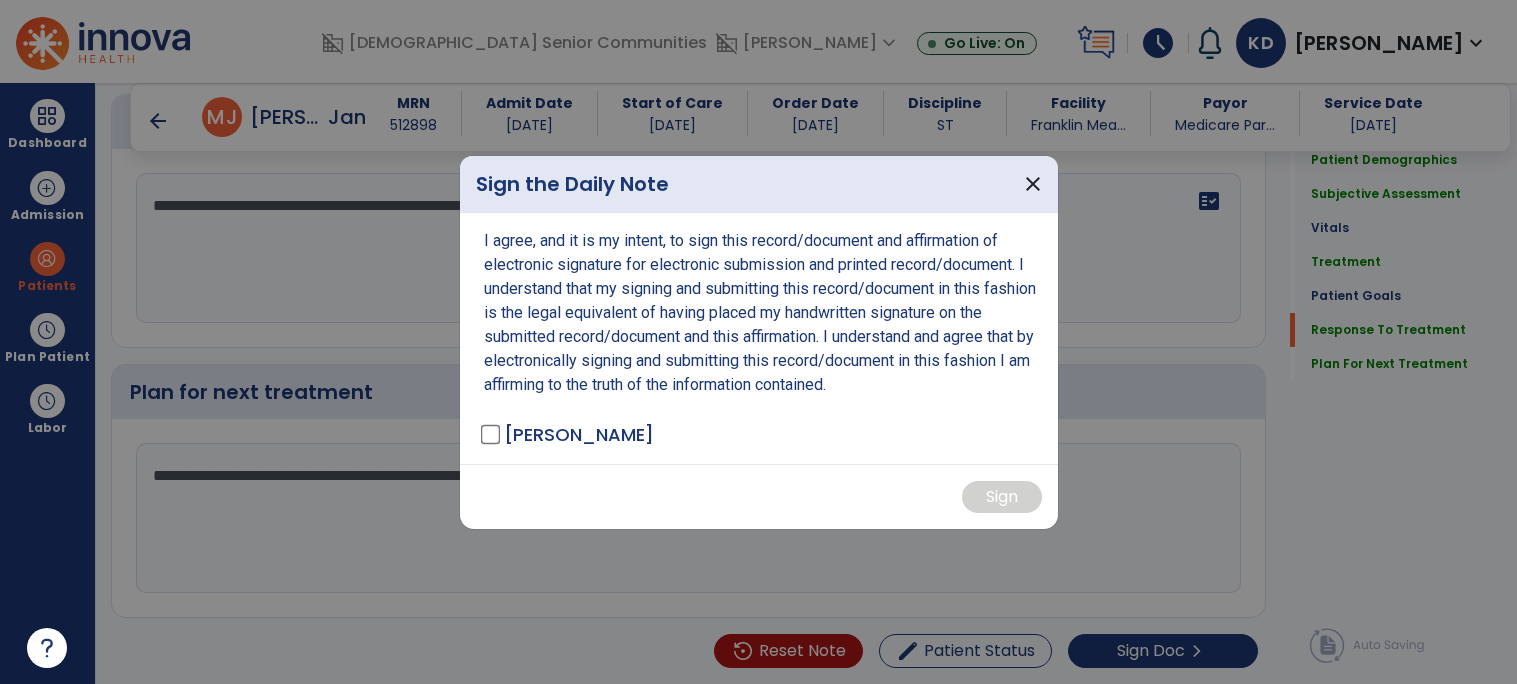 click at bounding box center (758, 342) 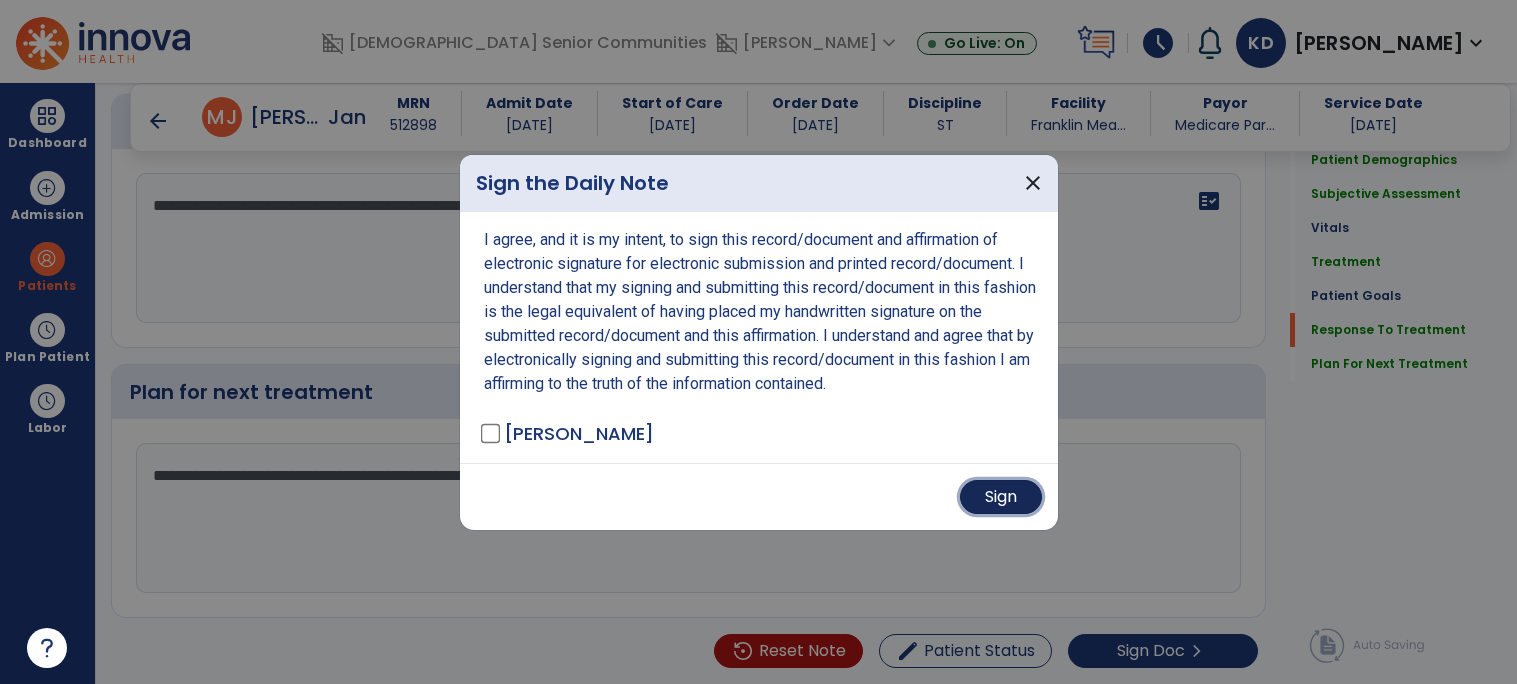 click on "Sign" at bounding box center [1001, 497] 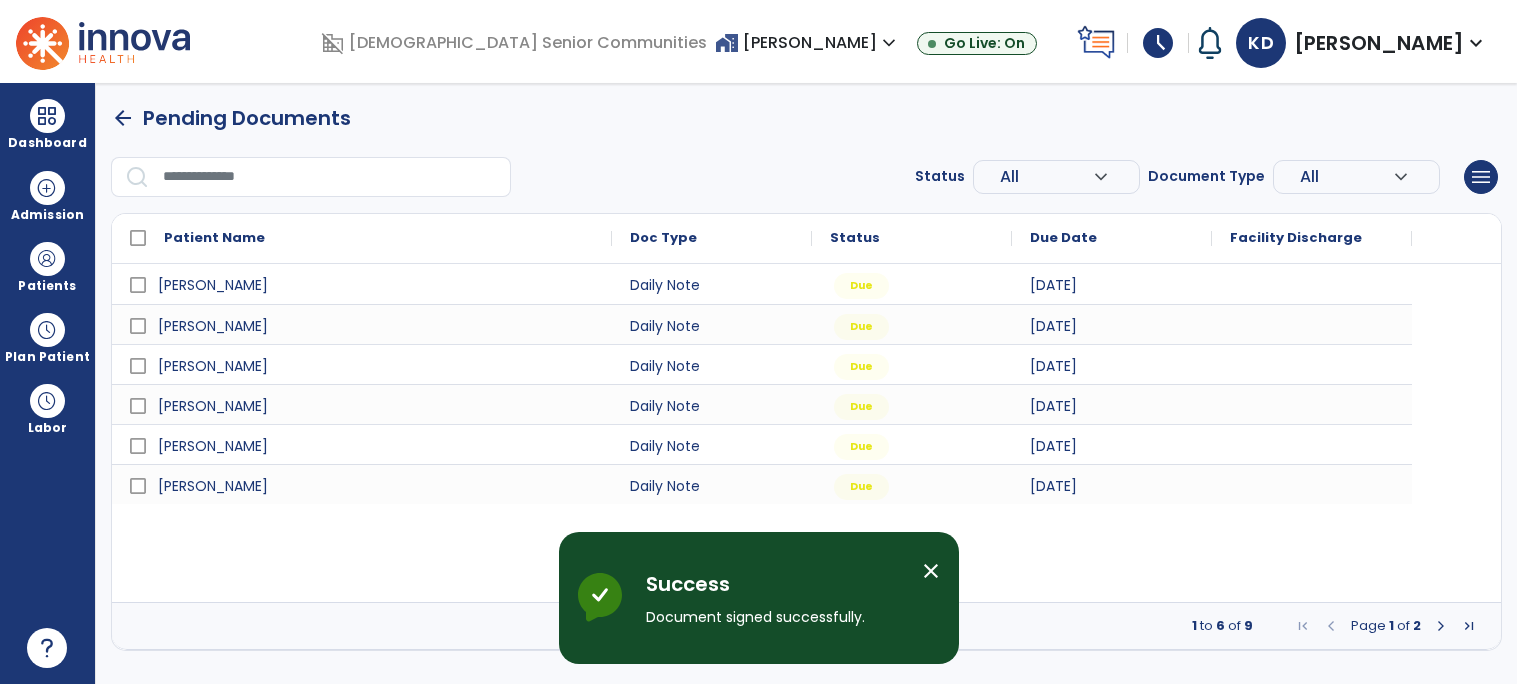 scroll, scrollTop: 0, scrollLeft: 0, axis: both 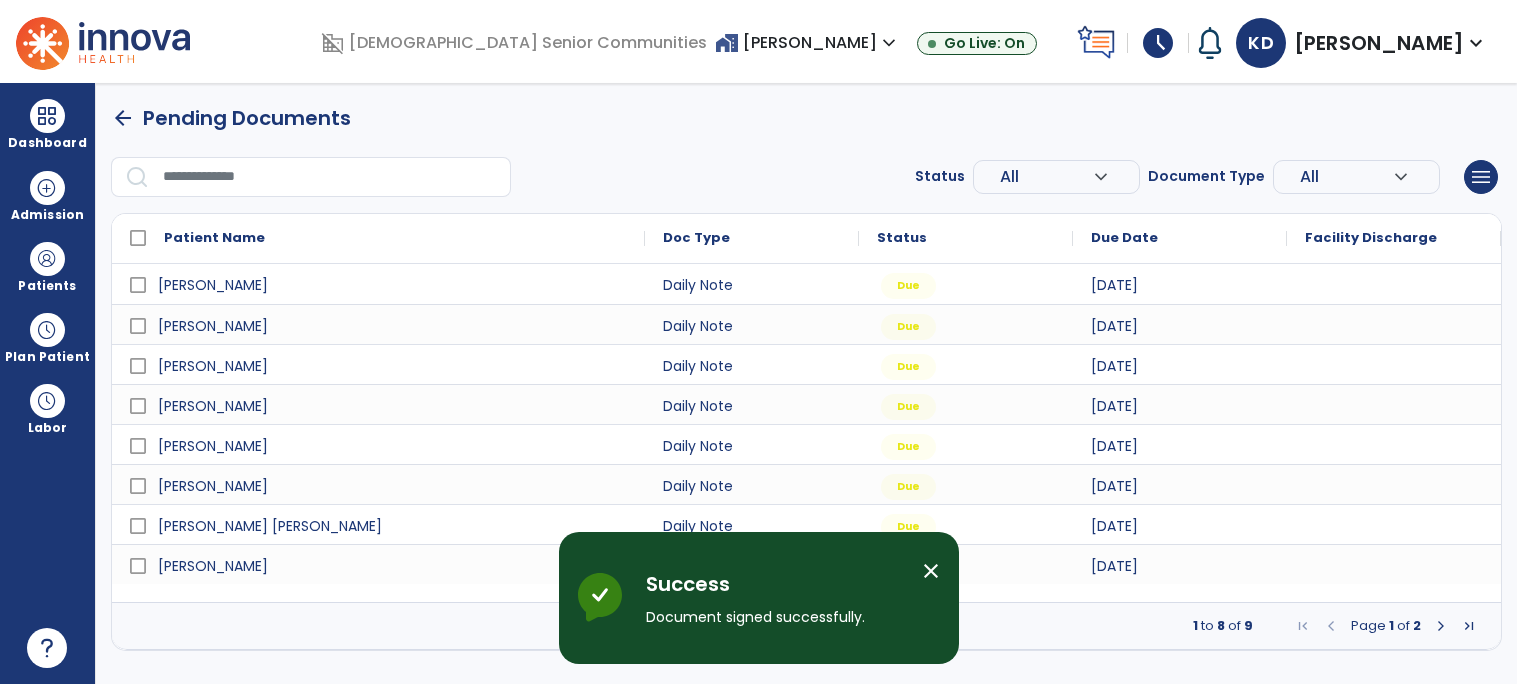 click on "close" at bounding box center (931, 571) 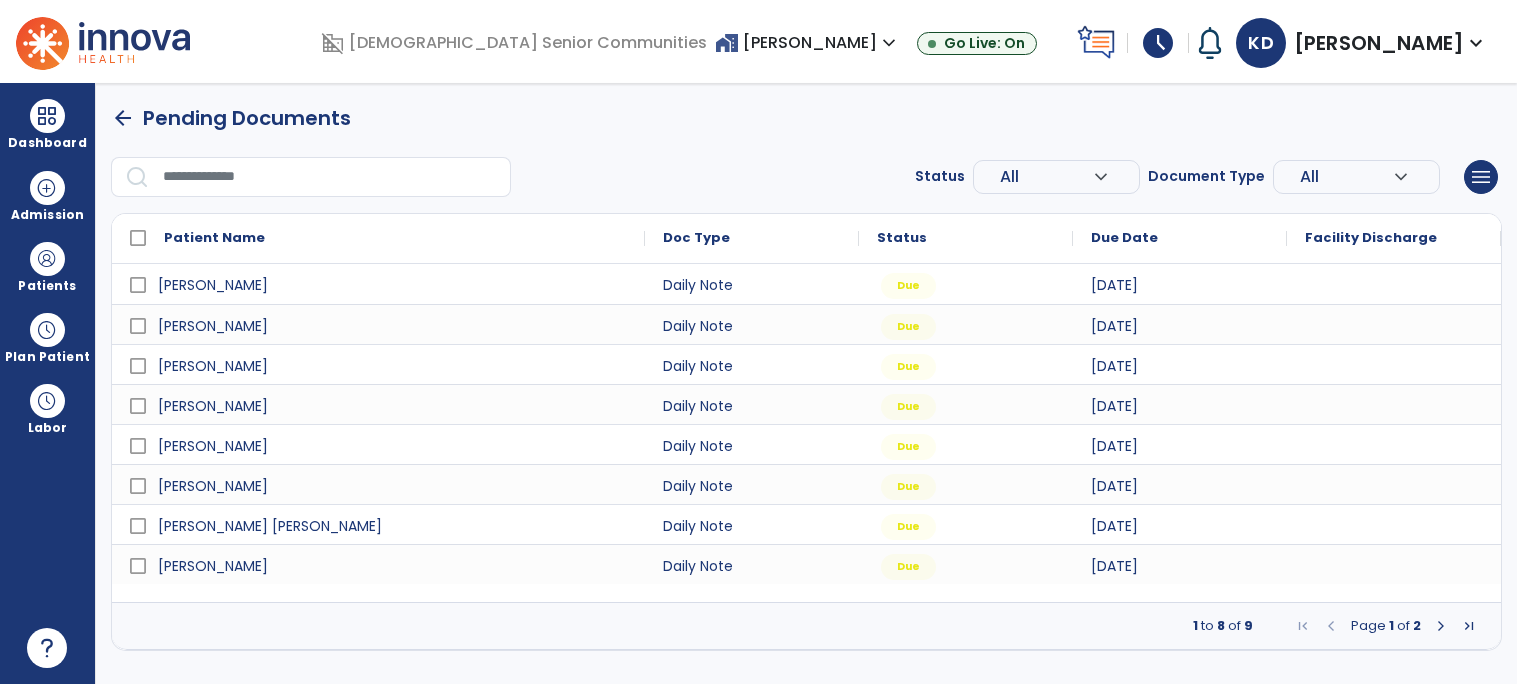 click at bounding box center [1441, 626] 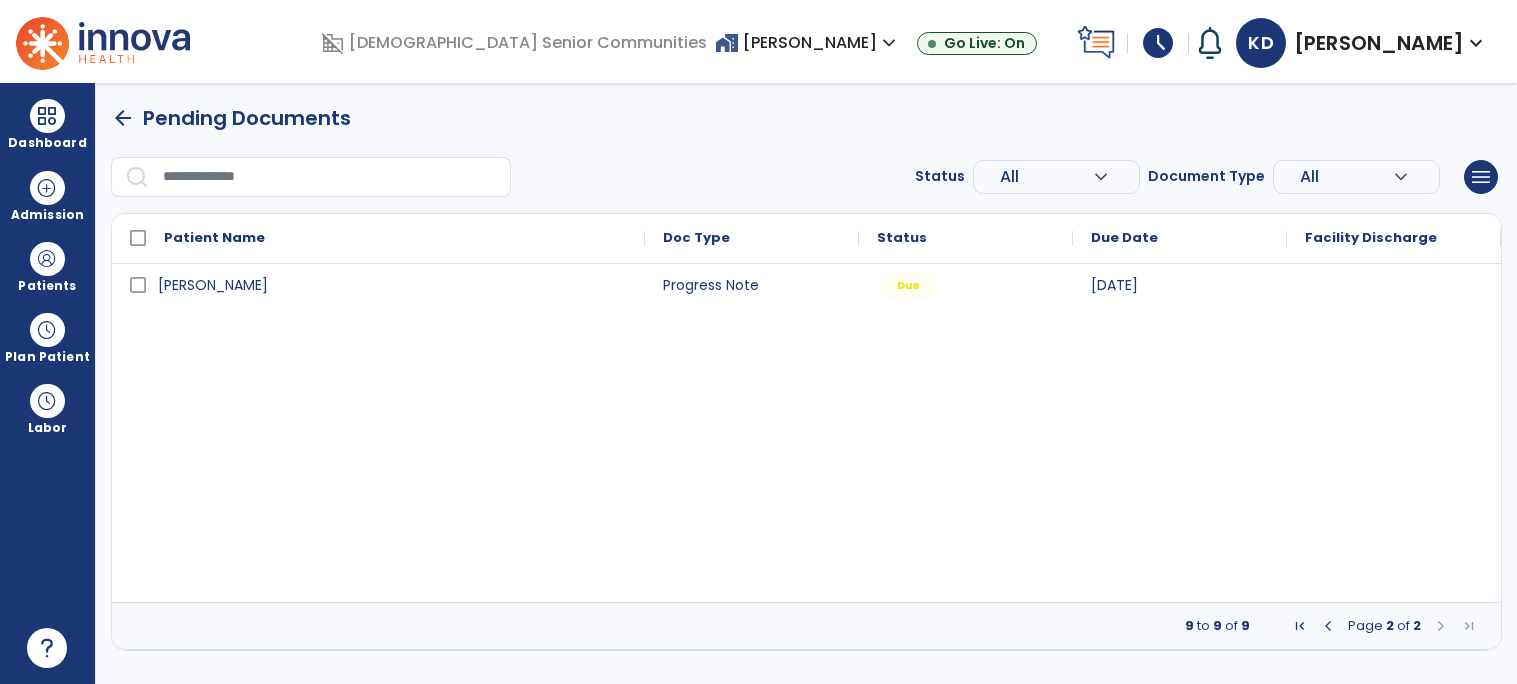 click at bounding box center [1441, 626] 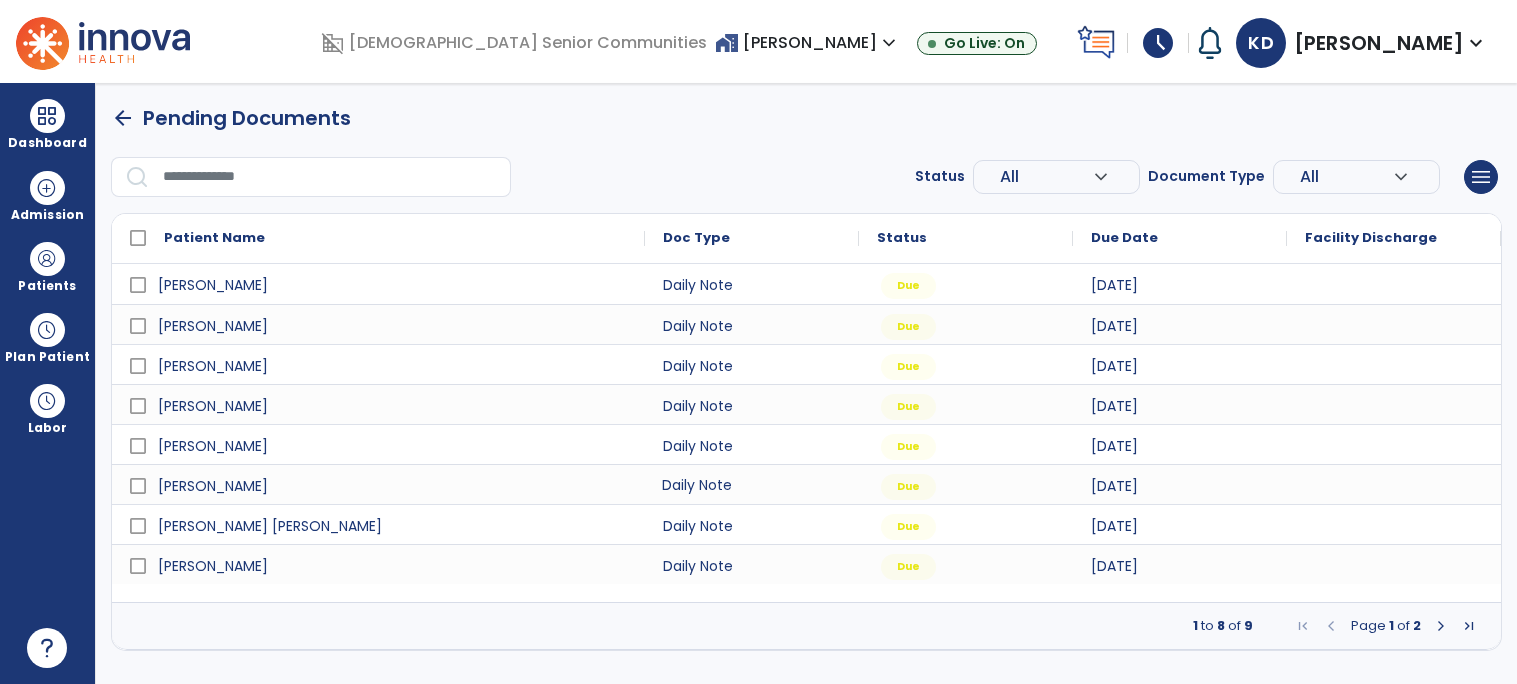 click on "Daily Note" at bounding box center [752, 484] 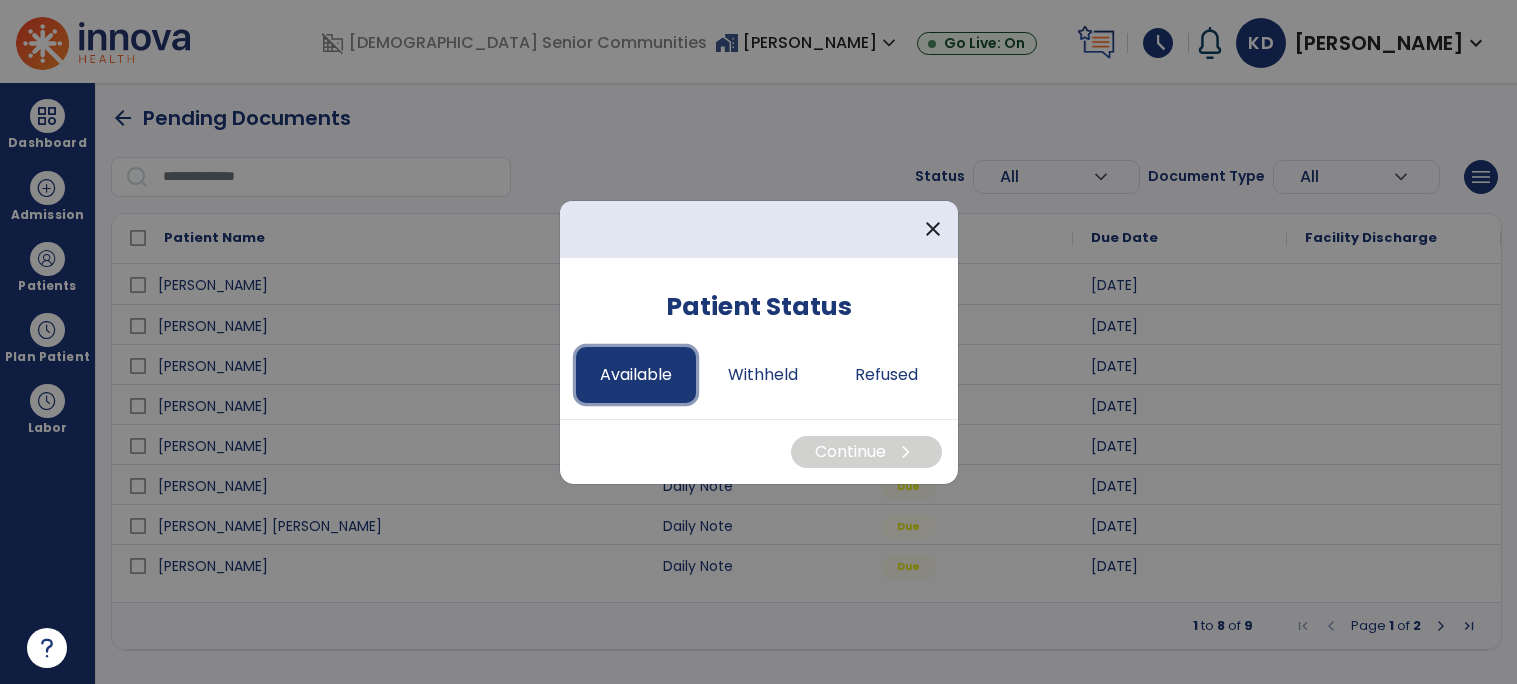 click on "Available" at bounding box center [636, 375] 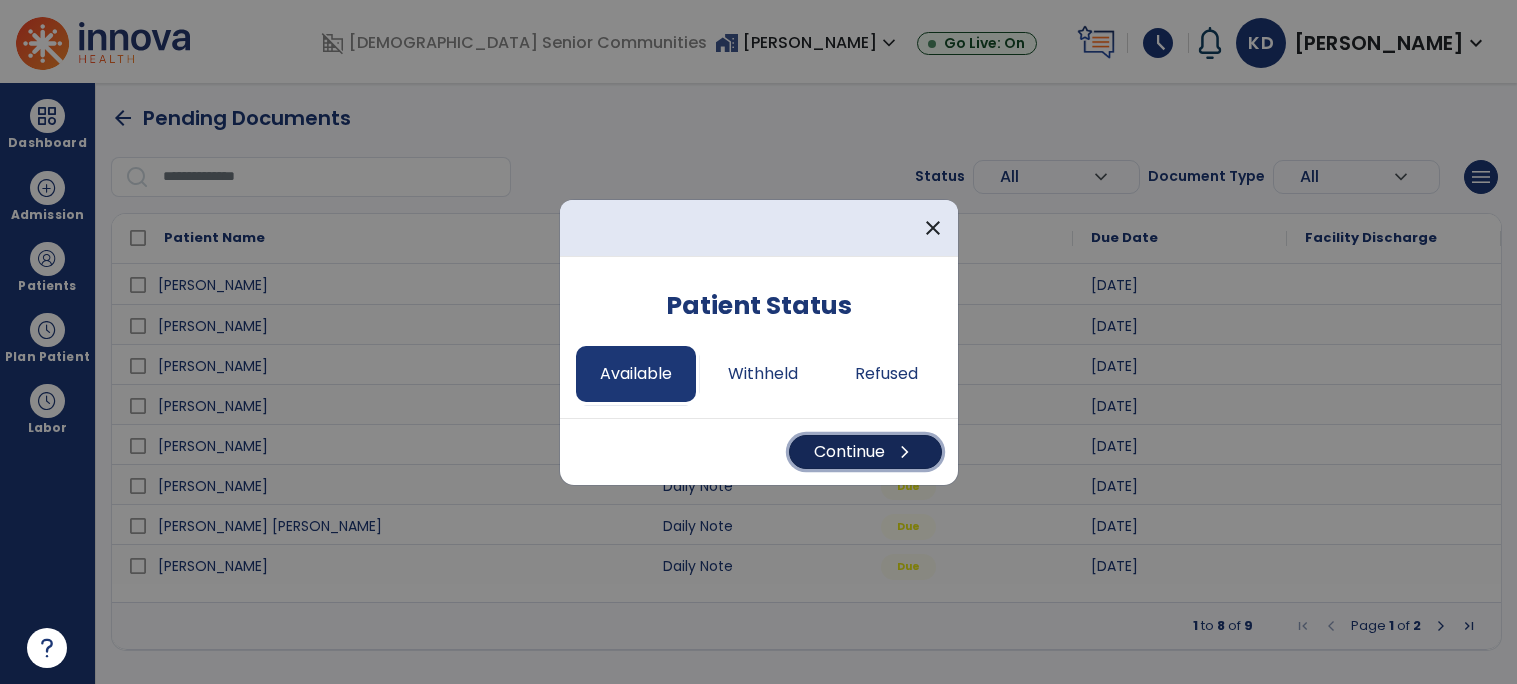 click on "chevron_right" at bounding box center (905, 452) 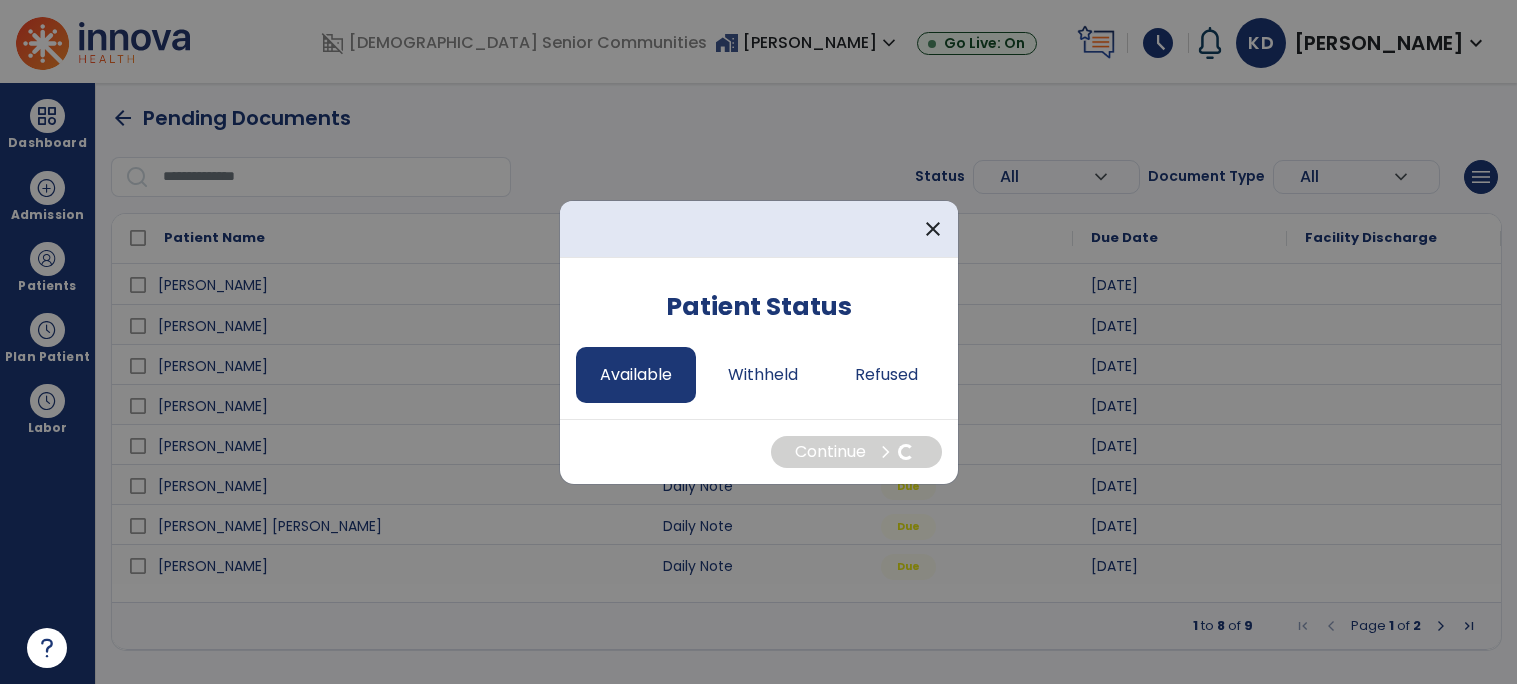 select on "*" 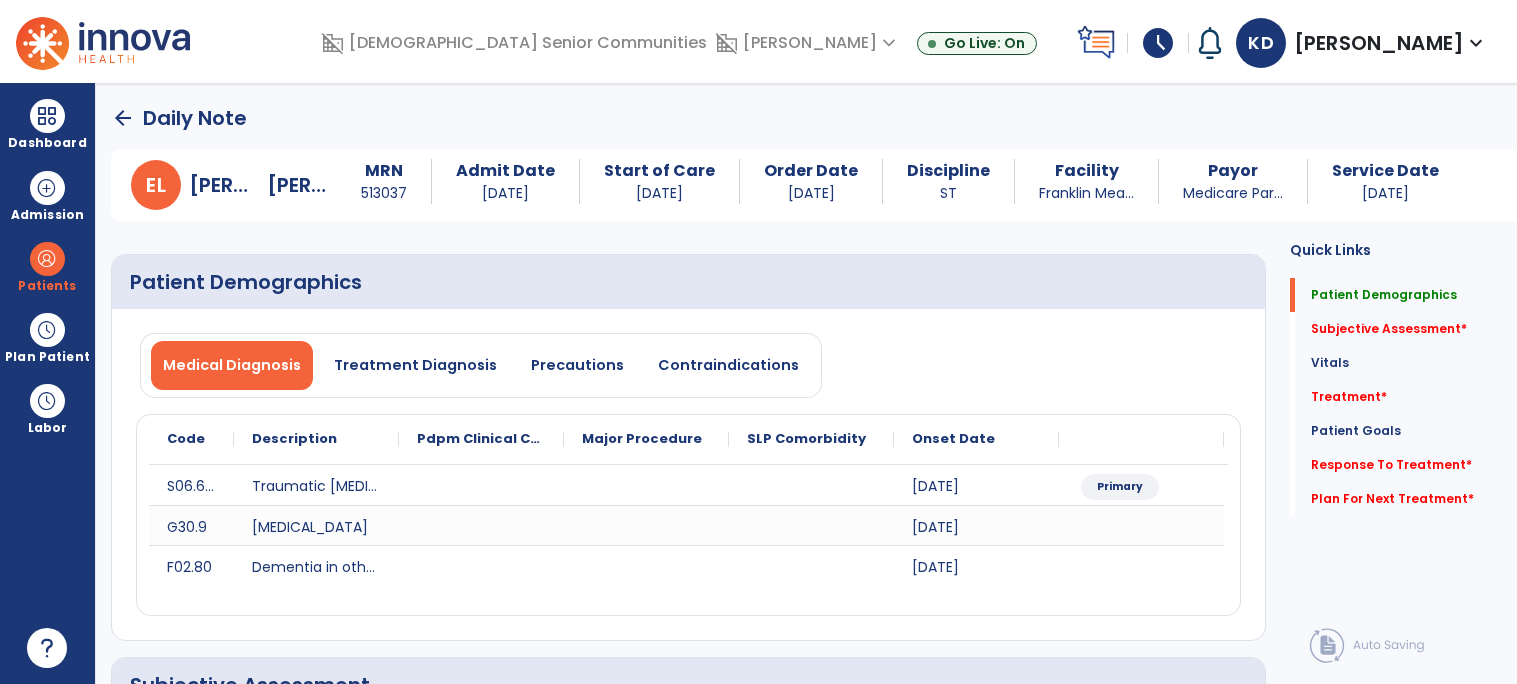 click on "Medical Diagnosis   Treatment Diagnosis   Precautions   Contraindications" 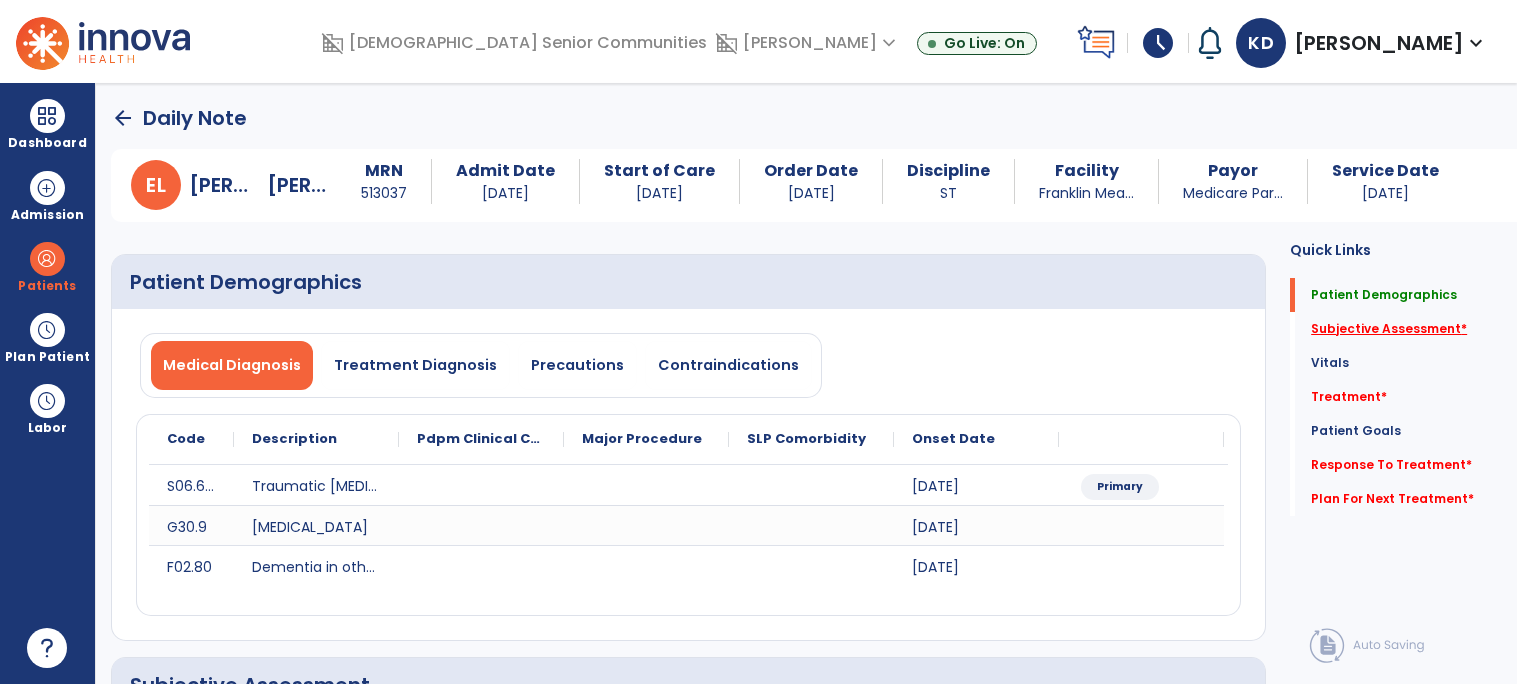click on "Subjective Assessment   *" 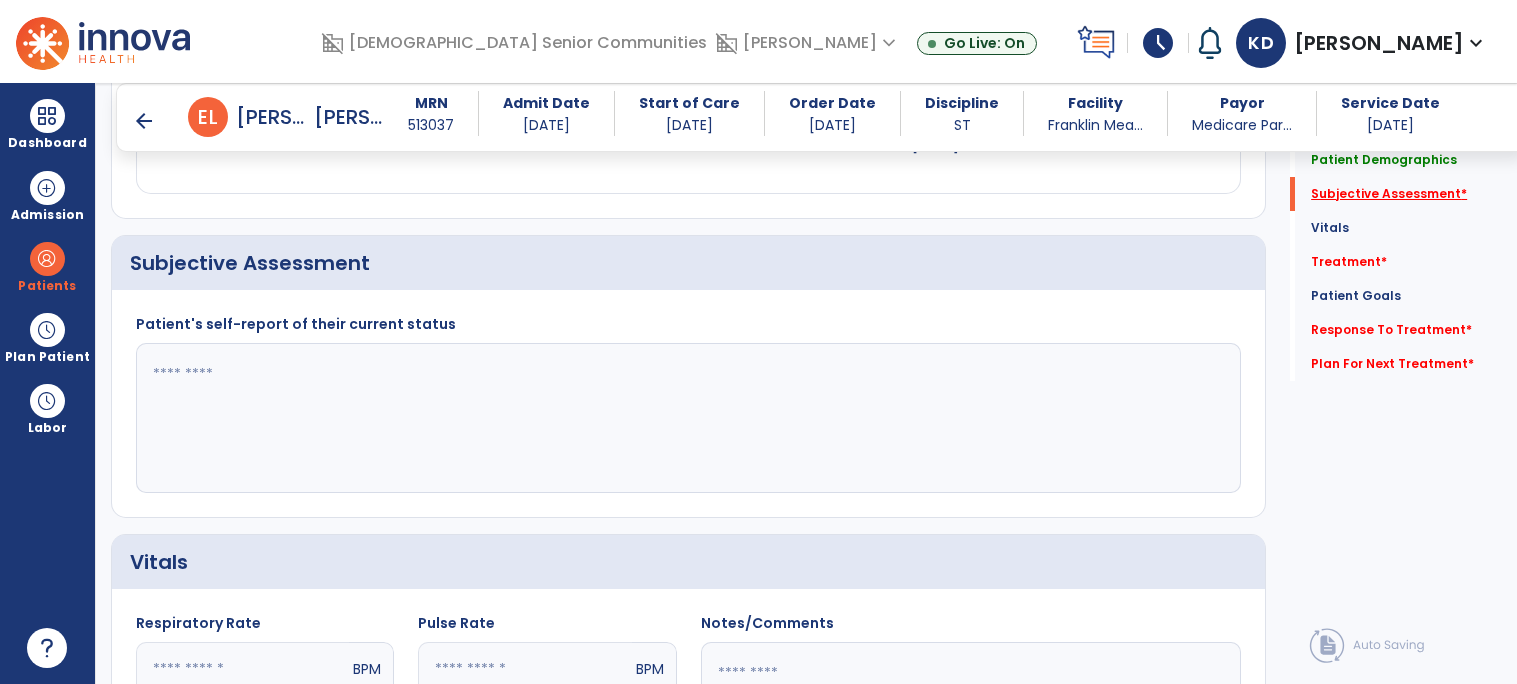 scroll, scrollTop: 415, scrollLeft: 0, axis: vertical 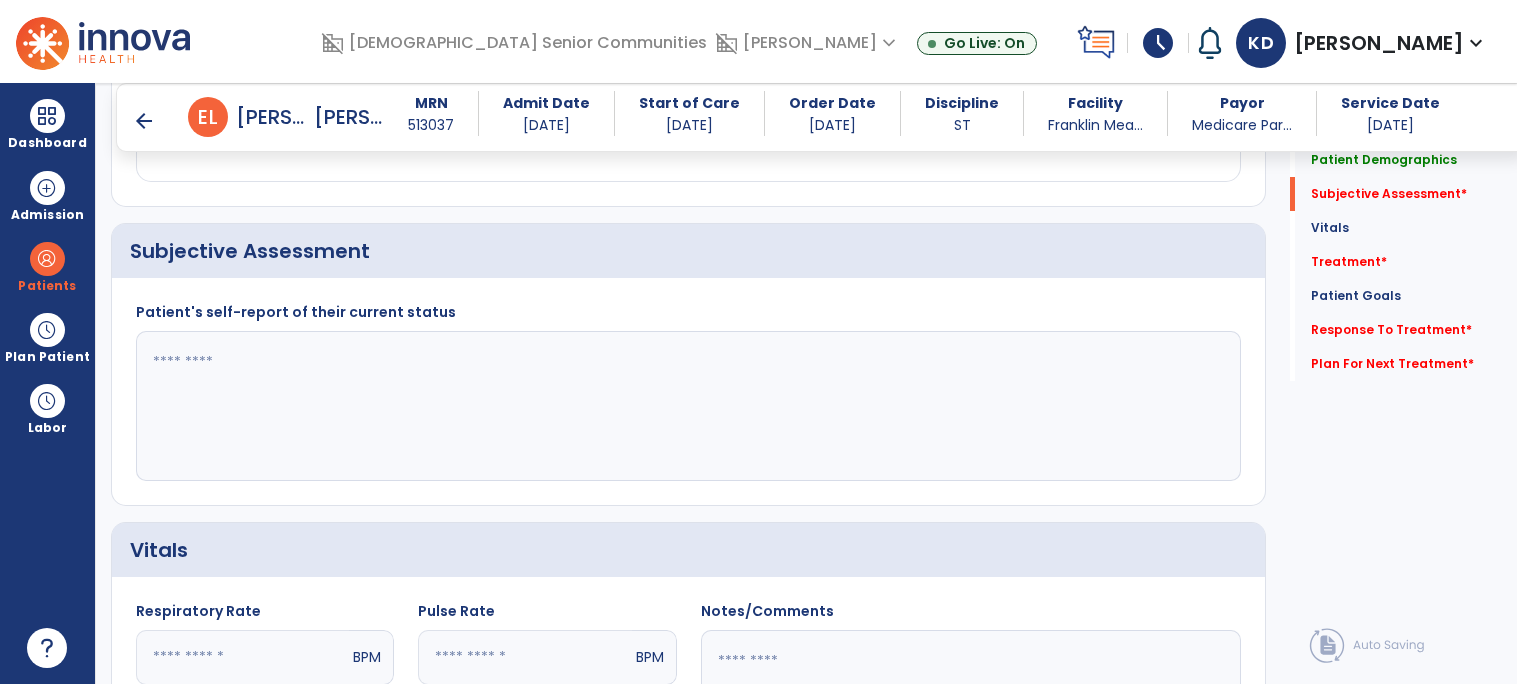 click 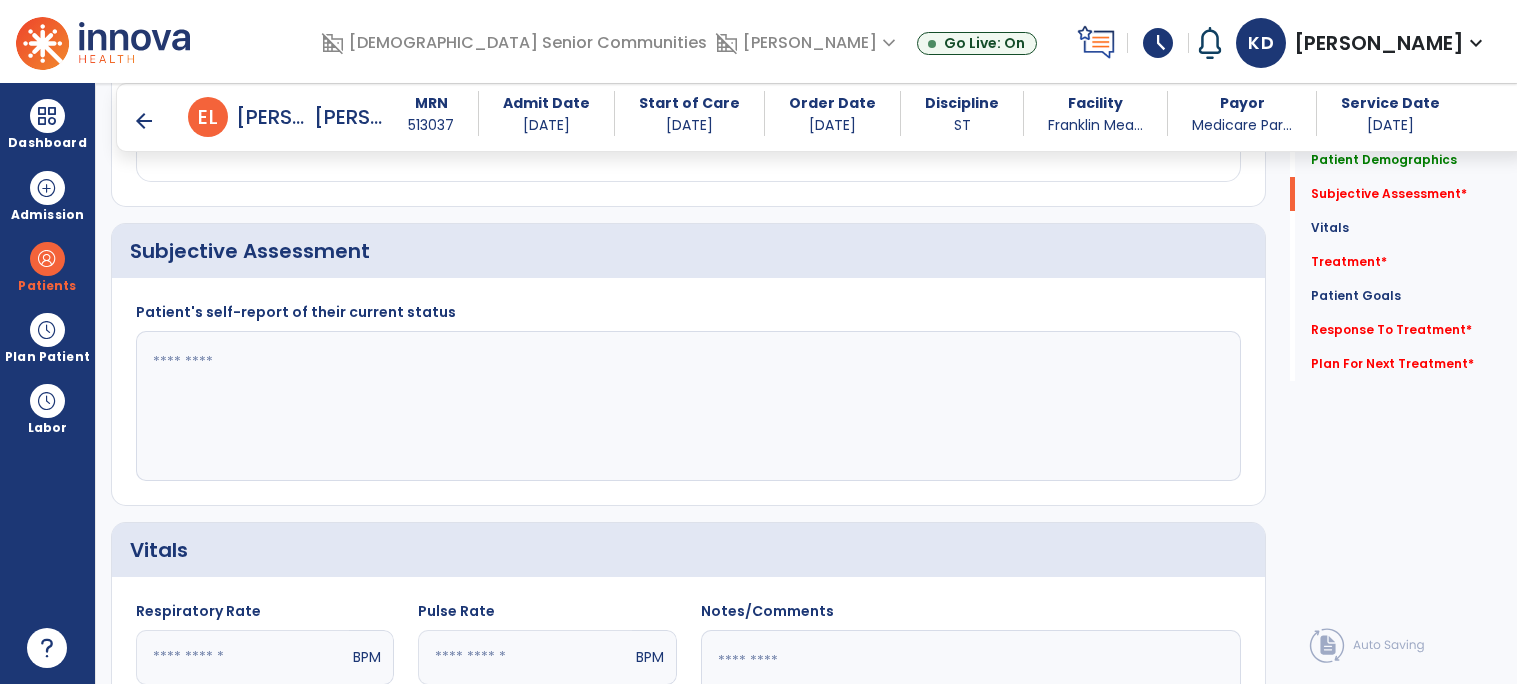 type on "*" 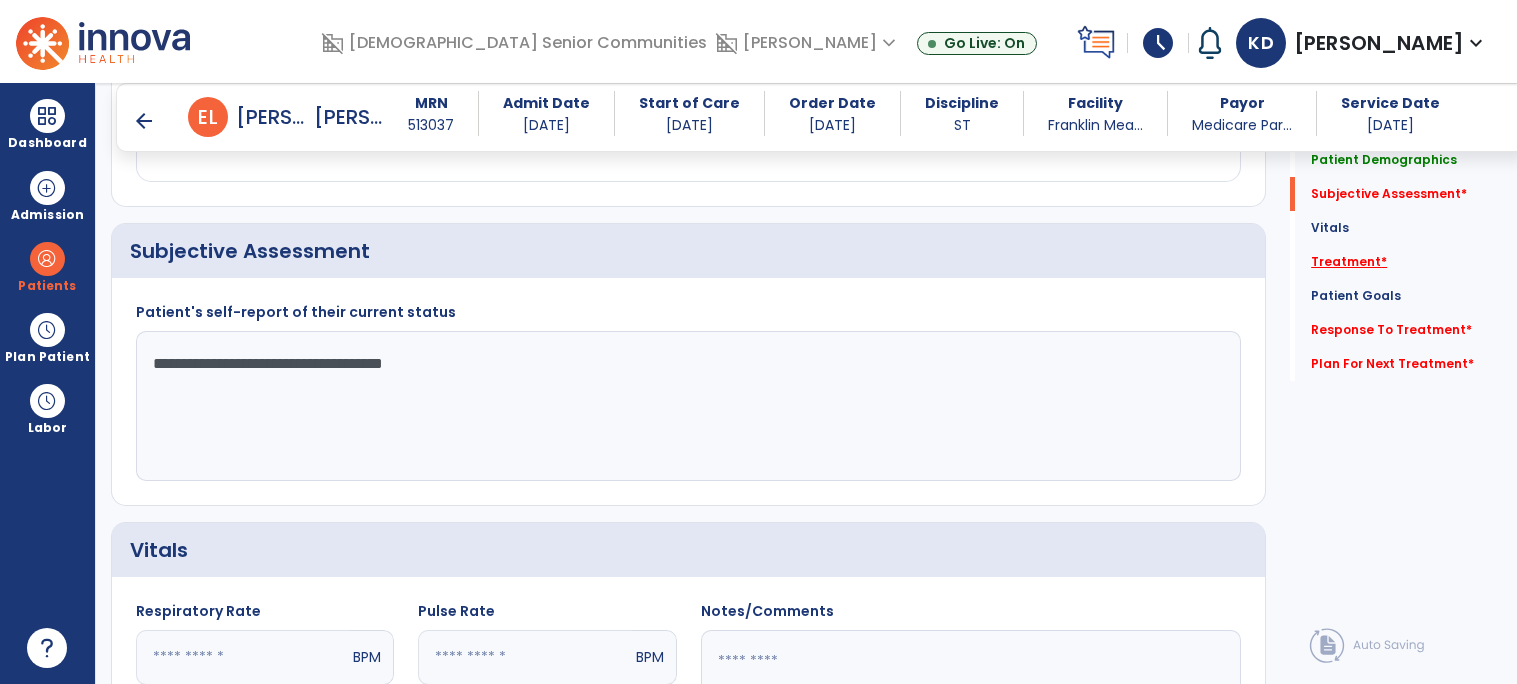 type on "**********" 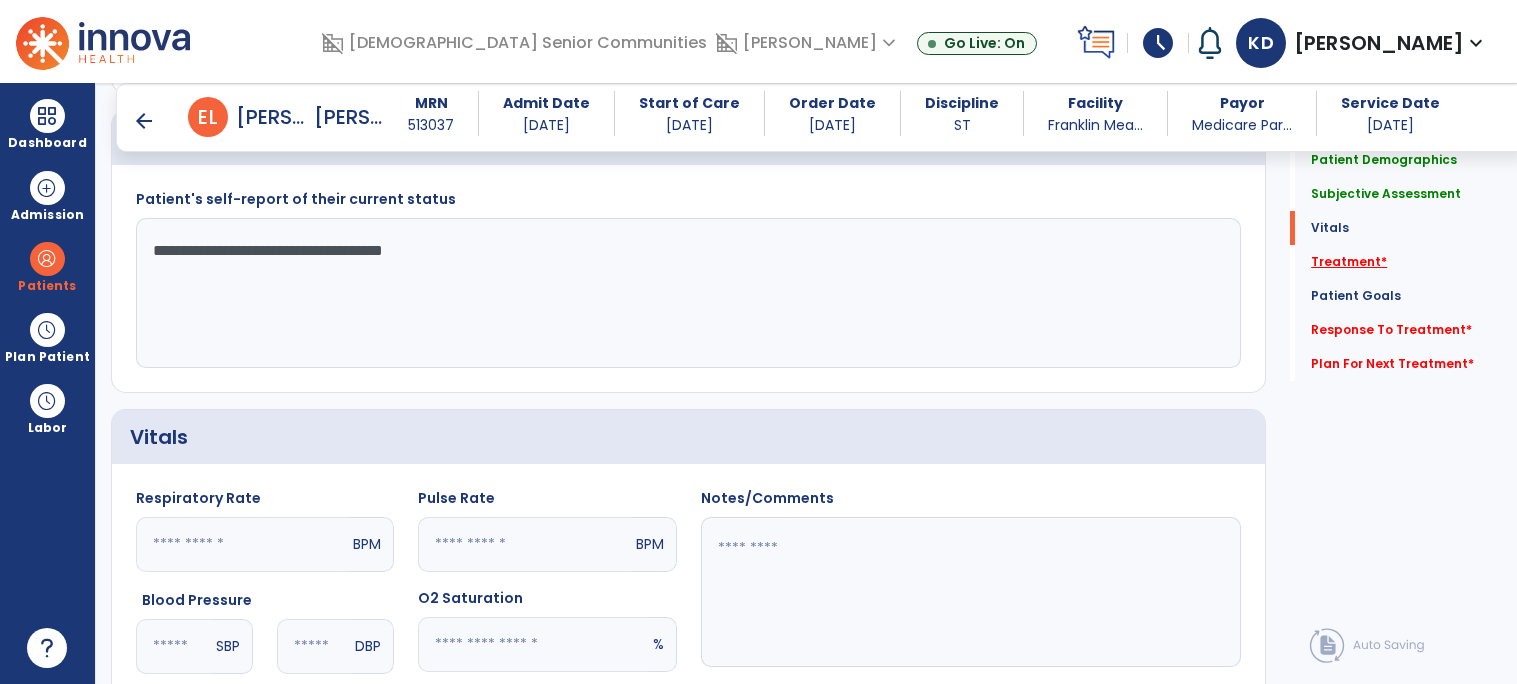 scroll, scrollTop: 1104, scrollLeft: 0, axis: vertical 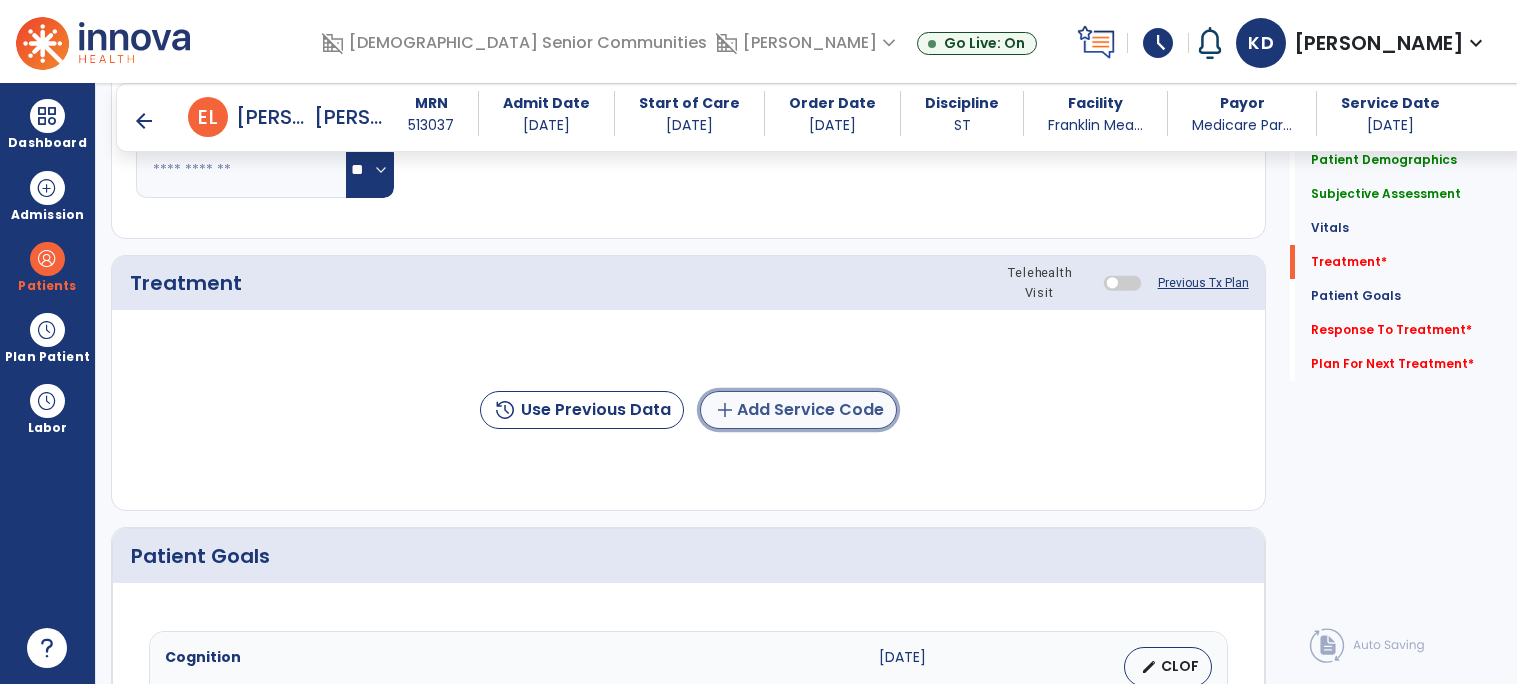 click on "add  Add Service Code" 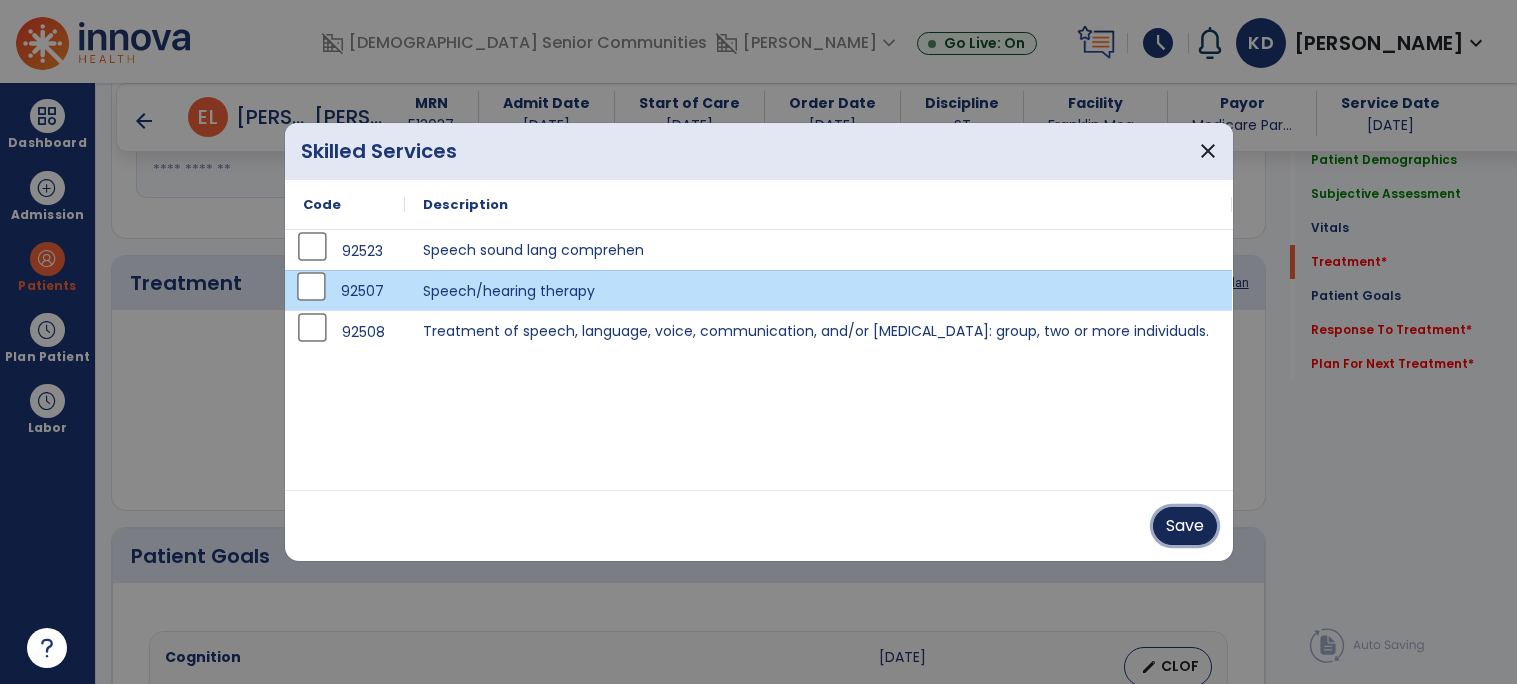 click on "Save" at bounding box center [1185, 526] 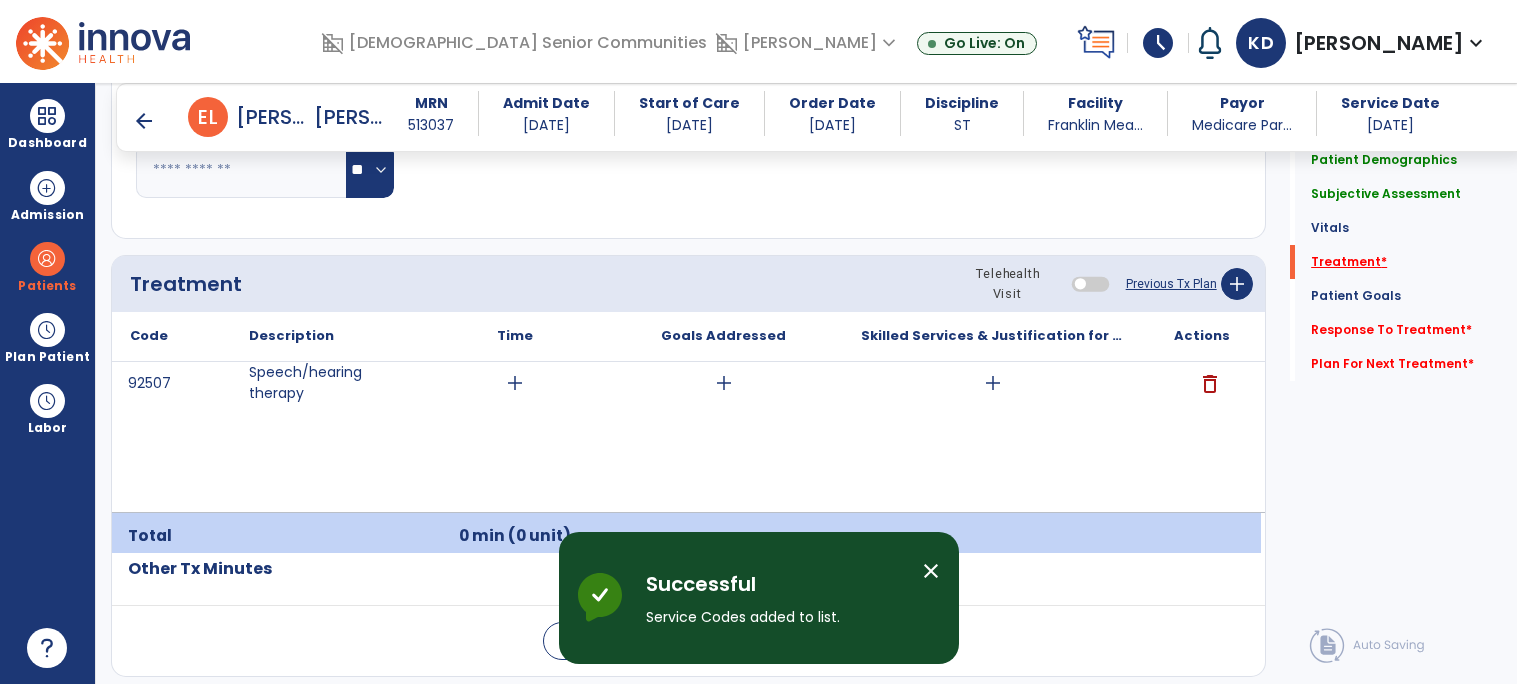 click on "Treatment   *" 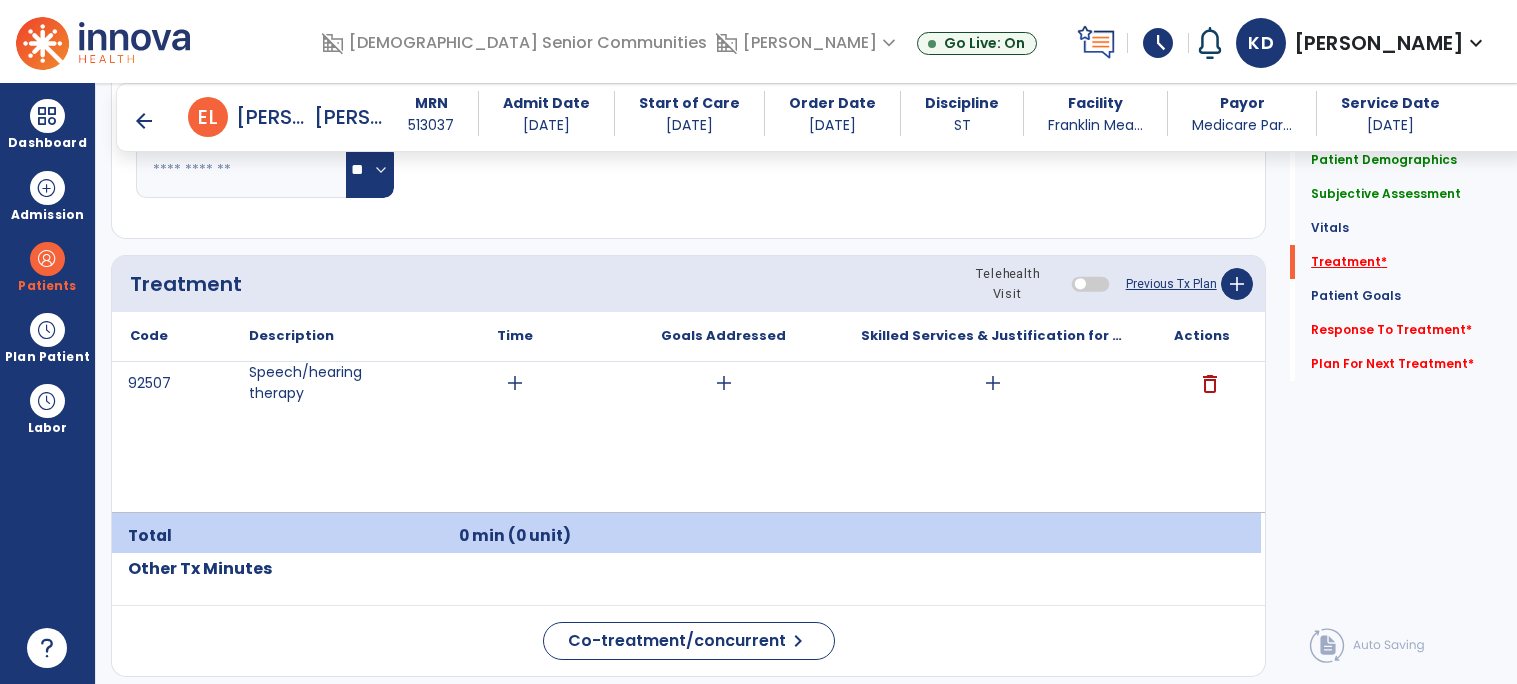 scroll, scrollTop: 1188, scrollLeft: 0, axis: vertical 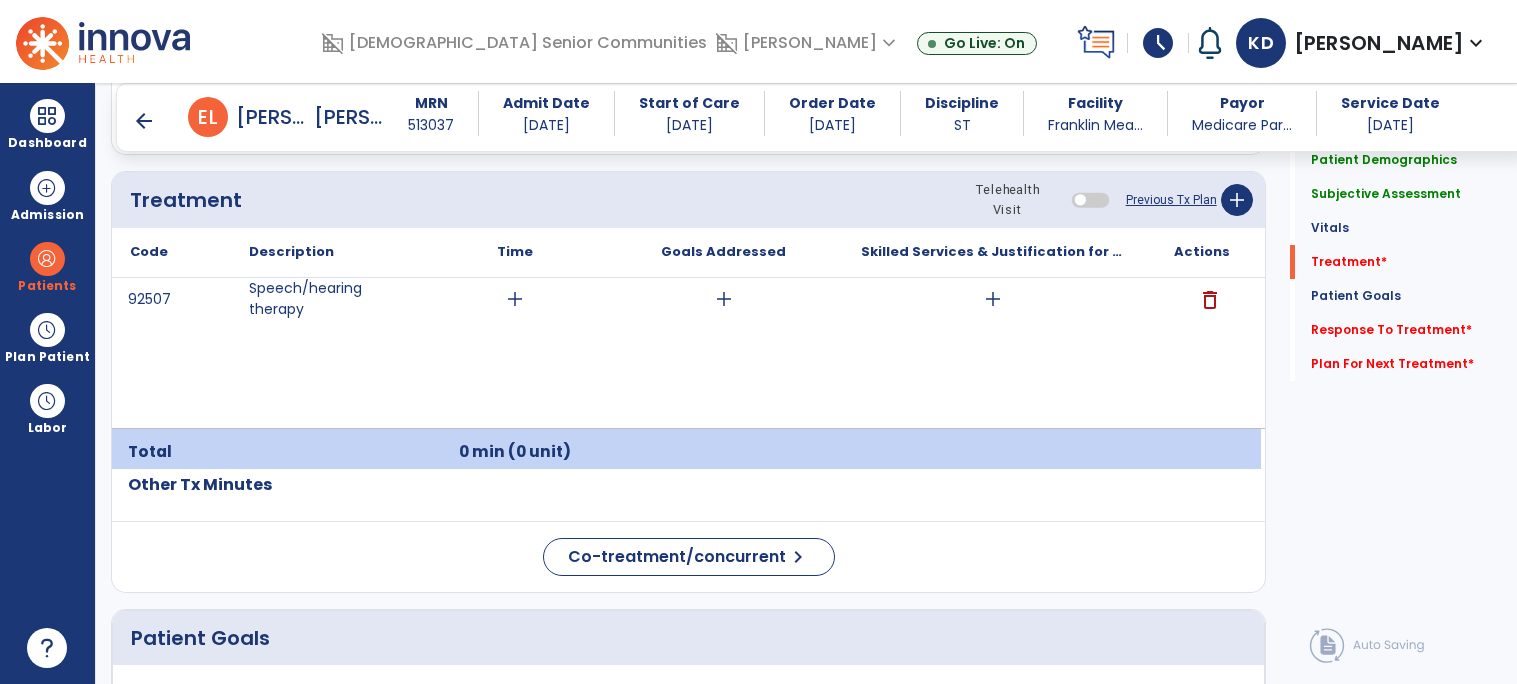 click on "92507  Speech/hearing therapy  add add add delete" at bounding box center (686, 353) 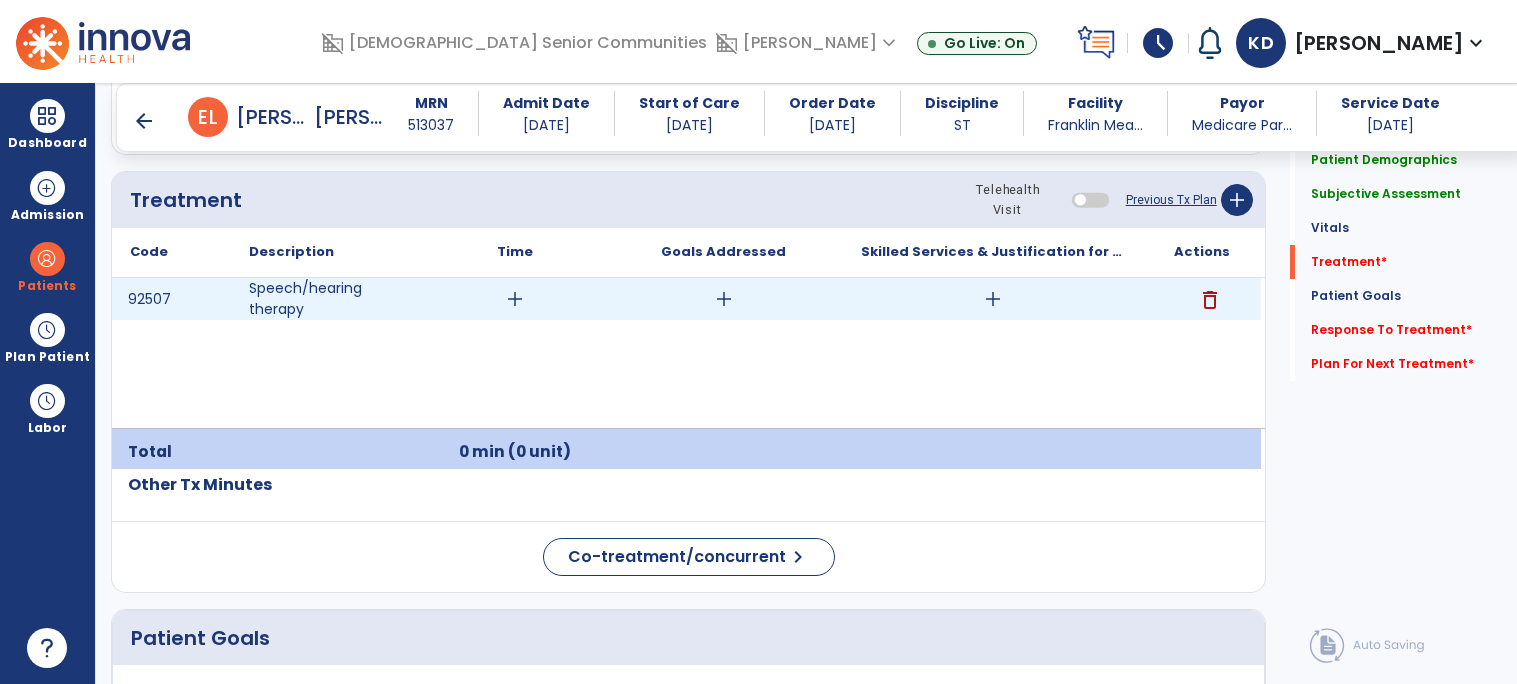 click on "add" at bounding box center (515, 299) 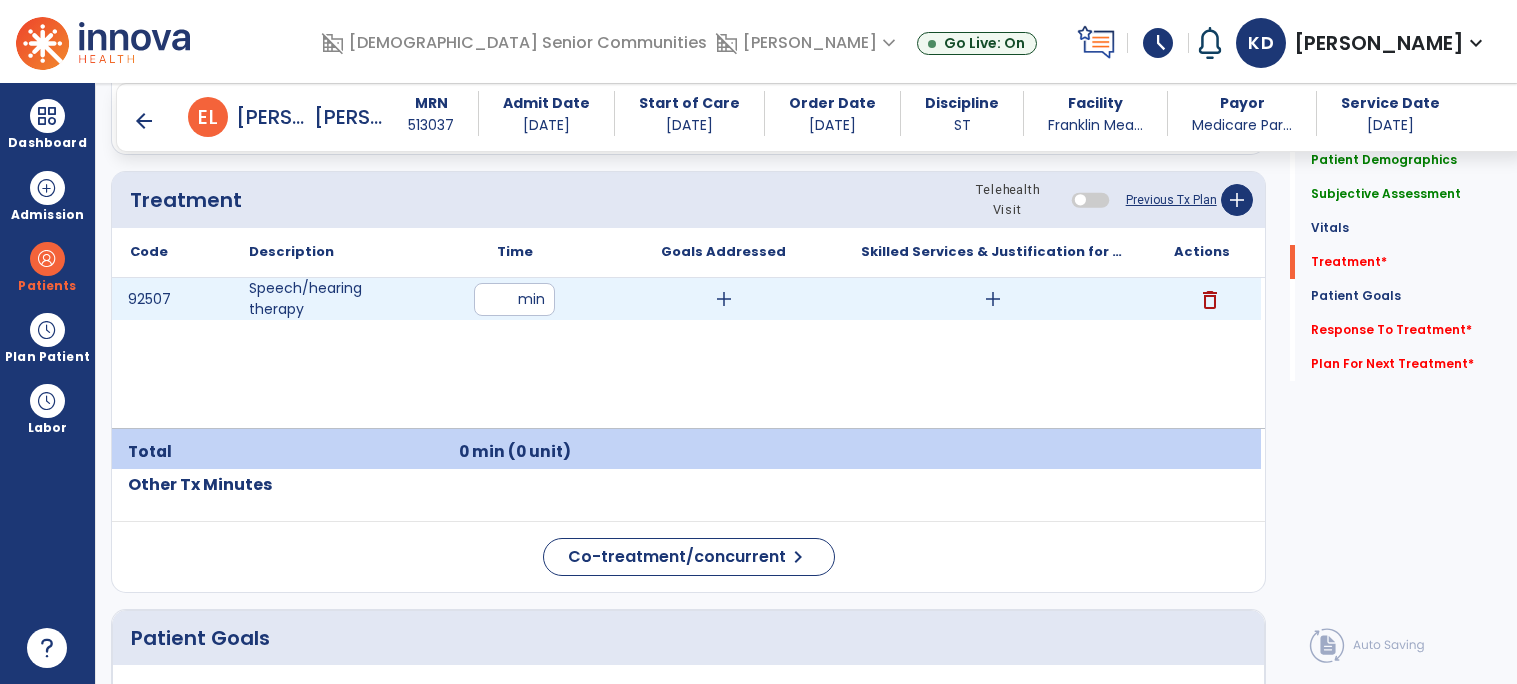 type on "**" 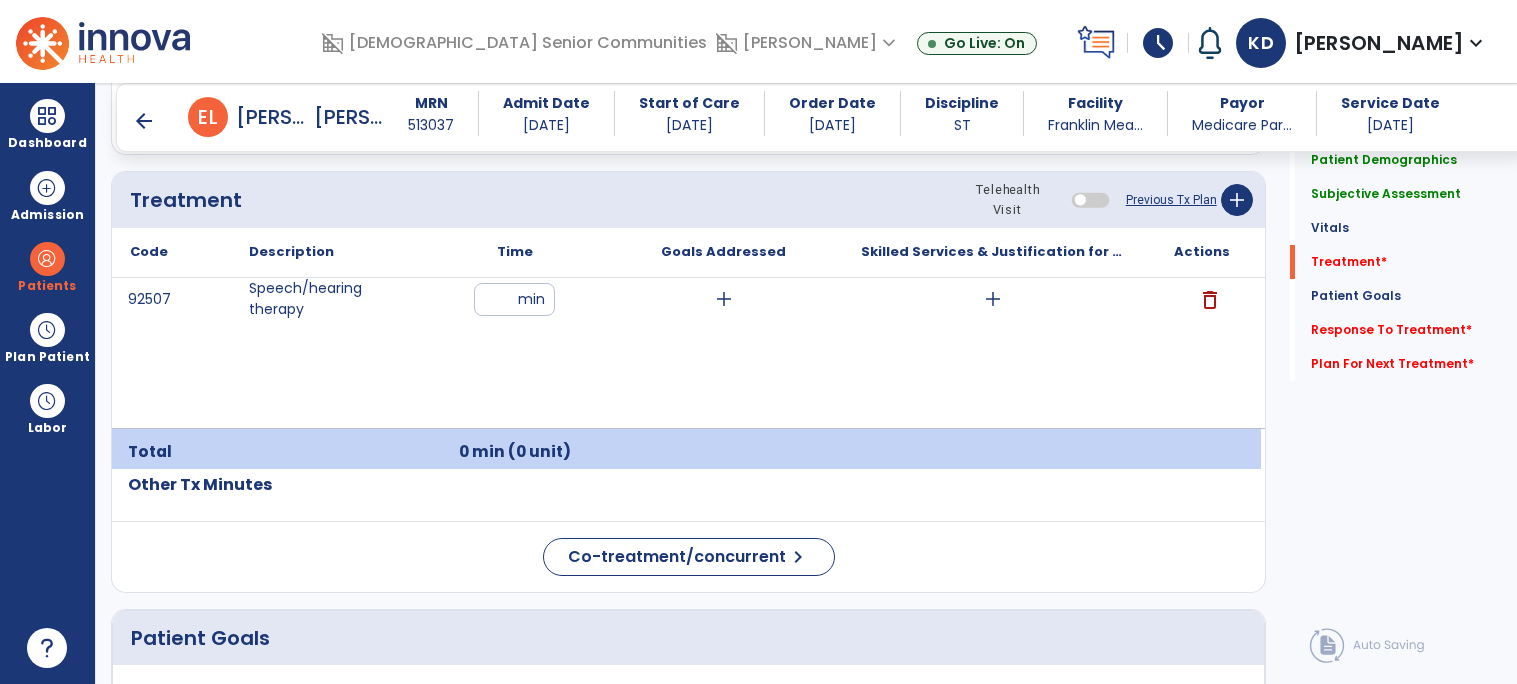 click on "92507  Speech/hearing therapy  ** min add add delete" at bounding box center [686, 353] 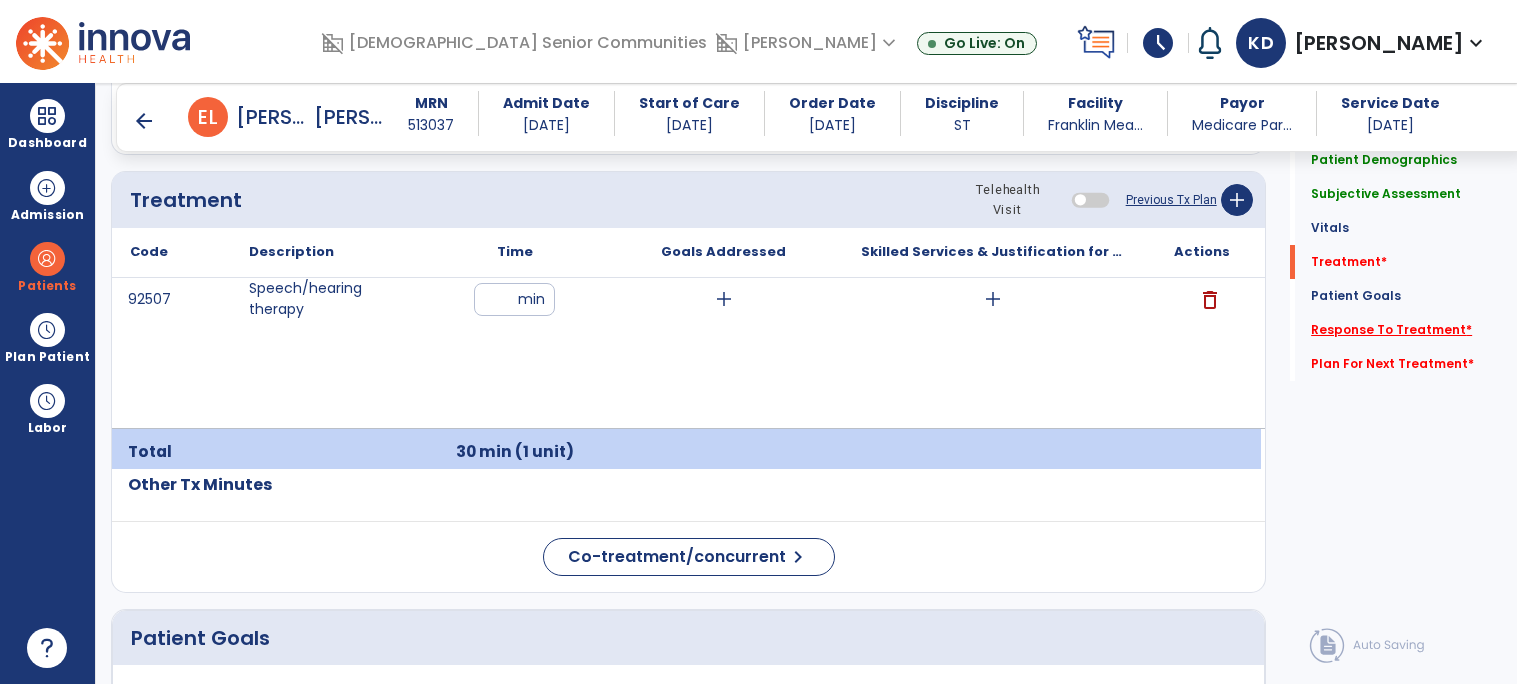 click on "Response To Treatment   *" 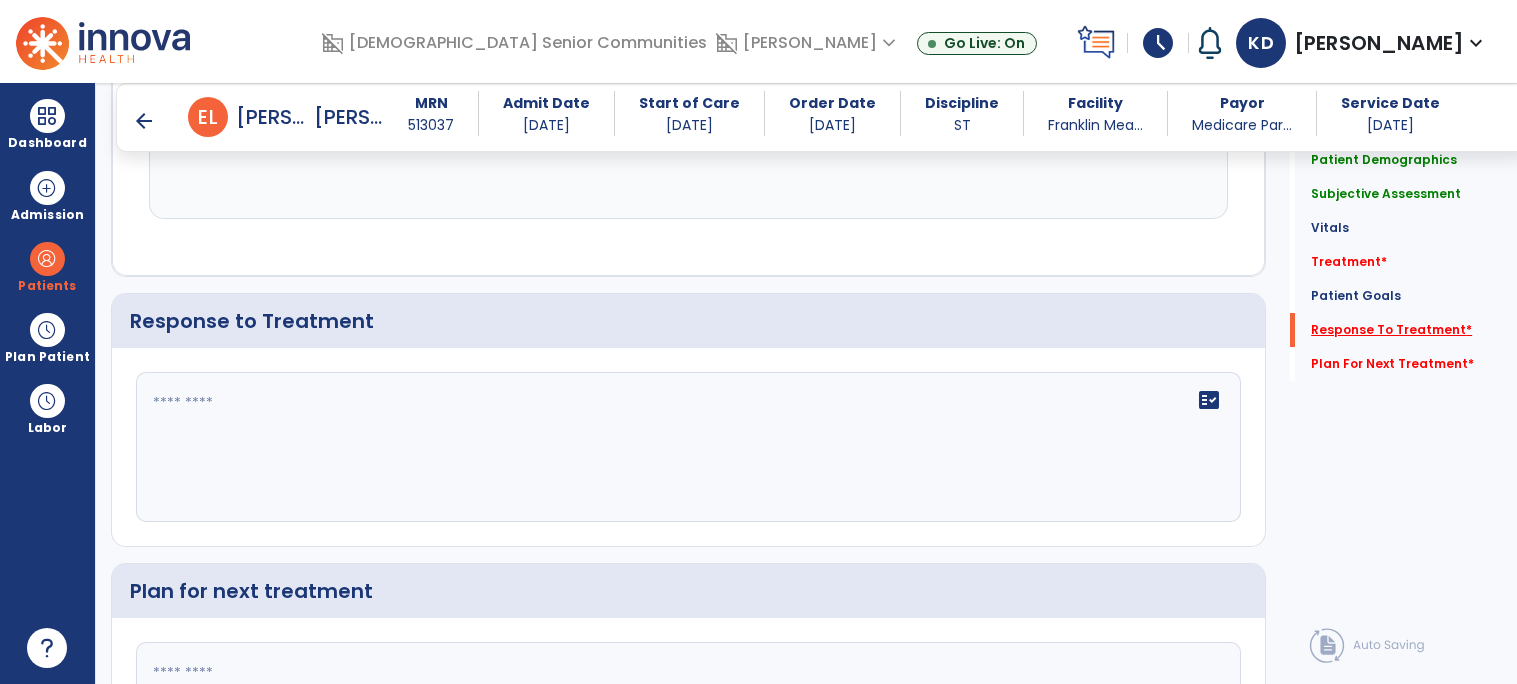 scroll, scrollTop: 2688, scrollLeft: 0, axis: vertical 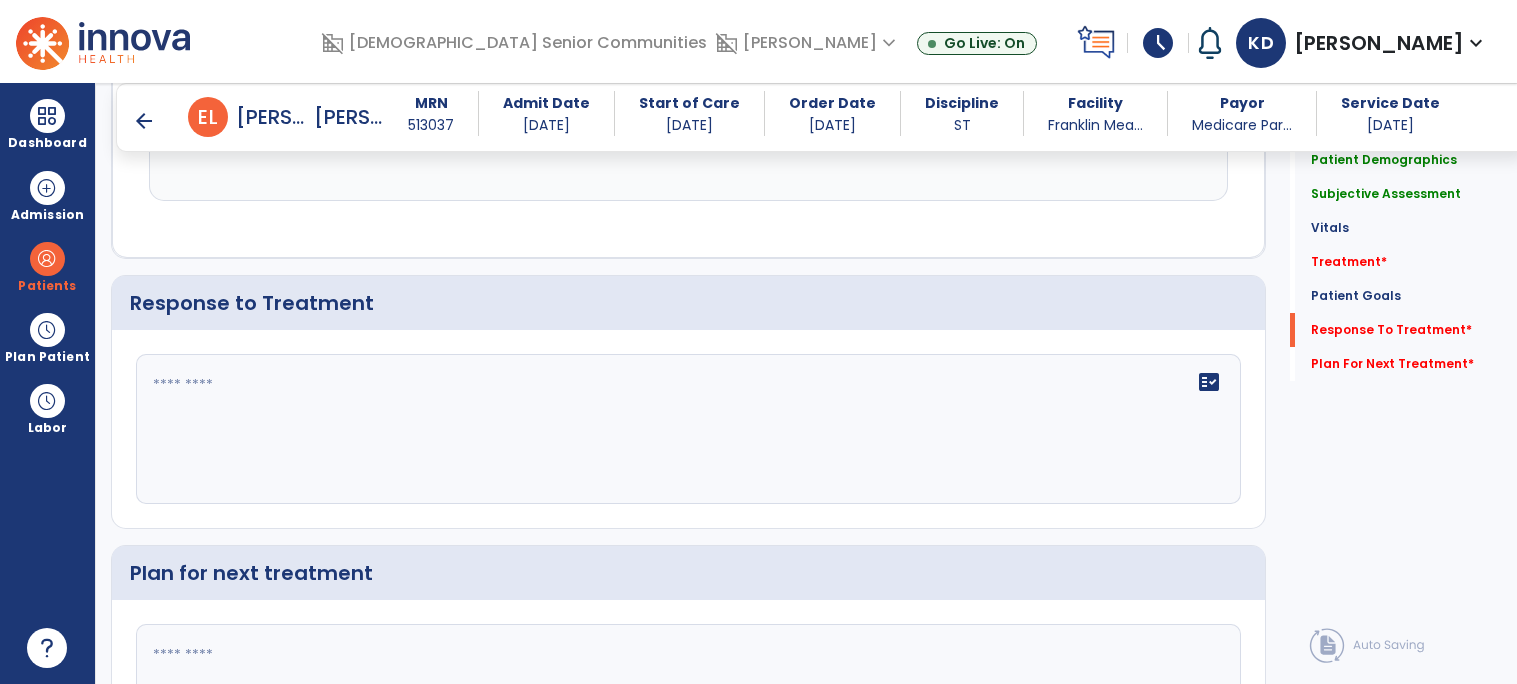click on "fact_check" 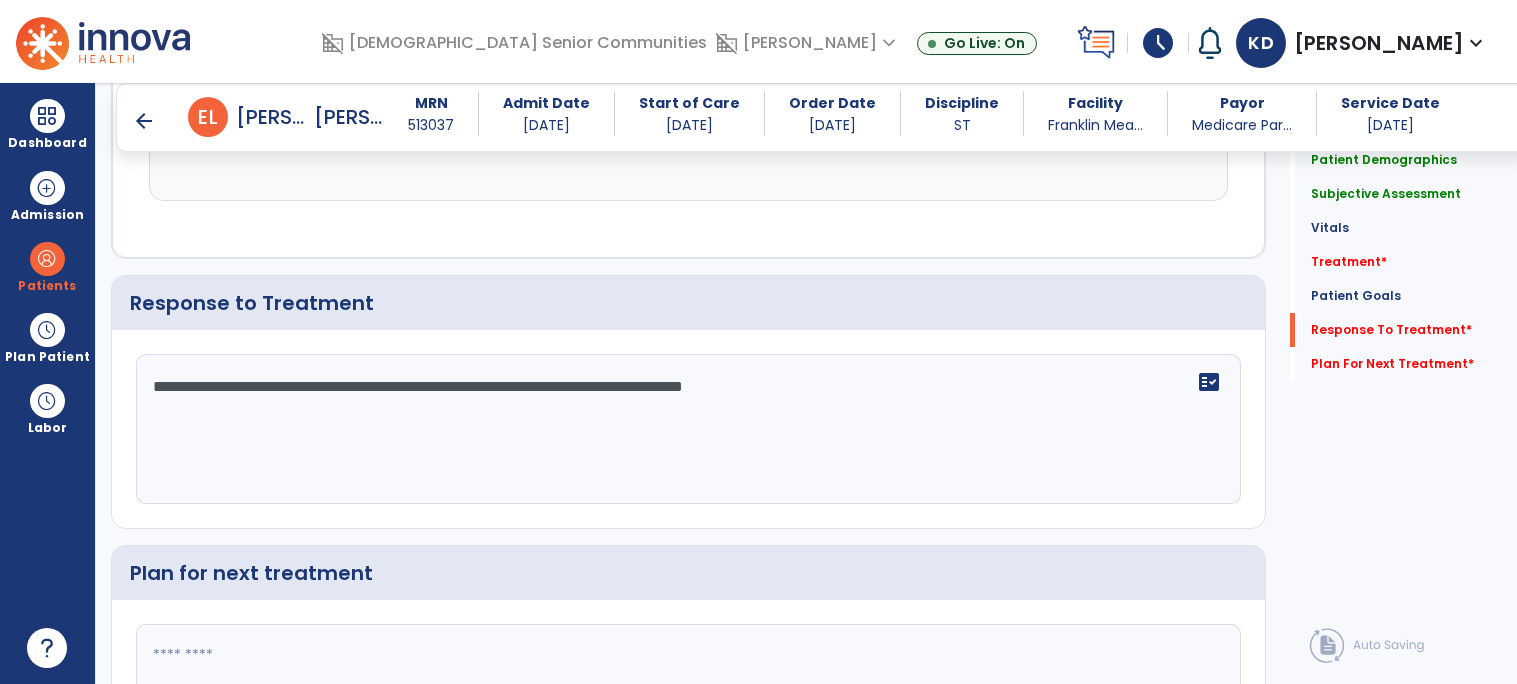 type on "**********" 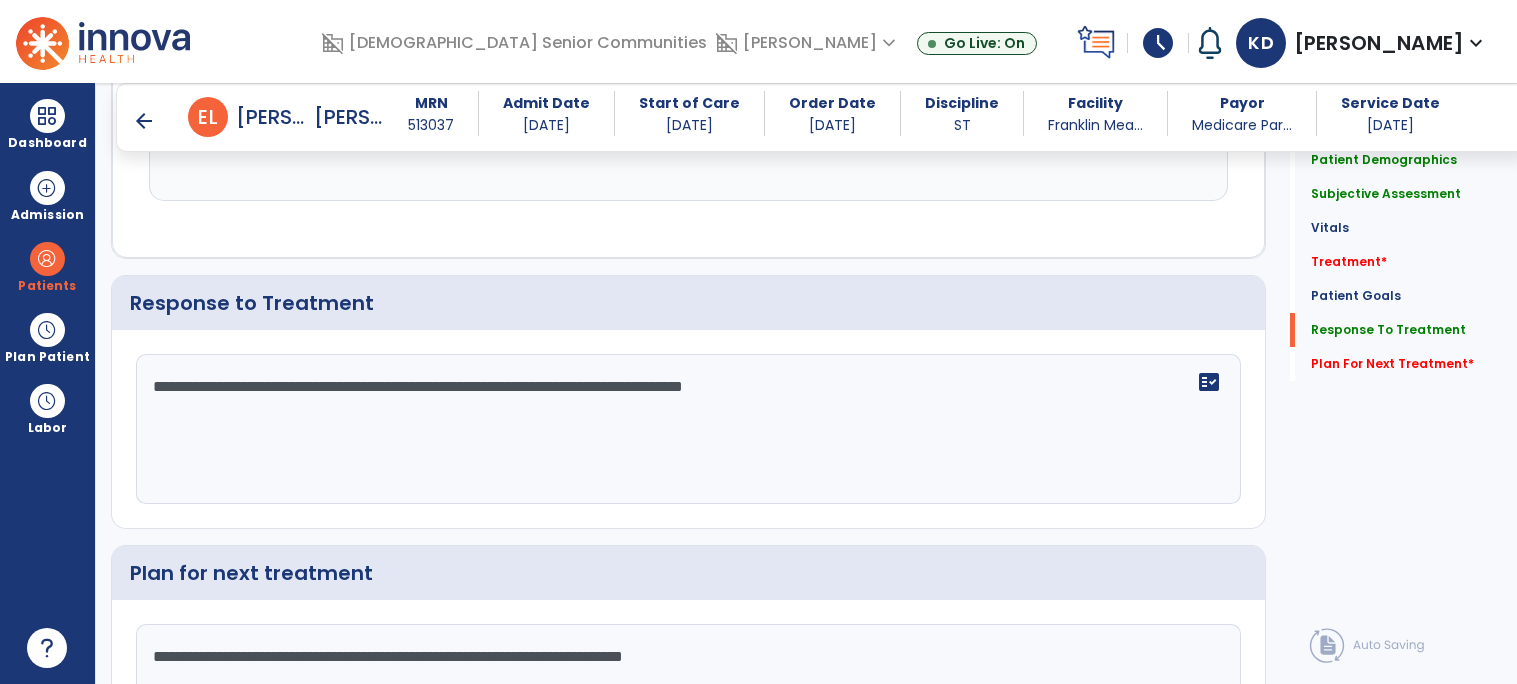 type on "**********" 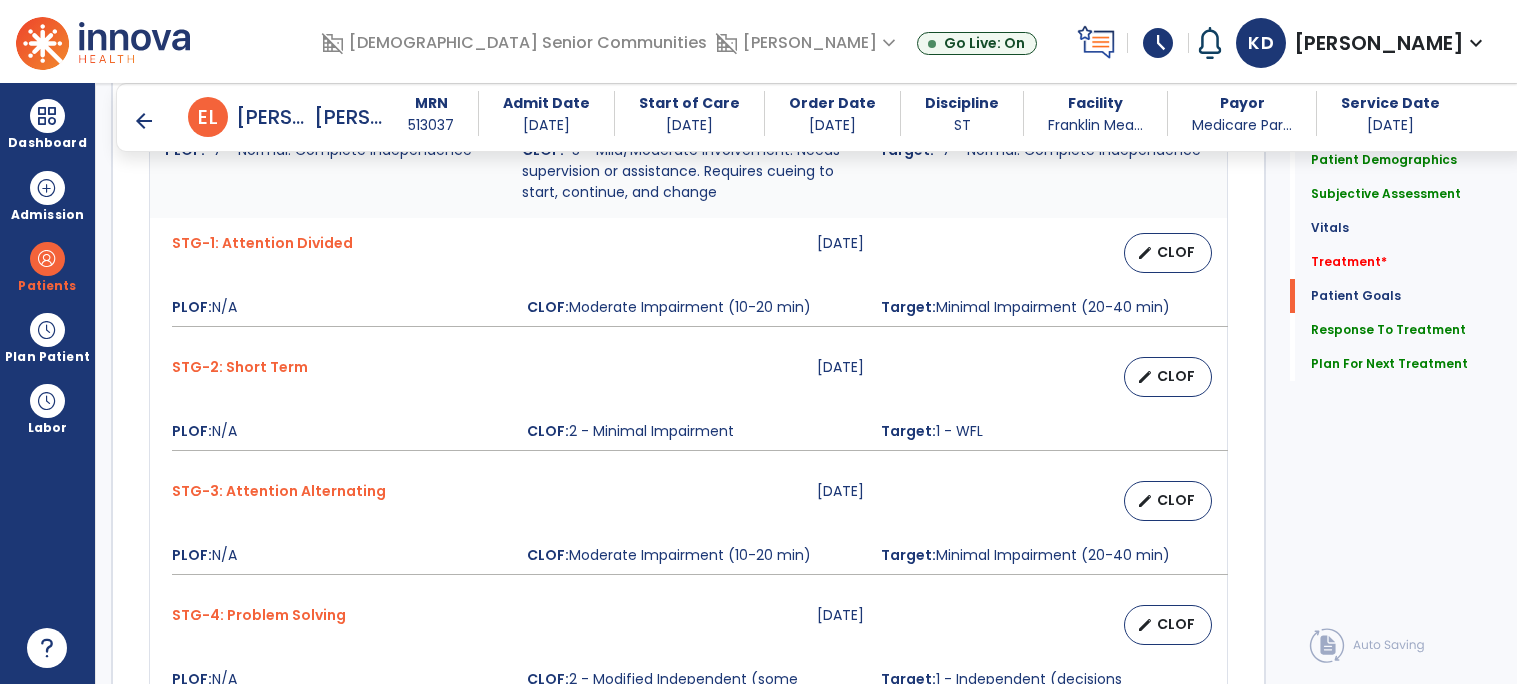 scroll, scrollTop: 1836, scrollLeft: 0, axis: vertical 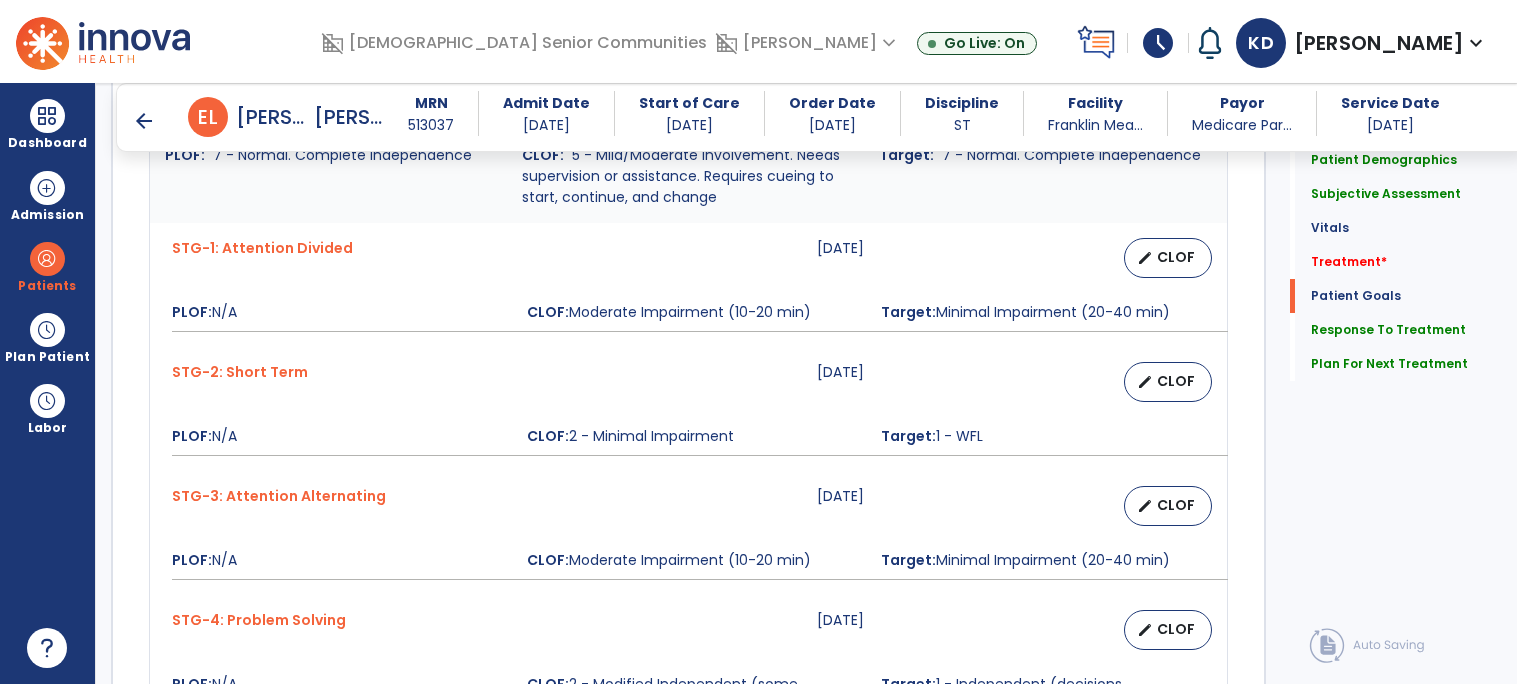 click on "arrow_back" at bounding box center (144, 121) 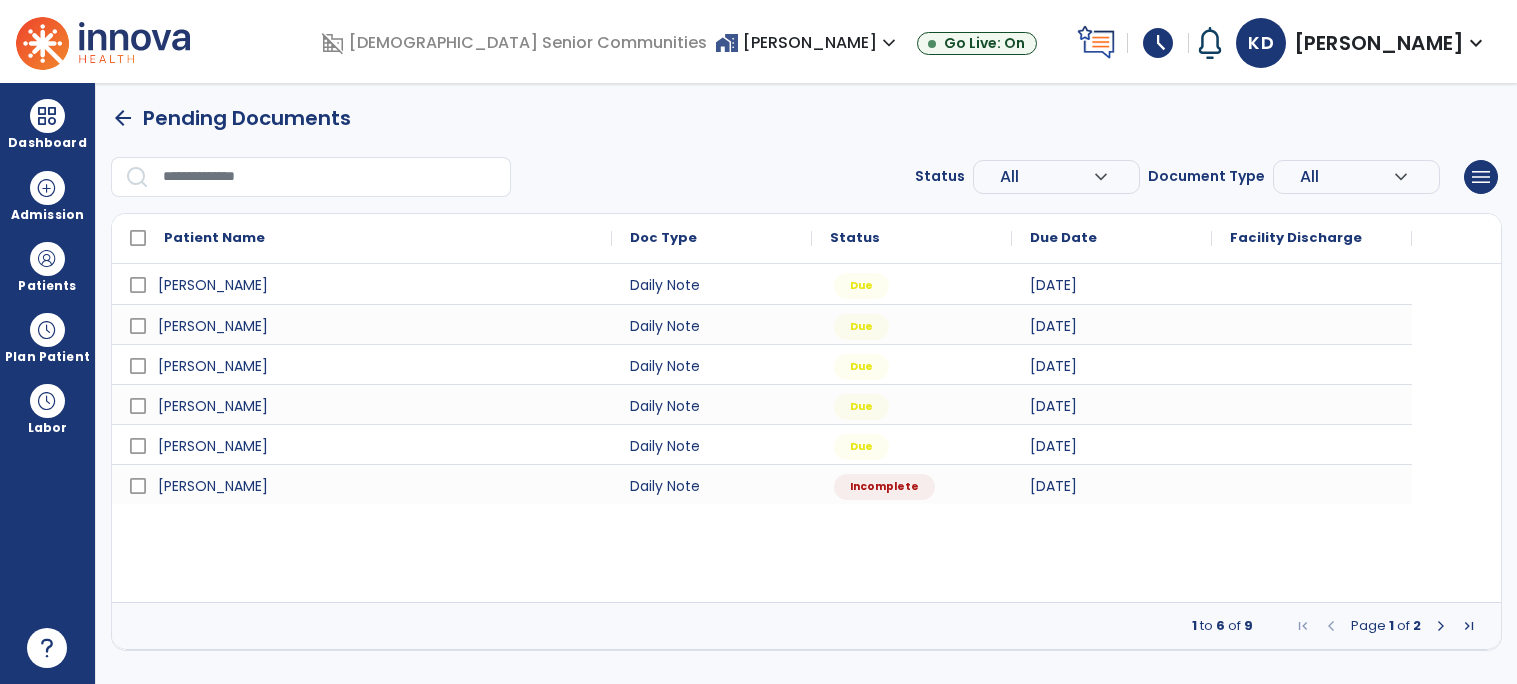 scroll, scrollTop: 0, scrollLeft: 0, axis: both 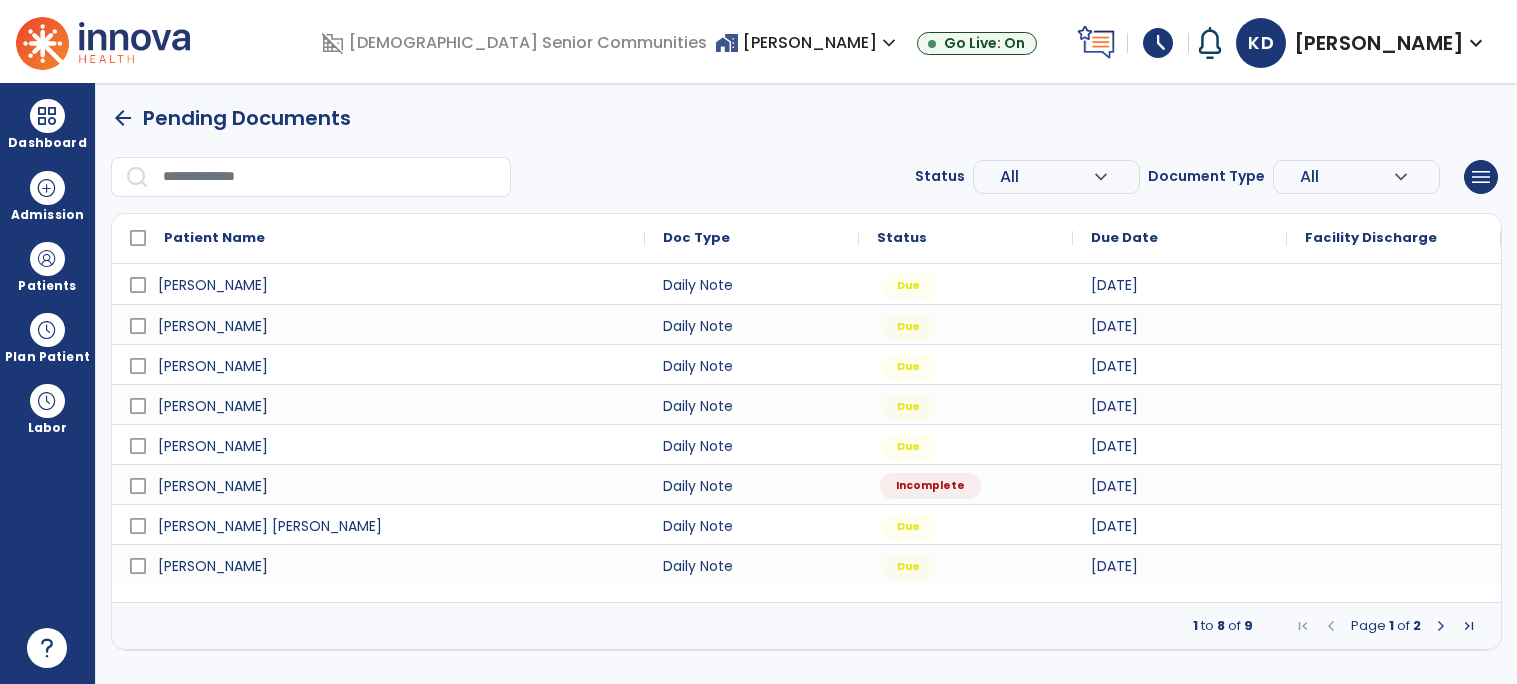 click on "Incomplete" at bounding box center [966, 484] 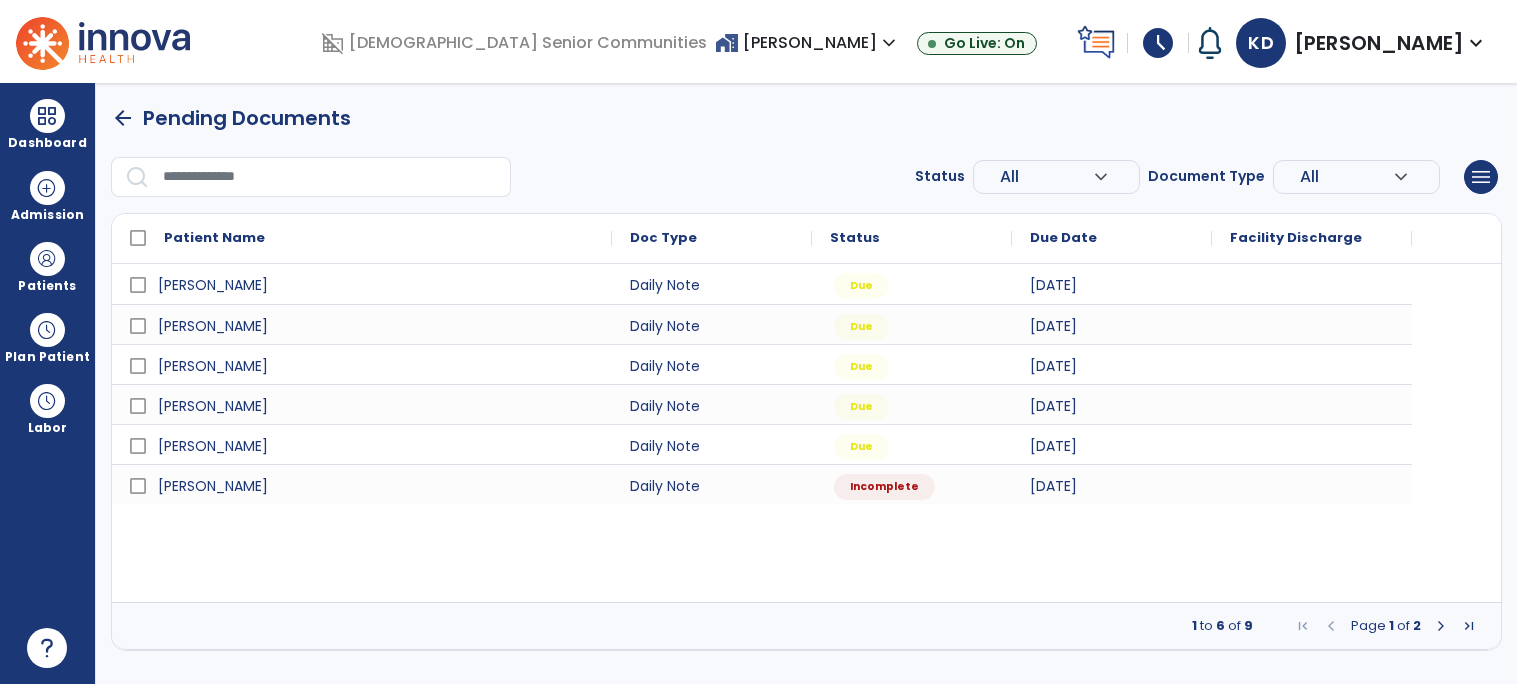 select on "*" 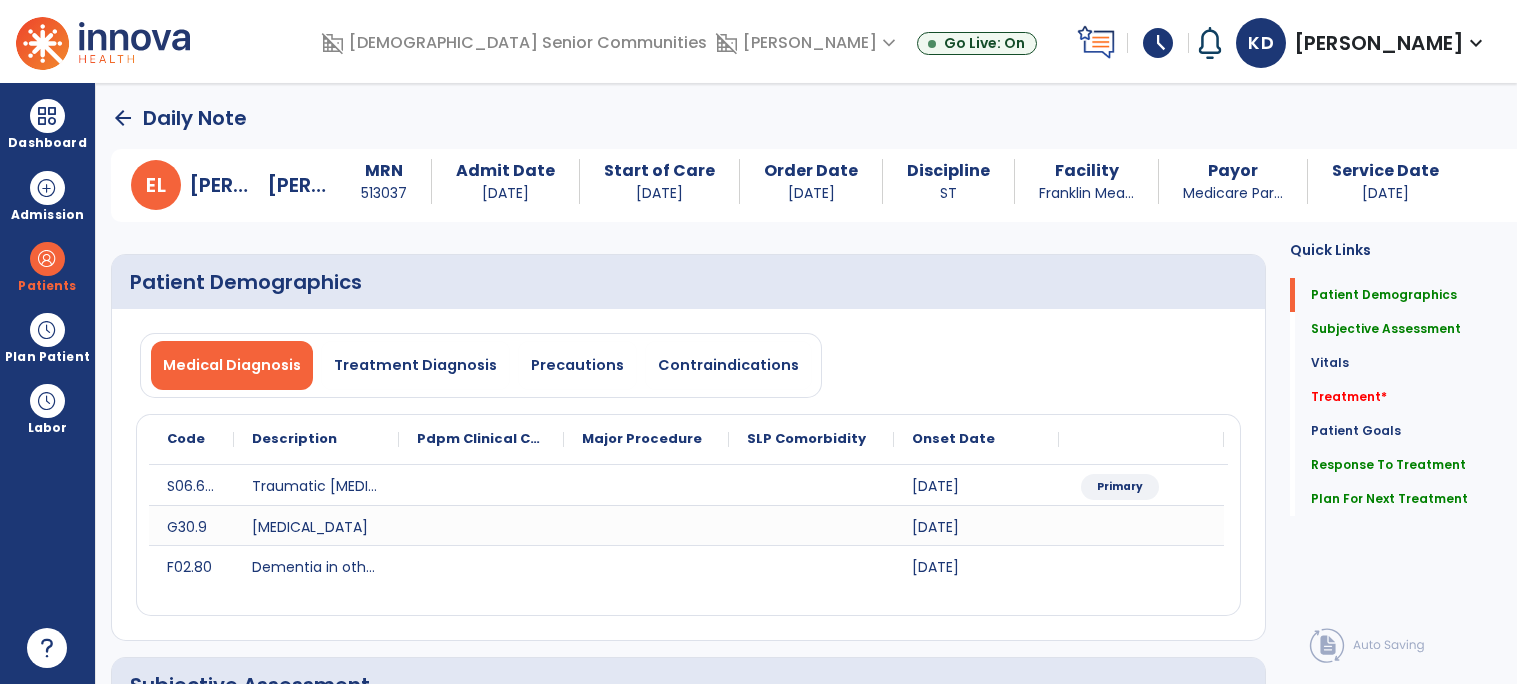 click on "Medical Diagnosis   Treatment Diagnosis   Precautions   Contraindications" 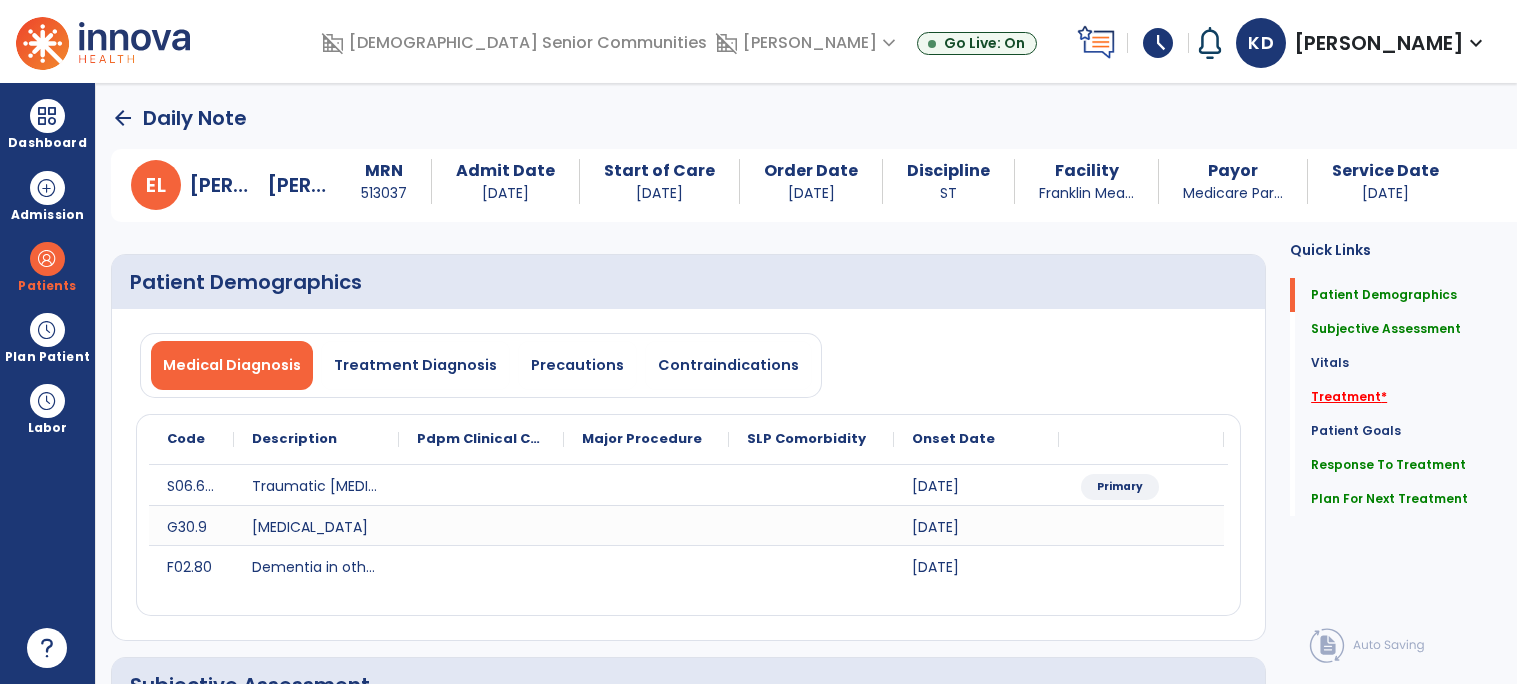 click on "Treatment   *" 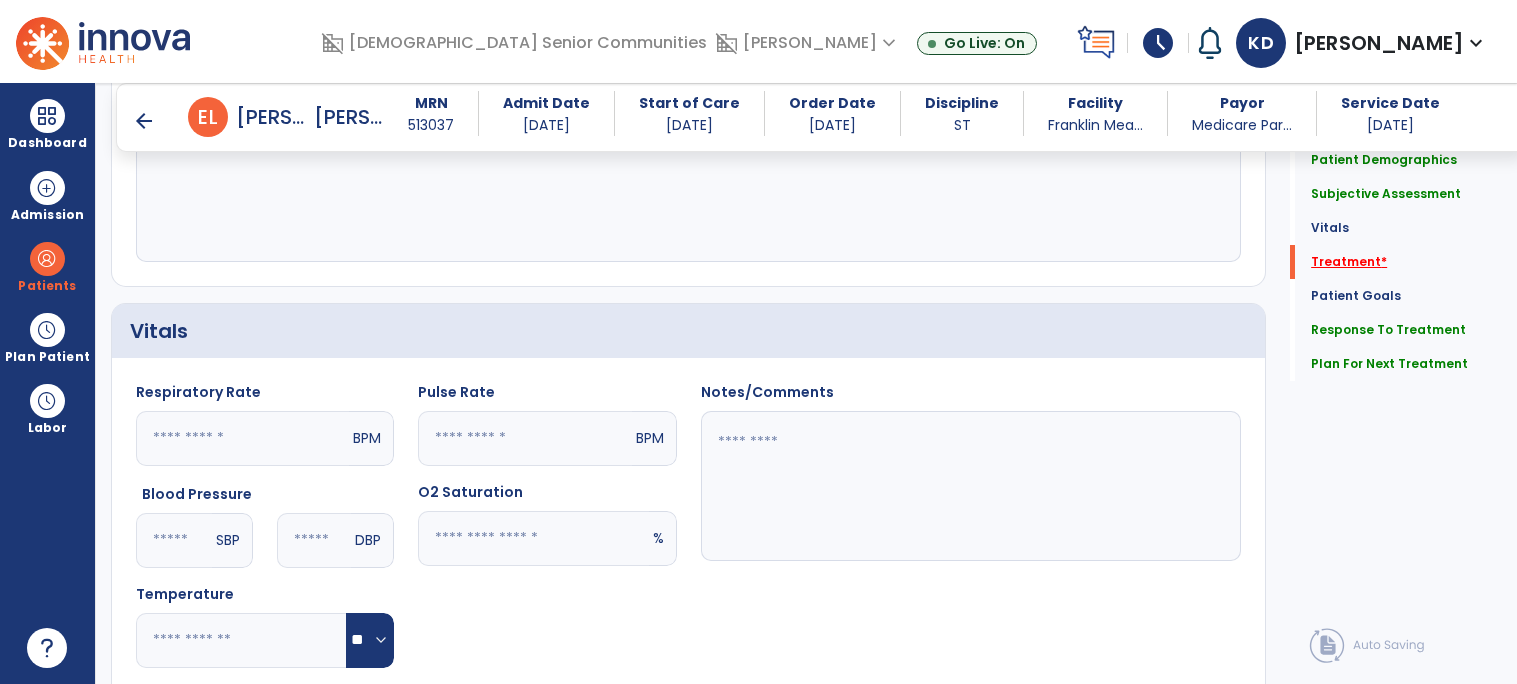 scroll, scrollTop: 1207, scrollLeft: 0, axis: vertical 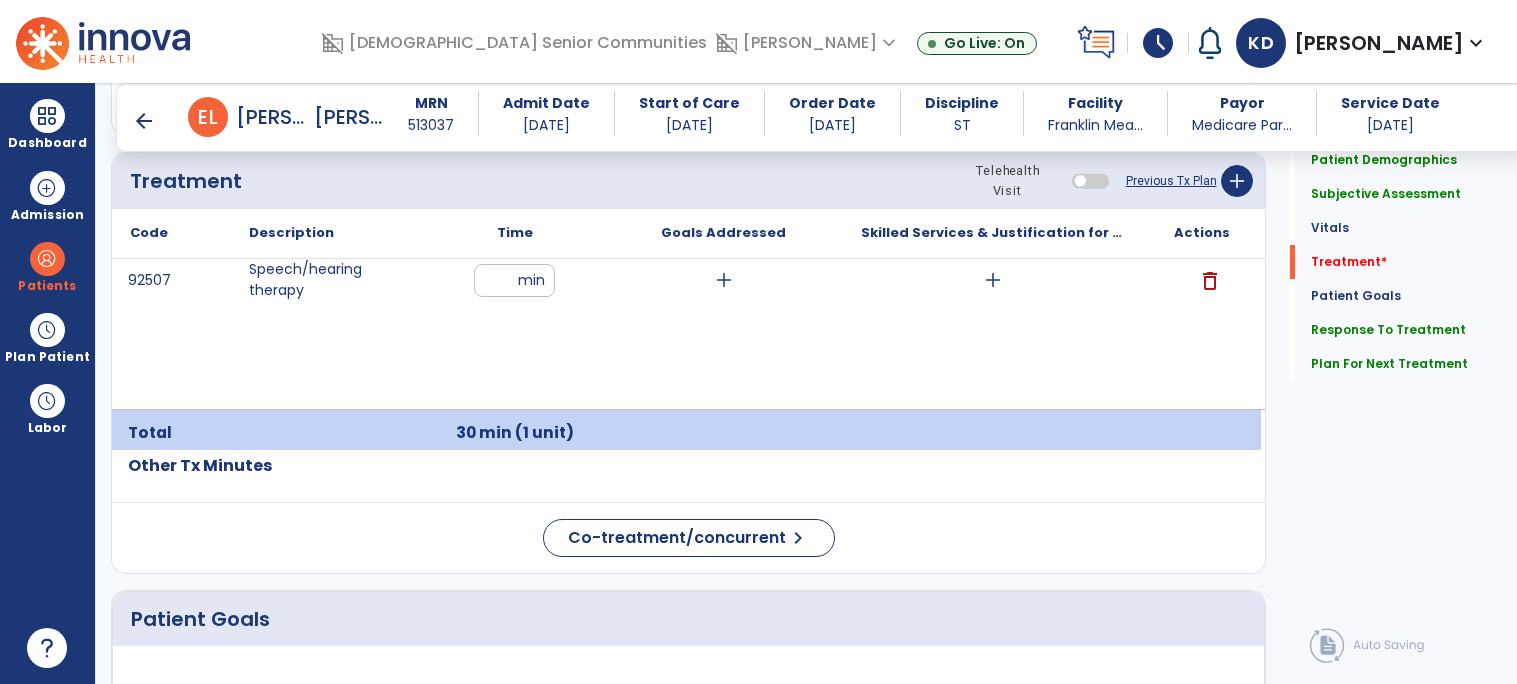 click on "92507  Speech/hearing therapy  ** min add add delete" at bounding box center (686, 334) 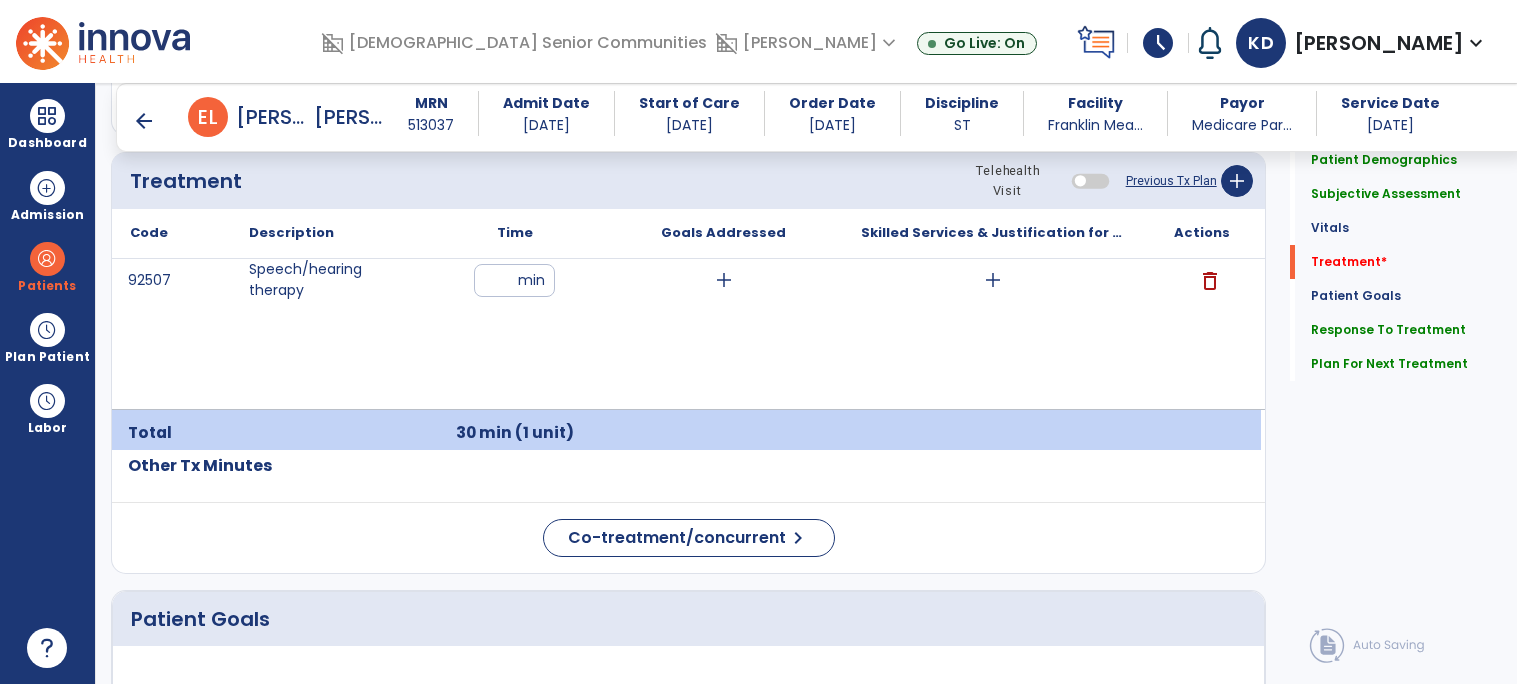 click on "92507  Speech/hearing therapy  ** min add add delete" at bounding box center [686, 334] 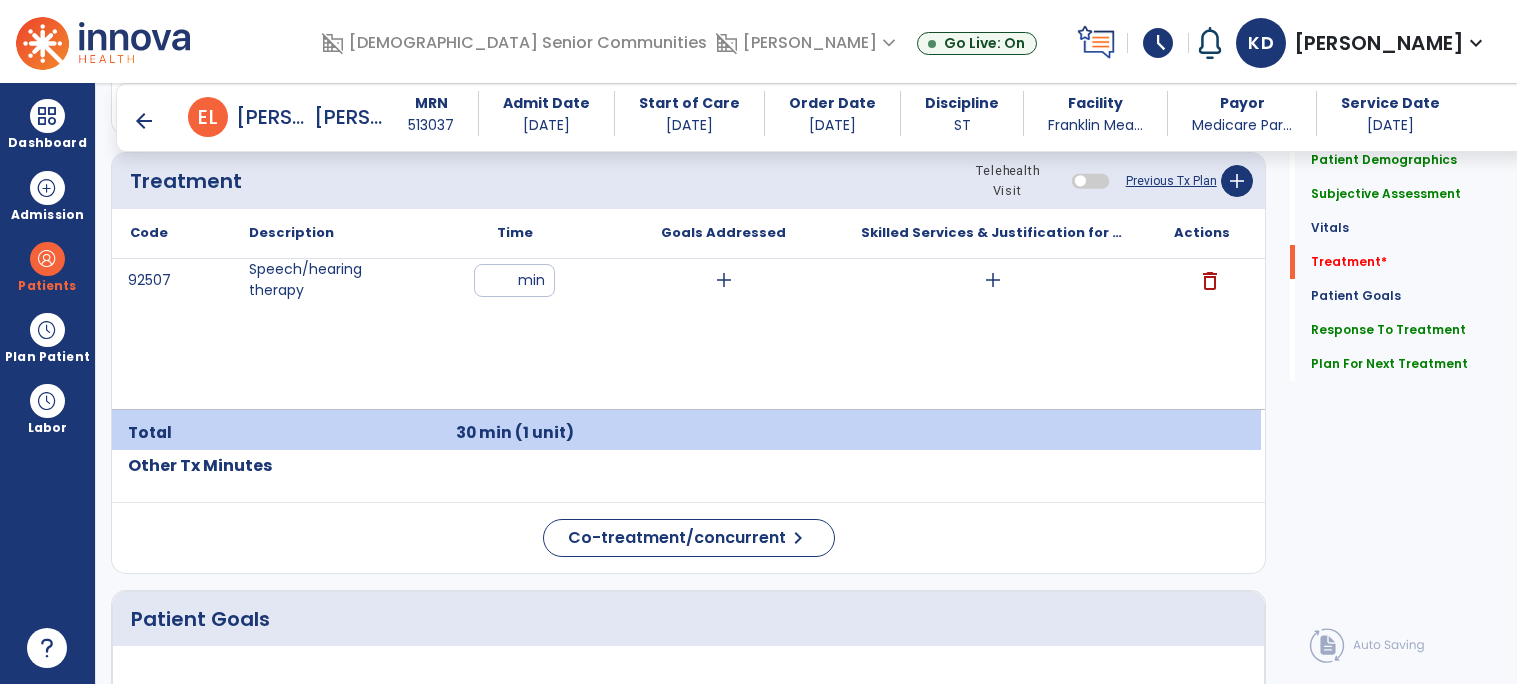 click on "92507  Speech/hearing therapy  ** min add add delete" at bounding box center [686, 334] 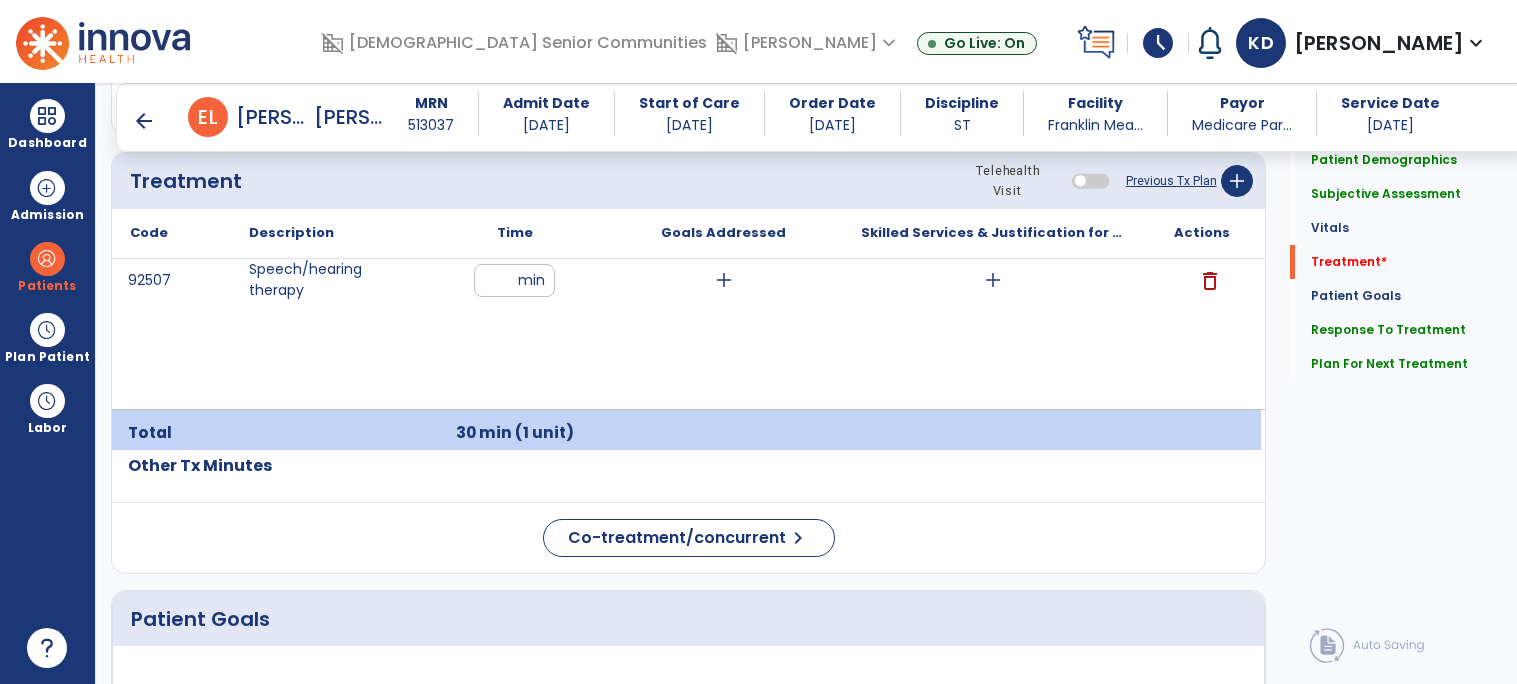 click on "92507  Speech/hearing therapy  ** min add add delete" at bounding box center [686, 334] 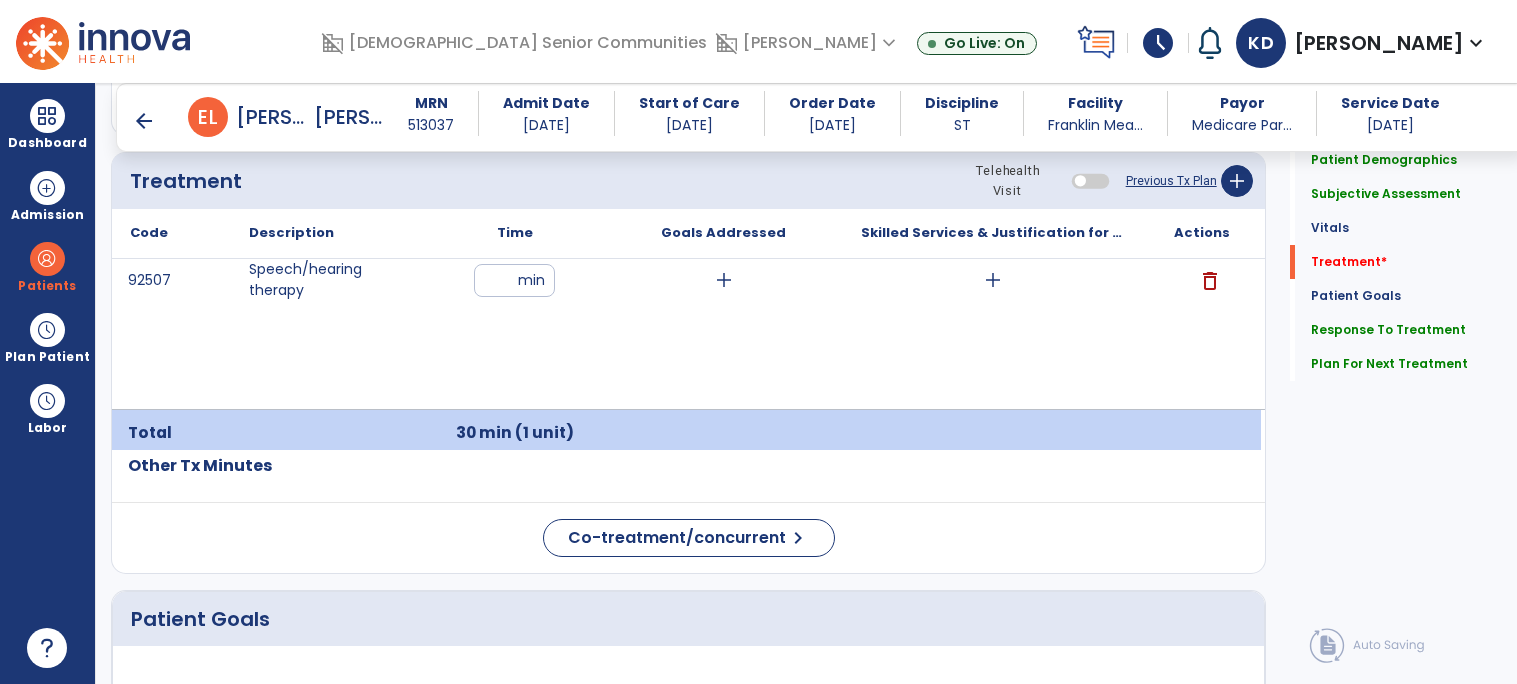 click on "92507  Speech/hearing therapy  ** min add add delete" at bounding box center [686, 334] 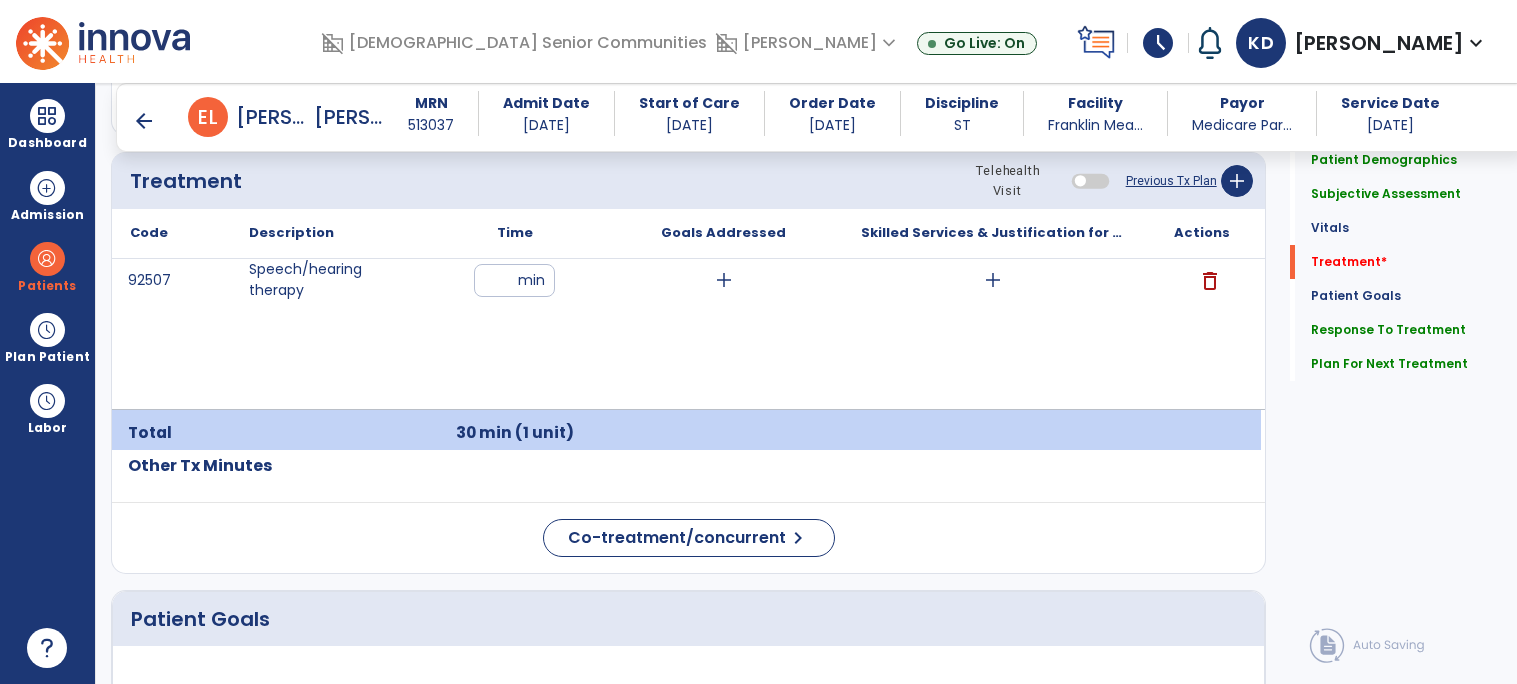 click on "92507  Speech/hearing therapy  ** min add add delete" at bounding box center [686, 334] 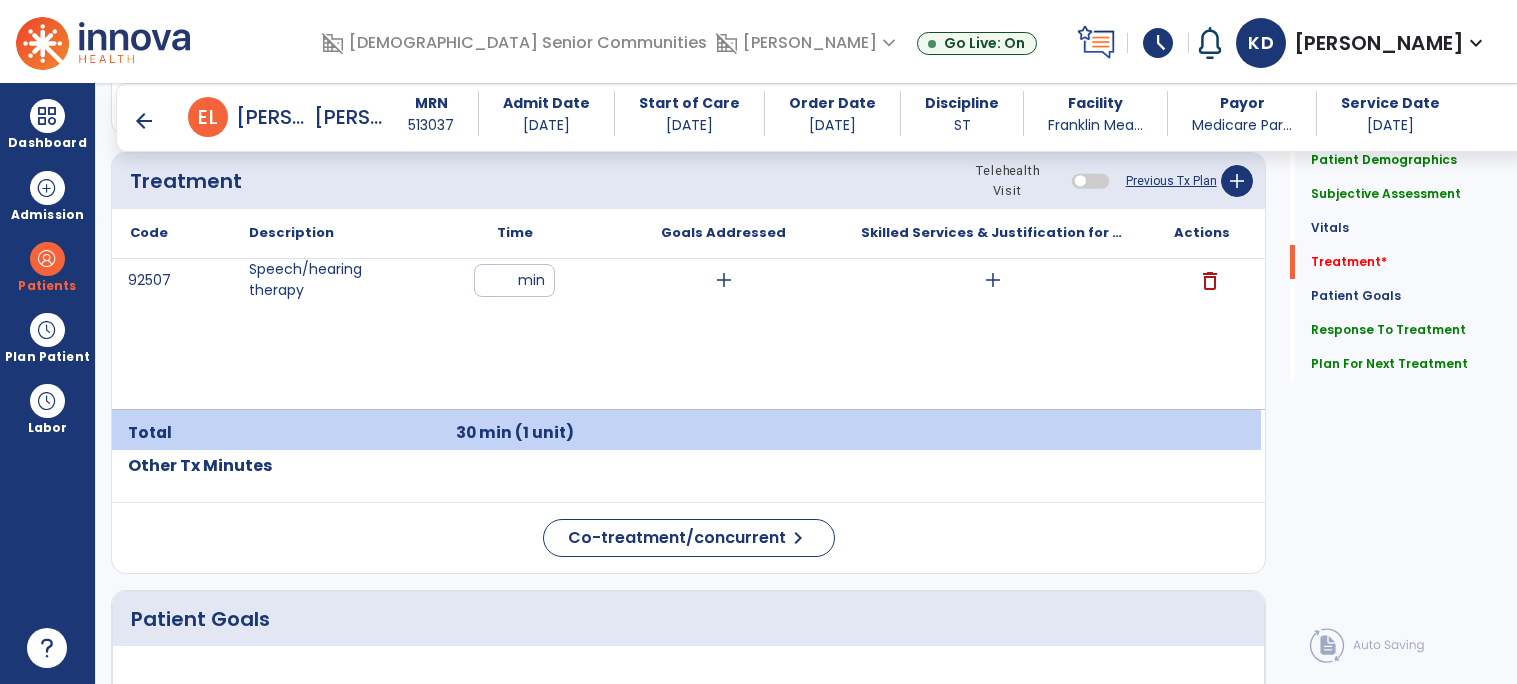 click on "92507  Speech/hearing therapy  ** min add add delete" at bounding box center [686, 334] 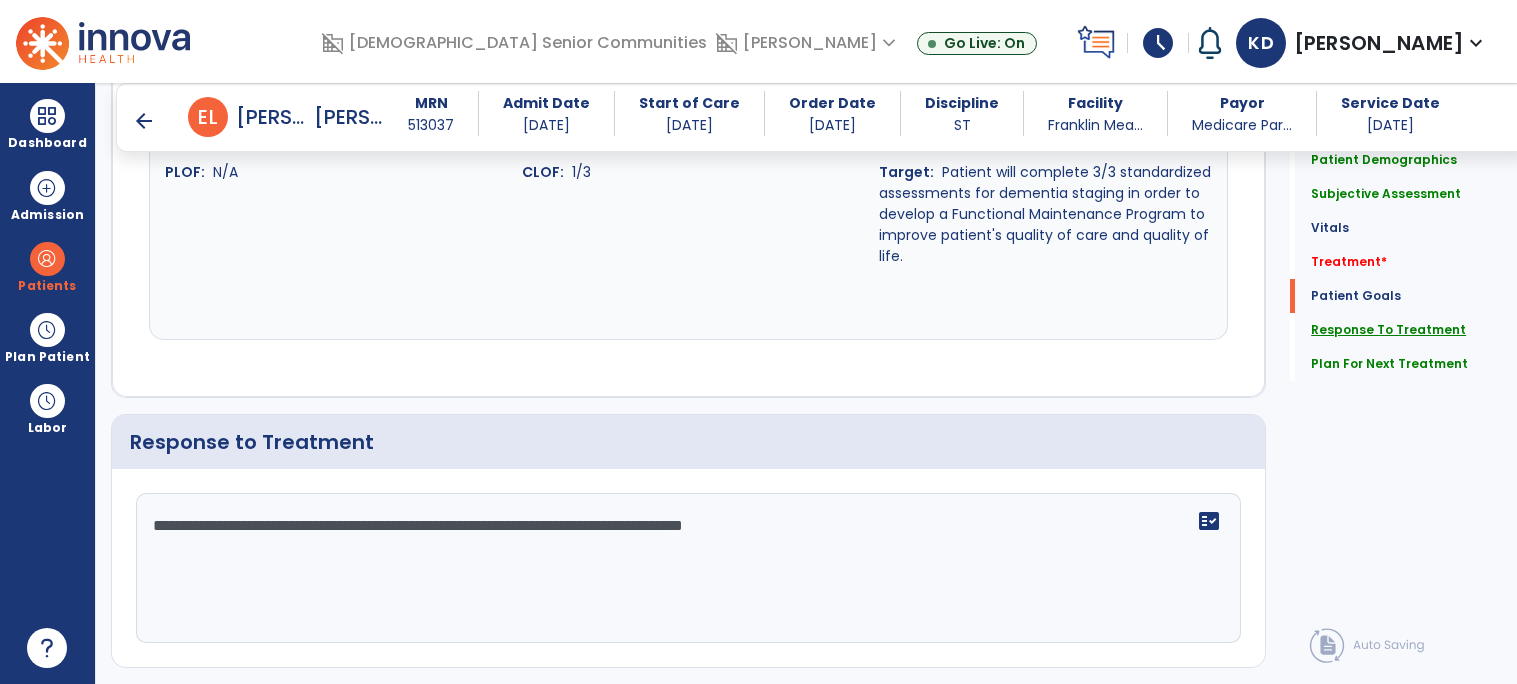click on "Response To Treatment" 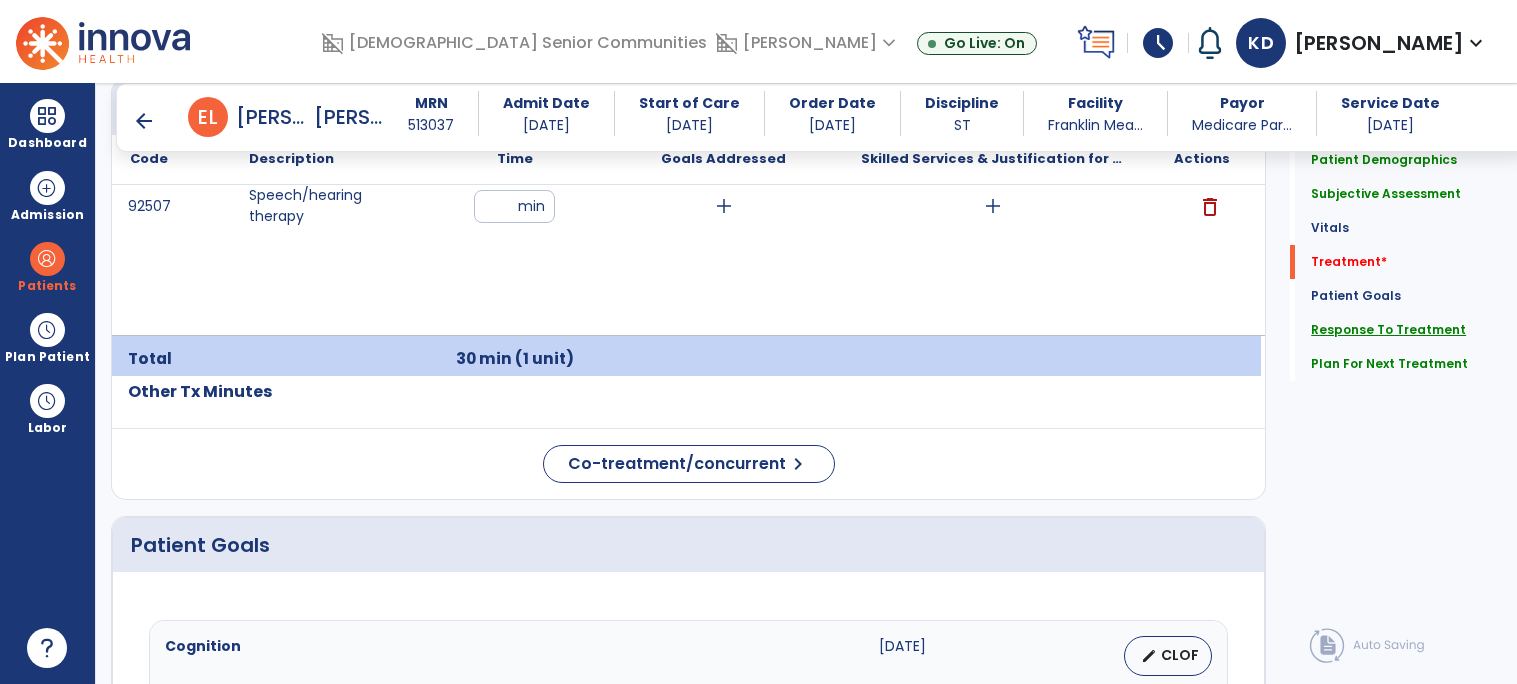 scroll, scrollTop: 1216, scrollLeft: 0, axis: vertical 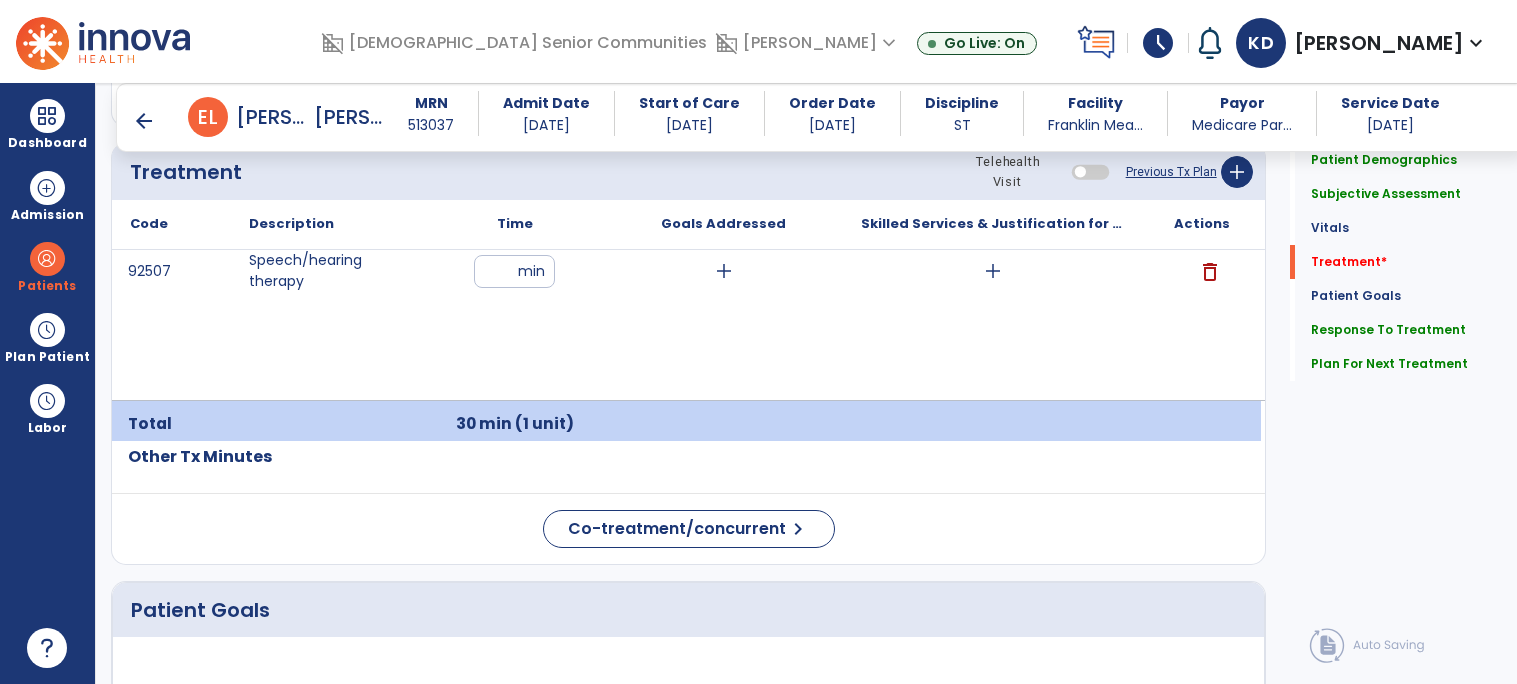 click on "92507  Speech/hearing therapy  ** min add add delete" at bounding box center (686, 325) 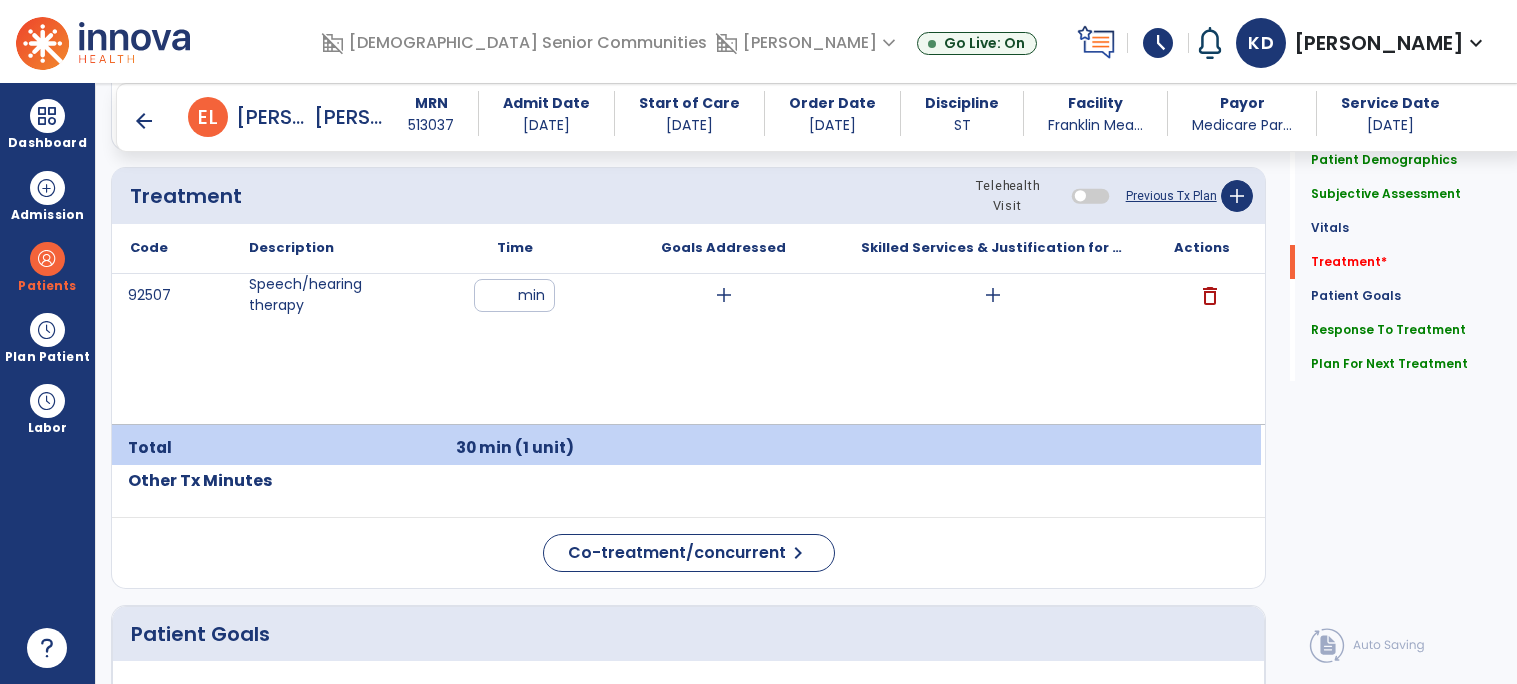 scroll, scrollTop: 1191, scrollLeft: 0, axis: vertical 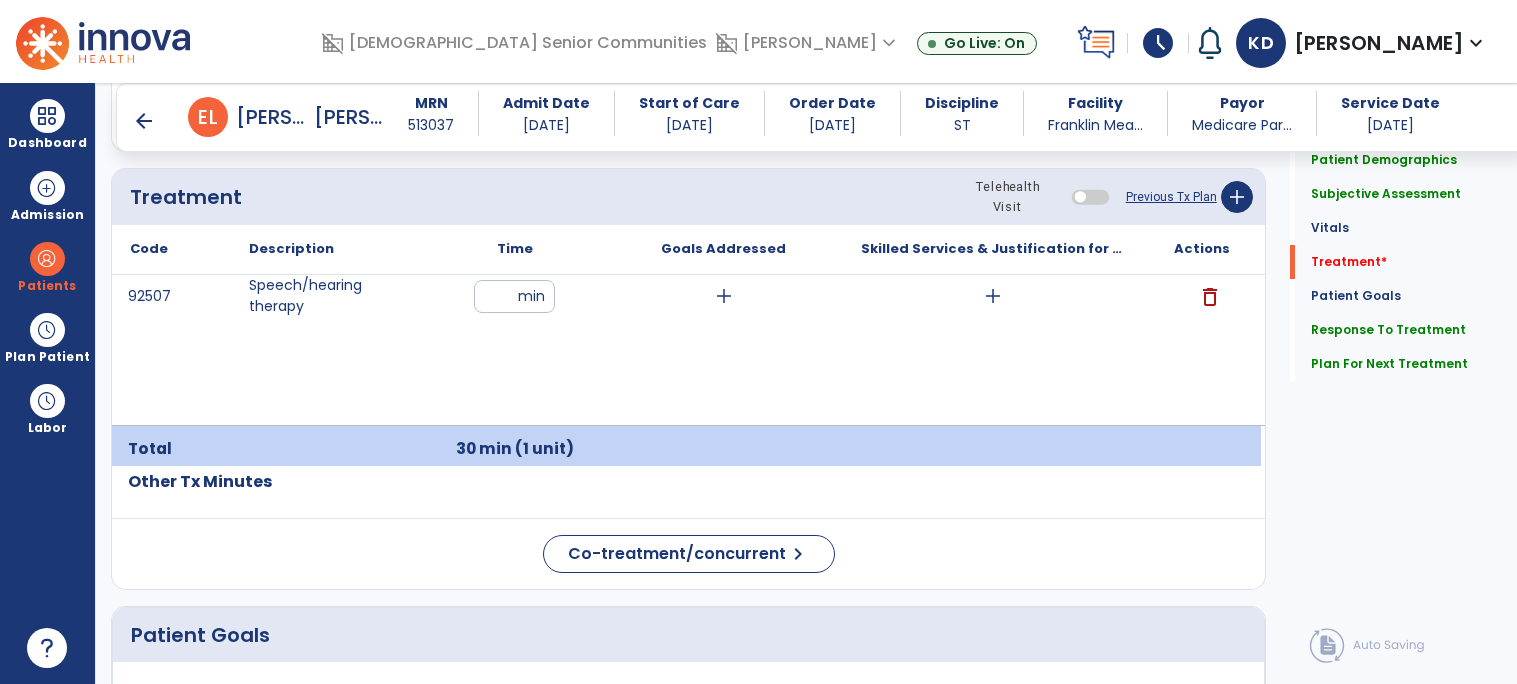 click on "92507  Speech/hearing therapy  ** min add add delete" at bounding box center (686, 350) 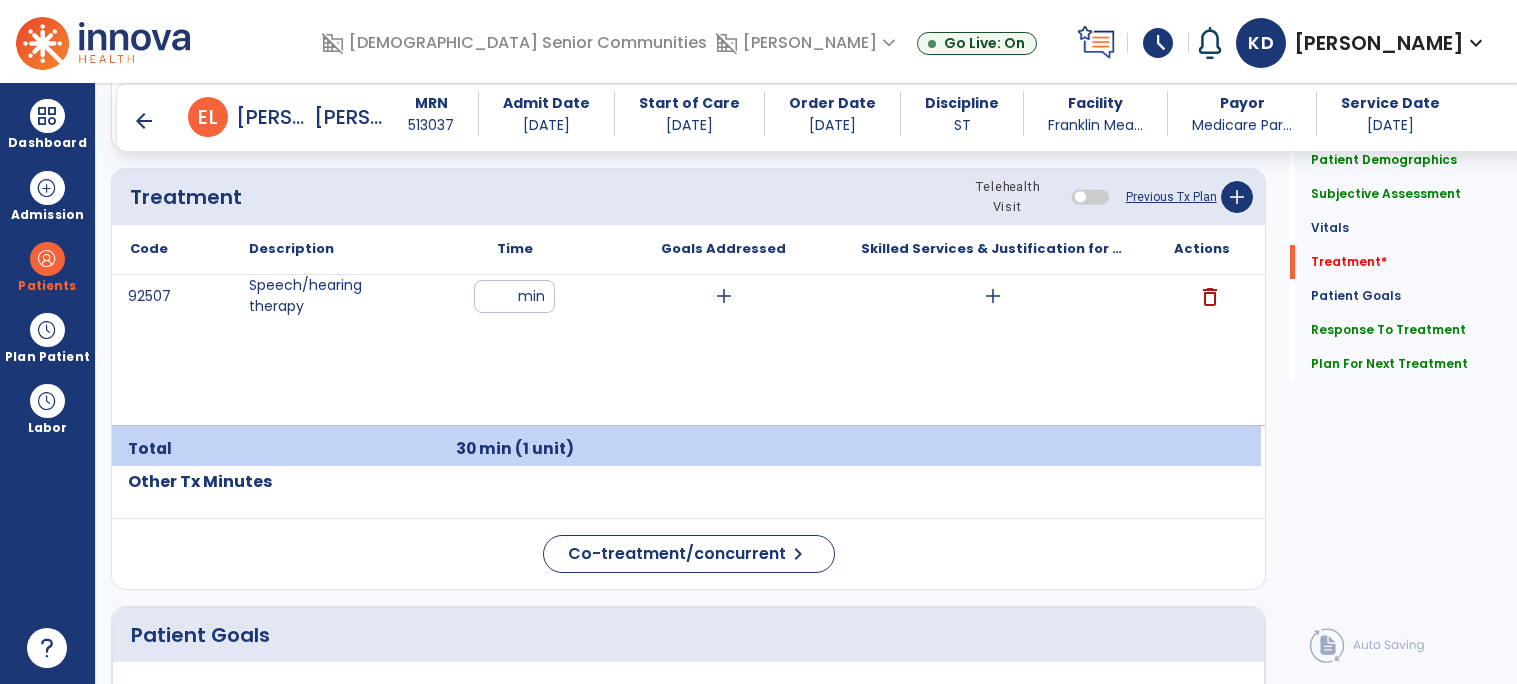 click on "92507  Speech/hearing therapy  ** min add add delete" at bounding box center (686, 350) 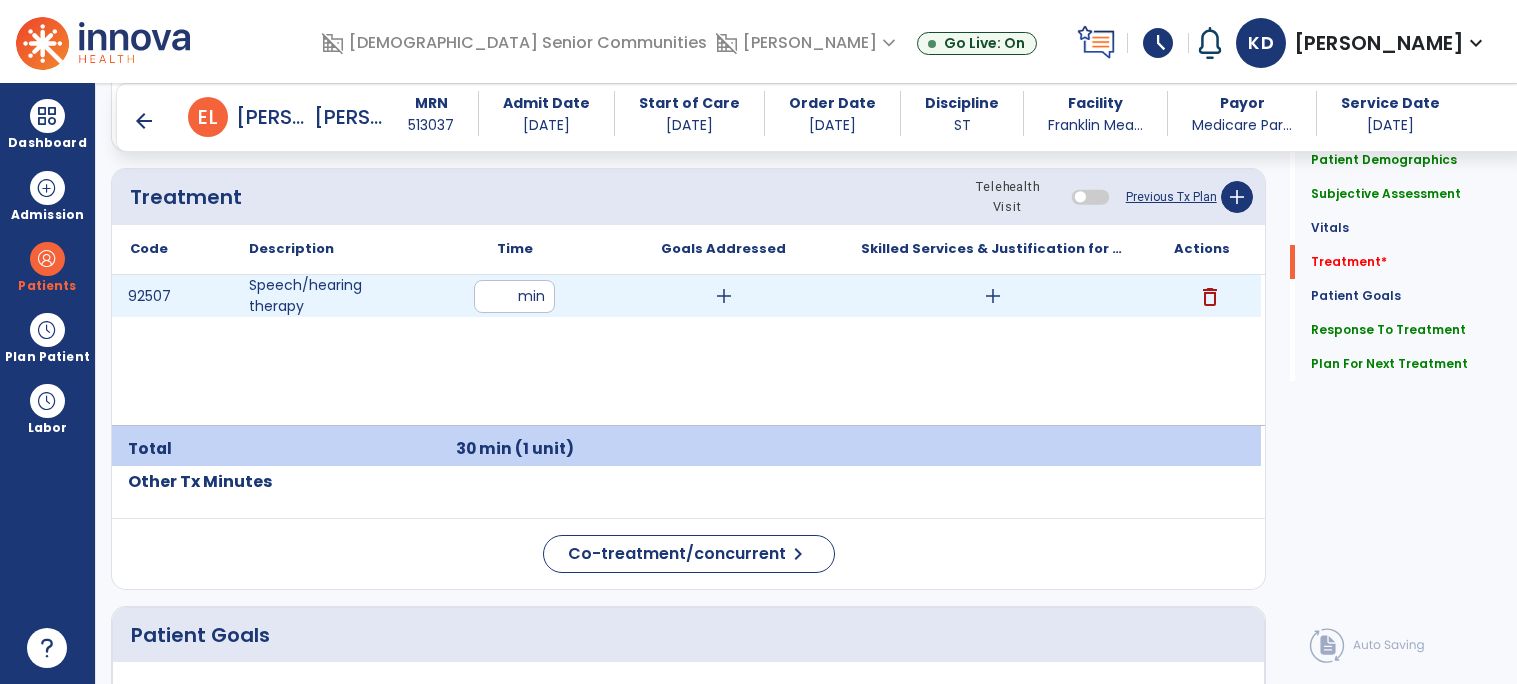 click on "add" at bounding box center [993, 296] 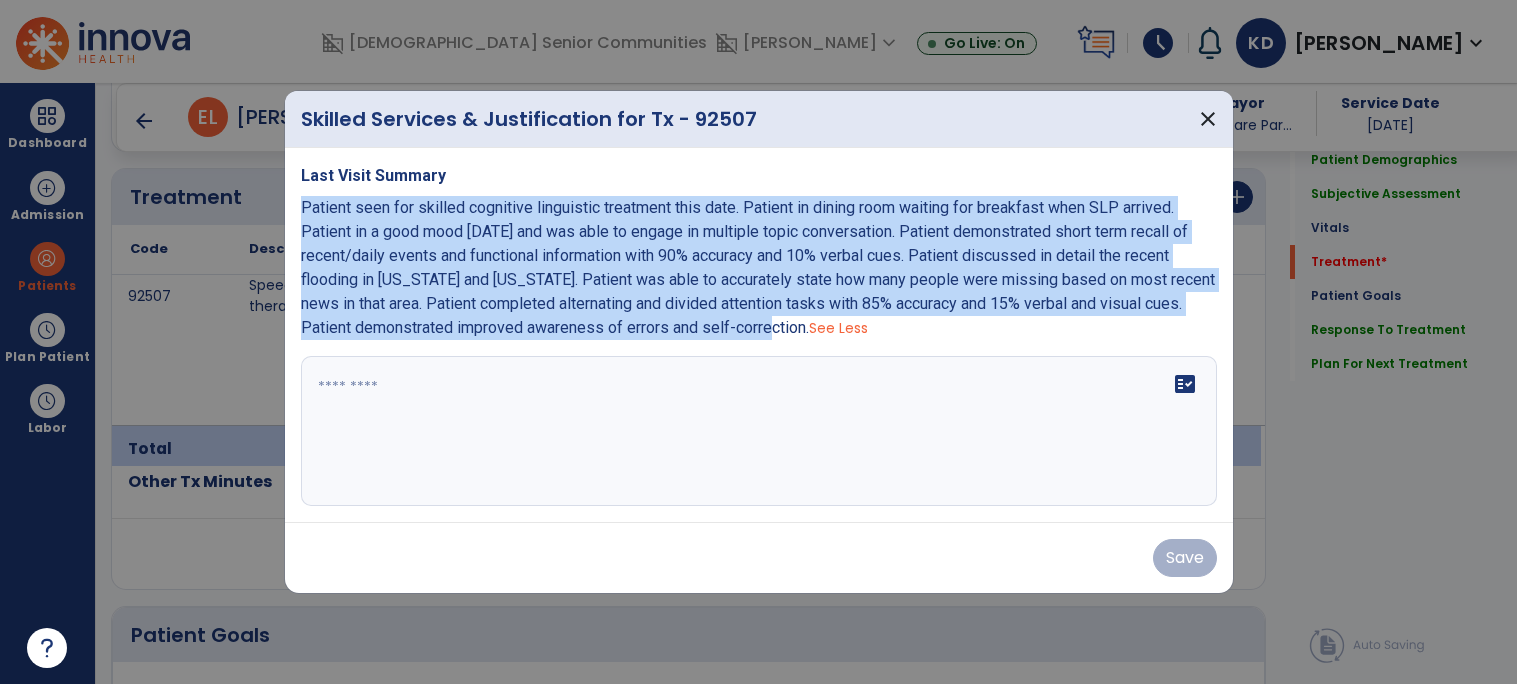 drag, startPoint x: 301, startPoint y: 204, endPoint x: 810, endPoint y: 326, distance: 523.4167 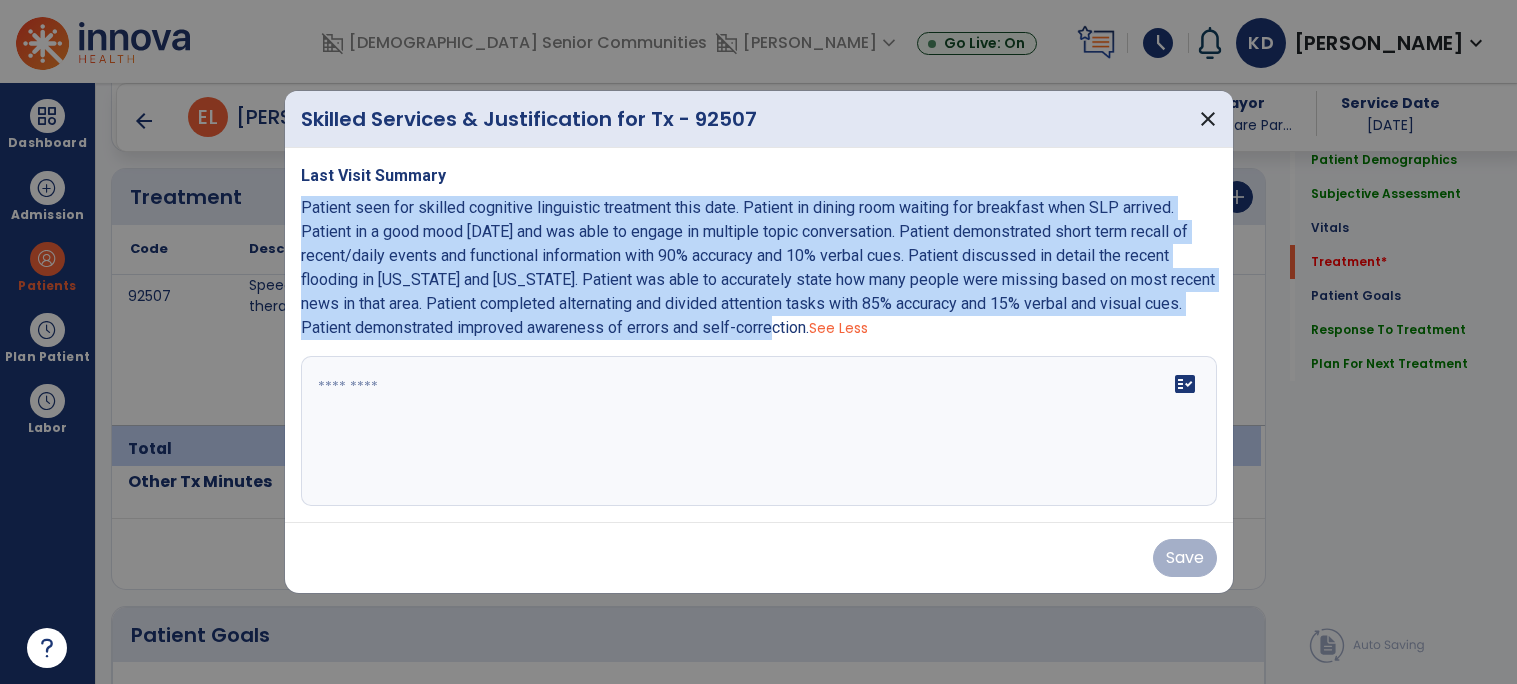 click on "Patient seen for skilled cognitive linguistic treatment this date. Patient in dining room waiting for breakfast when SLP arrived. Patient in a good mood [DATE] and was able to engage in multiple topic conversation. Patient demonstrated short term recall of recent/daily events and functional information with 90% accuracy and 10% verbal cues. Patient discussed in detail the recent flooding in [US_STATE] and [US_STATE]. Patient was able to accurately state how many people were missing based on most recent news in that area. Patient completed alternating and divided attention tasks with 85% accuracy and 15% verbal and visual cues. Patient demonstrated improved awareness of errors and self-correction.  See Less" at bounding box center (759, 268) 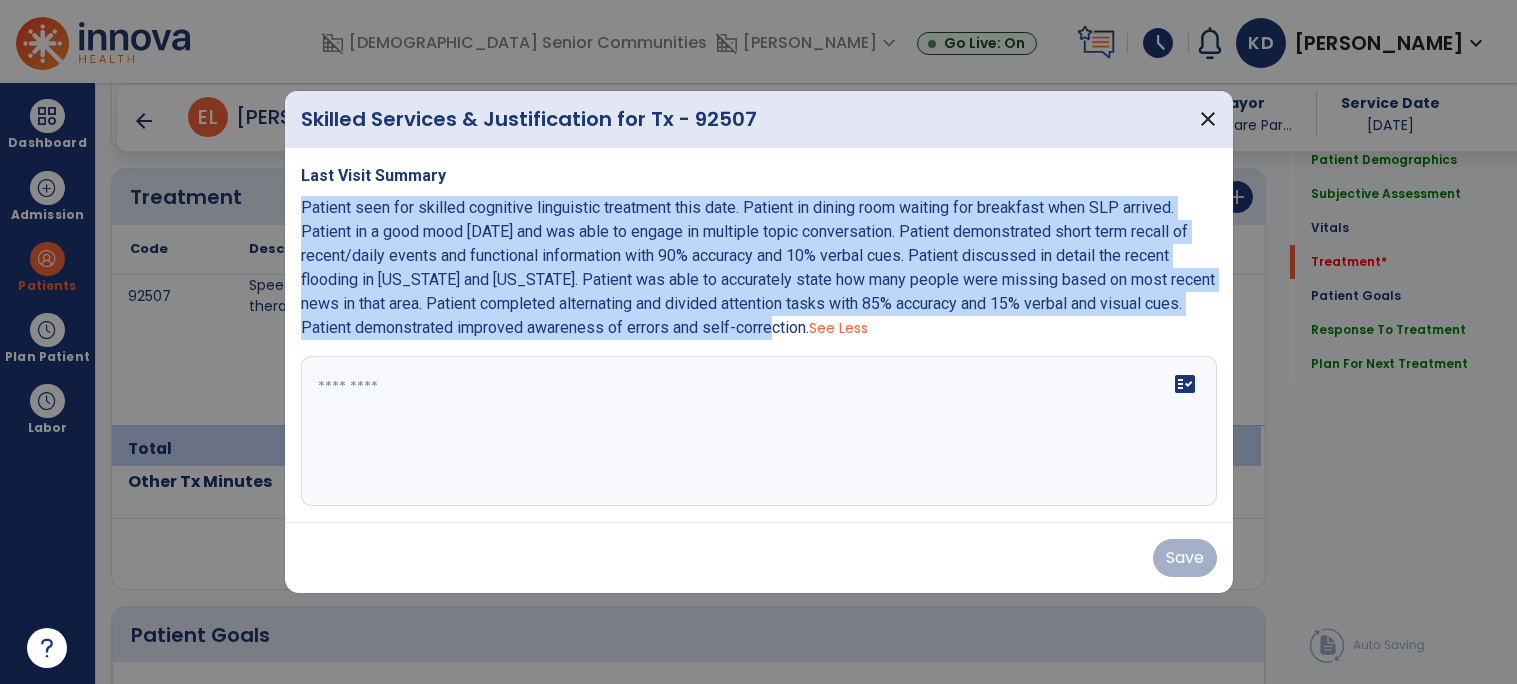 copy on "Patient seen for skilled cognitive linguistic treatment this date. Patient in dining room waiting for breakfast when SLP arrived. Patient in a good mood [DATE] and was able to engage in multiple topic conversation. Patient demonstrated short term recall of recent/daily events and functional information with 90% accuracy and 10% verbal cues. Patient discussed in detail the recent flooding in [US_STATE] and [US_STATE]. Patient was able to accurately state how many people were missing based on most recent news in that area. Patient completed alternating and divided attention tasks with 85% accuracy and 15% verbal and visual cues. Patient demonstrated improved awareness of errors and self-correction." 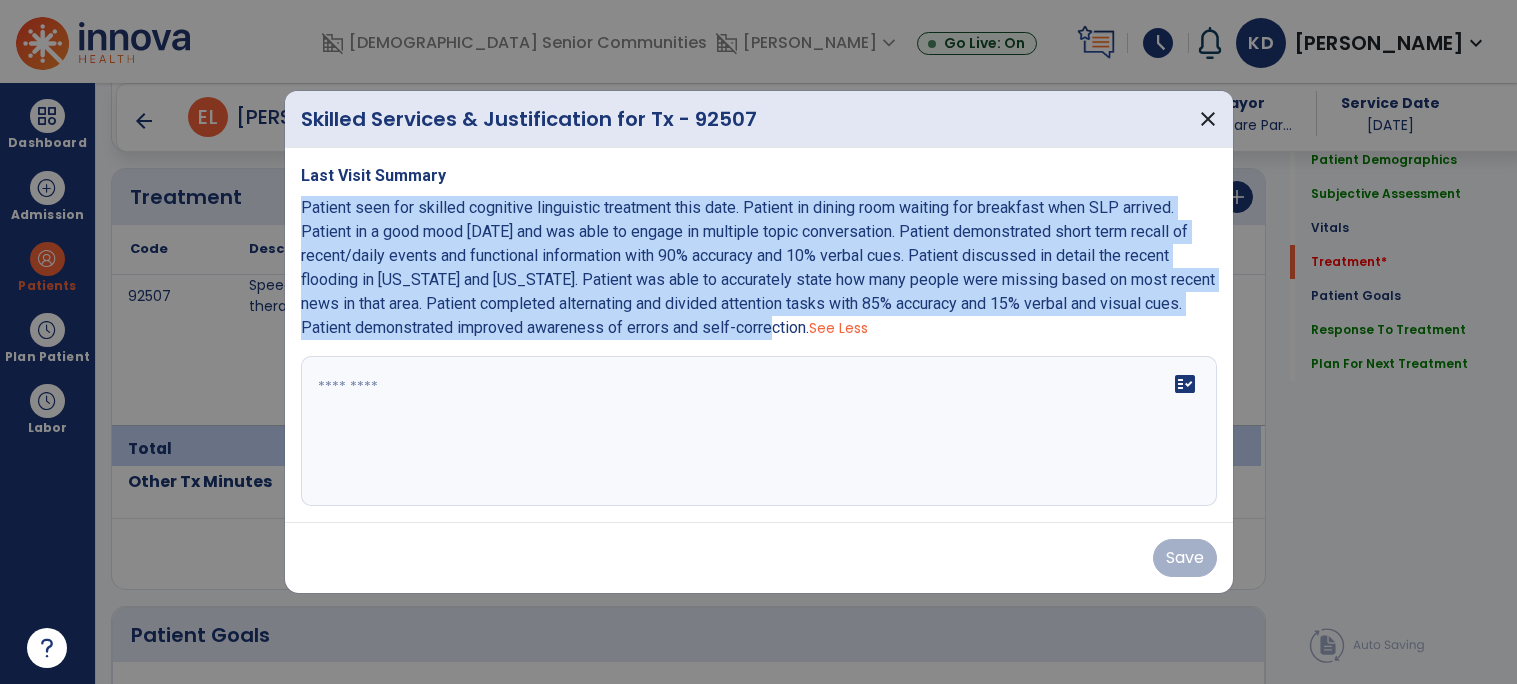 click at bounding box center [759, 431] 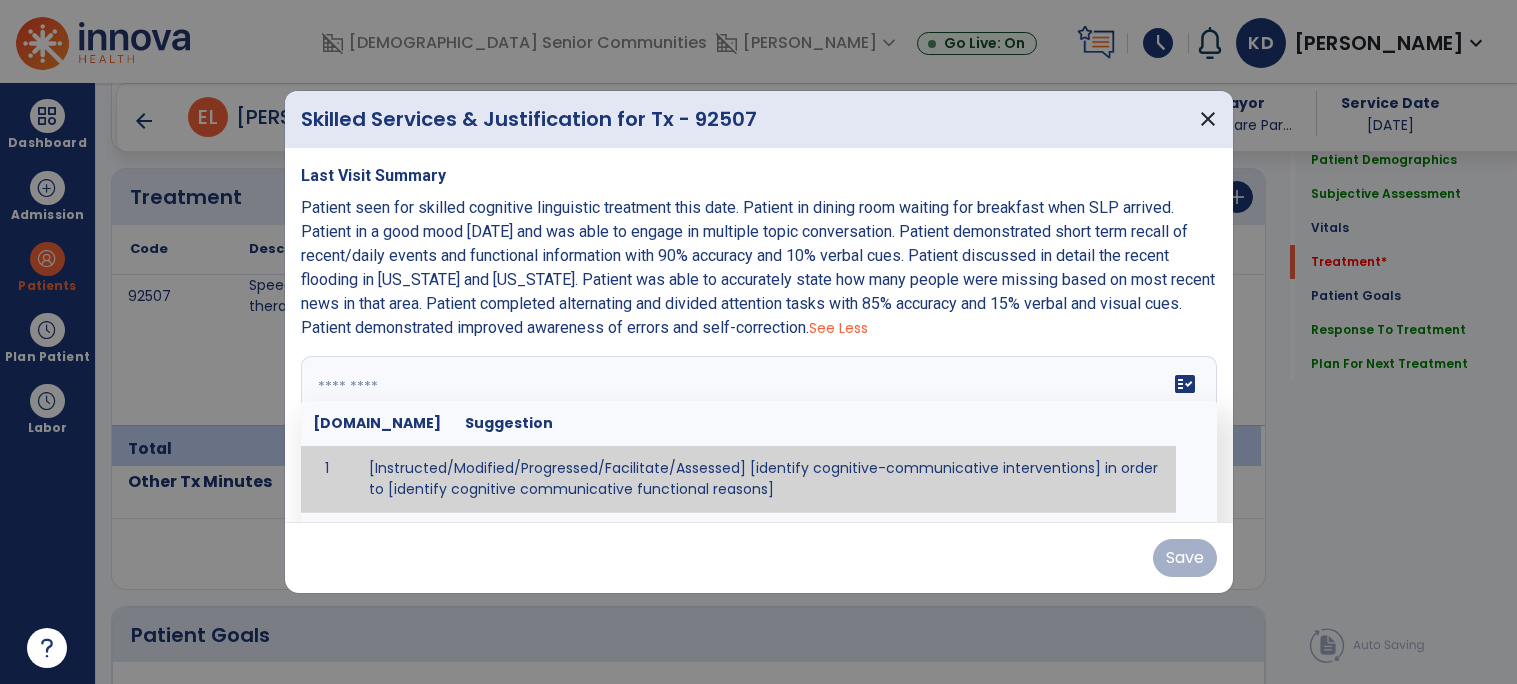 paste on "**********" 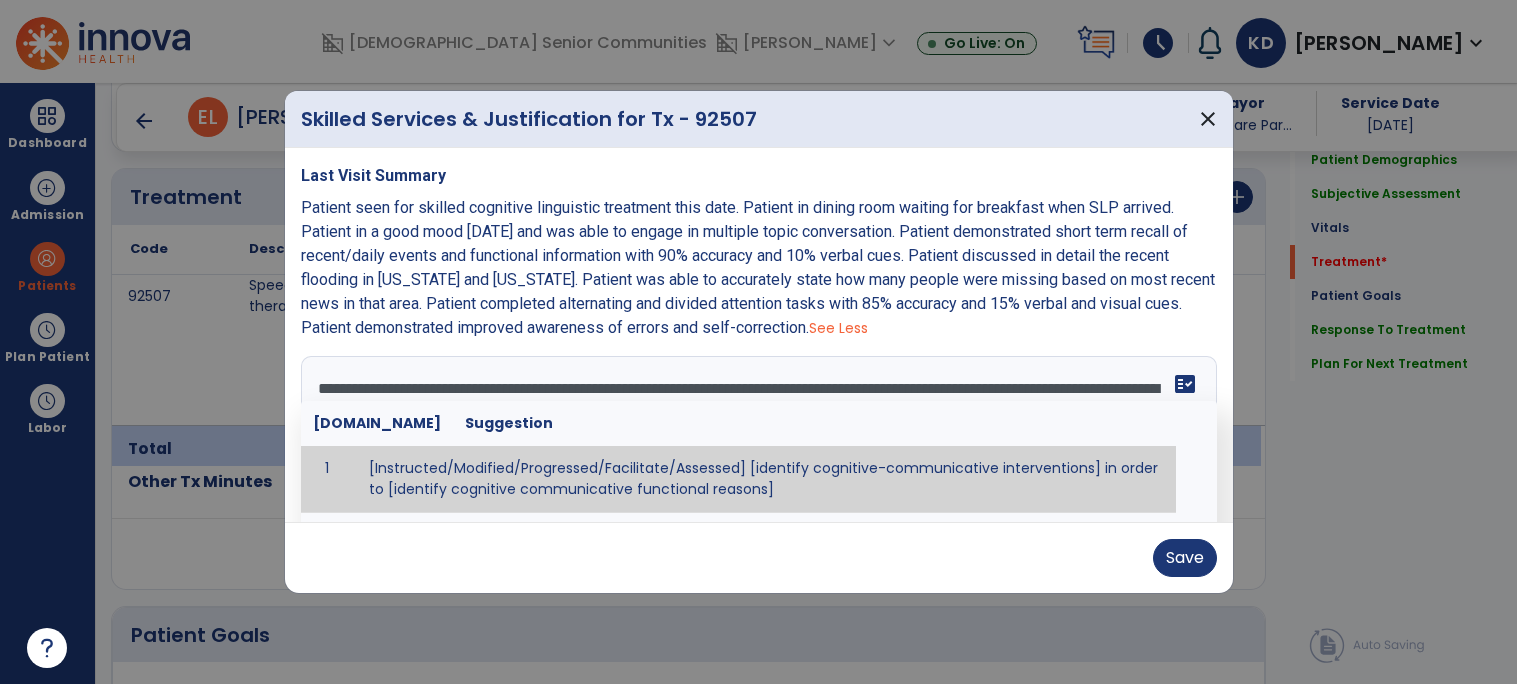 scroll, scrollTop: 38, scrollLeft: 0, axis: vertical 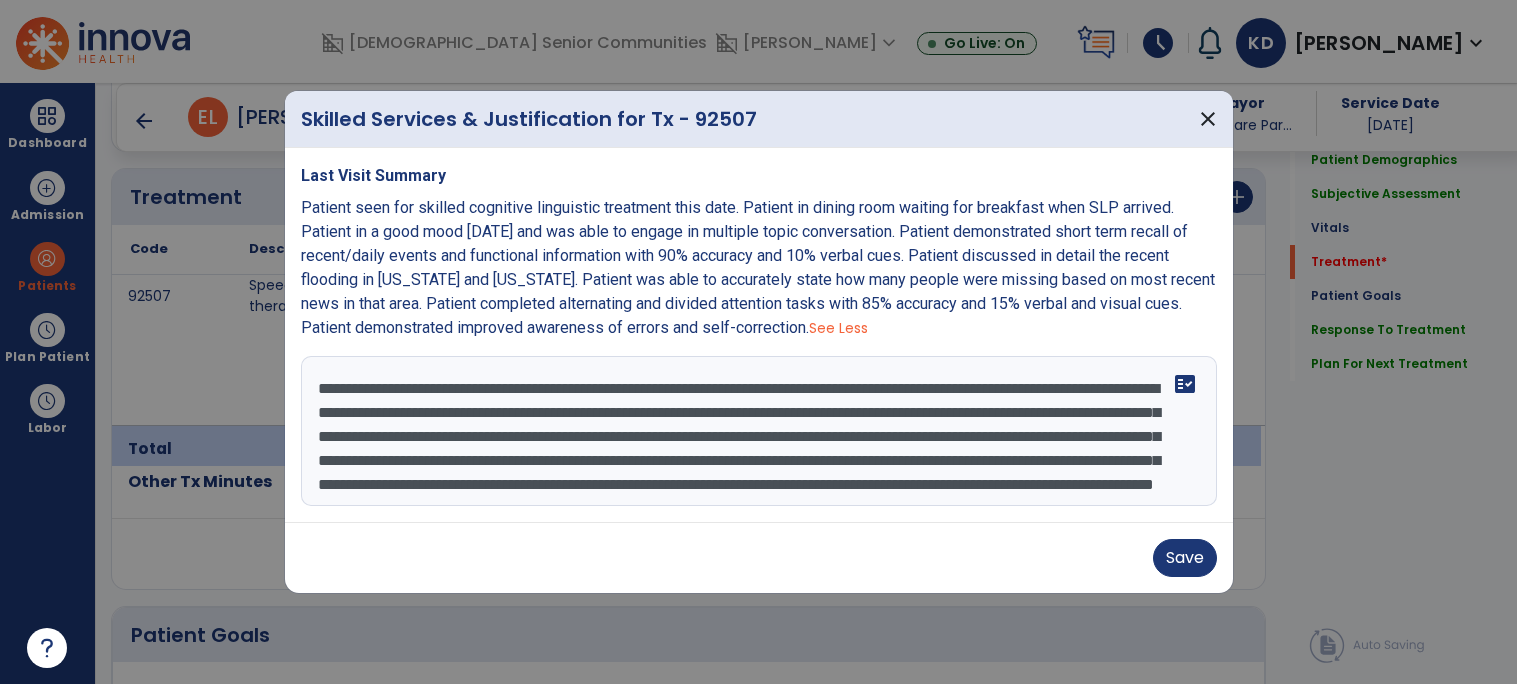 click on "**********" at bounding box center (759, 431) 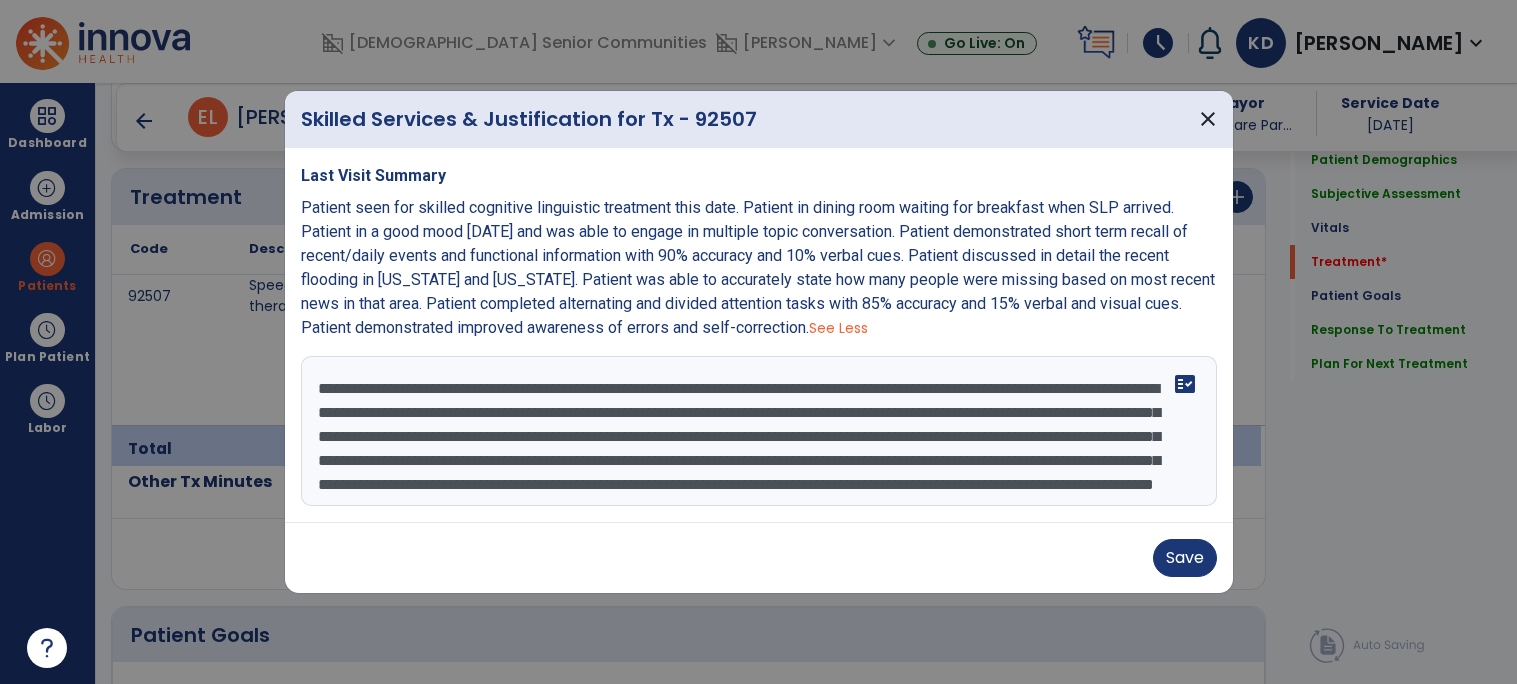 scroll, scrollTop: 43, scrollLeft: 0, axis: vertical 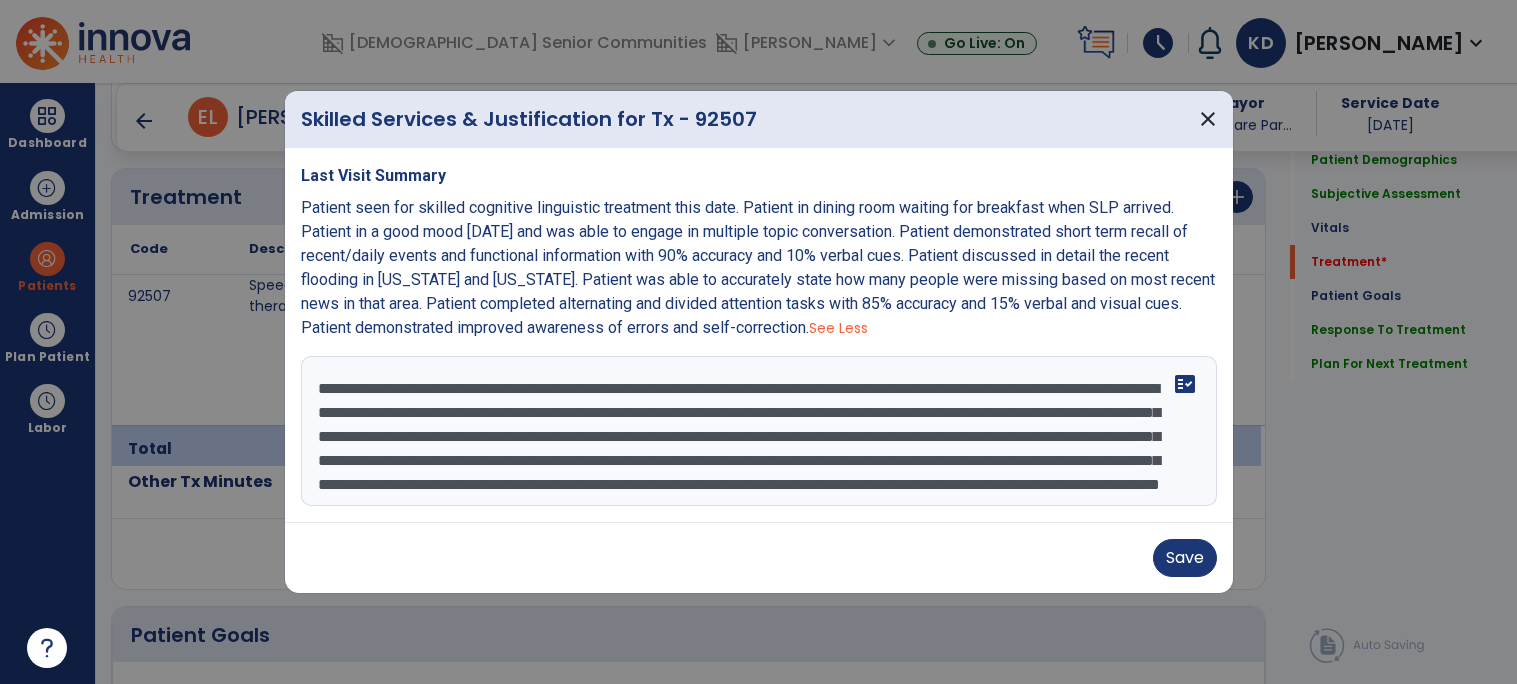 drag, startPoint x: 431, startPoint y: 425, endPoint x: 416, endPoint y: 453, distance: 31.764761 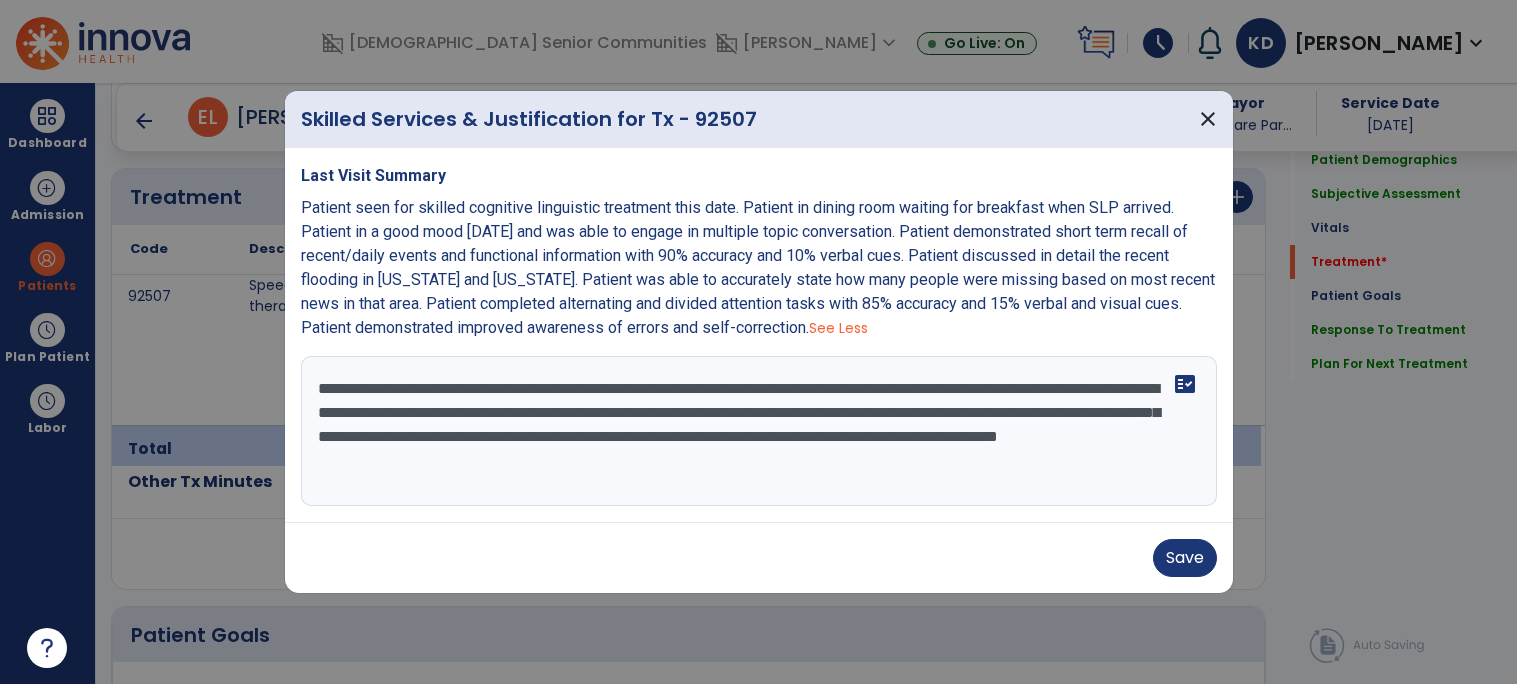 scroll, scrollTop: 0, scrollLeft: 0, axis: both 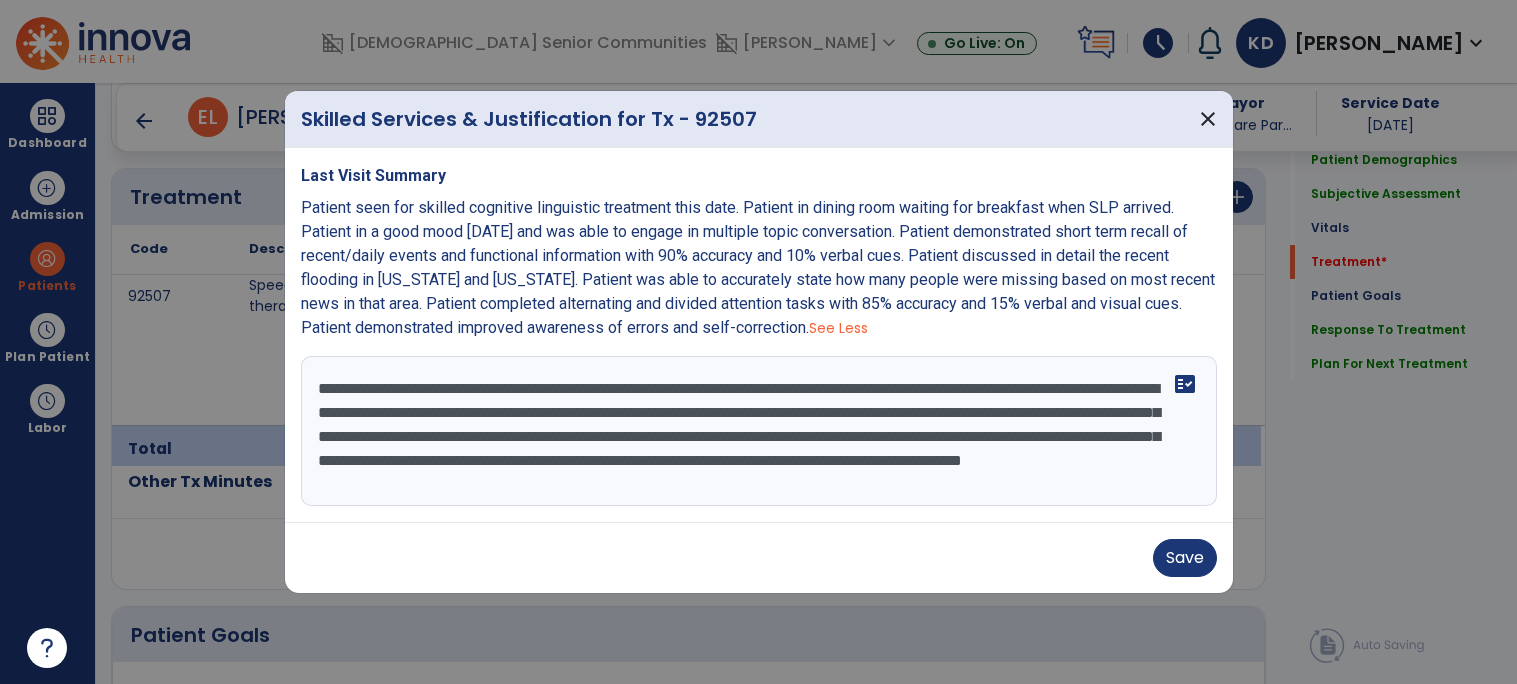 click on "**********" at bounding box center [759, 431] 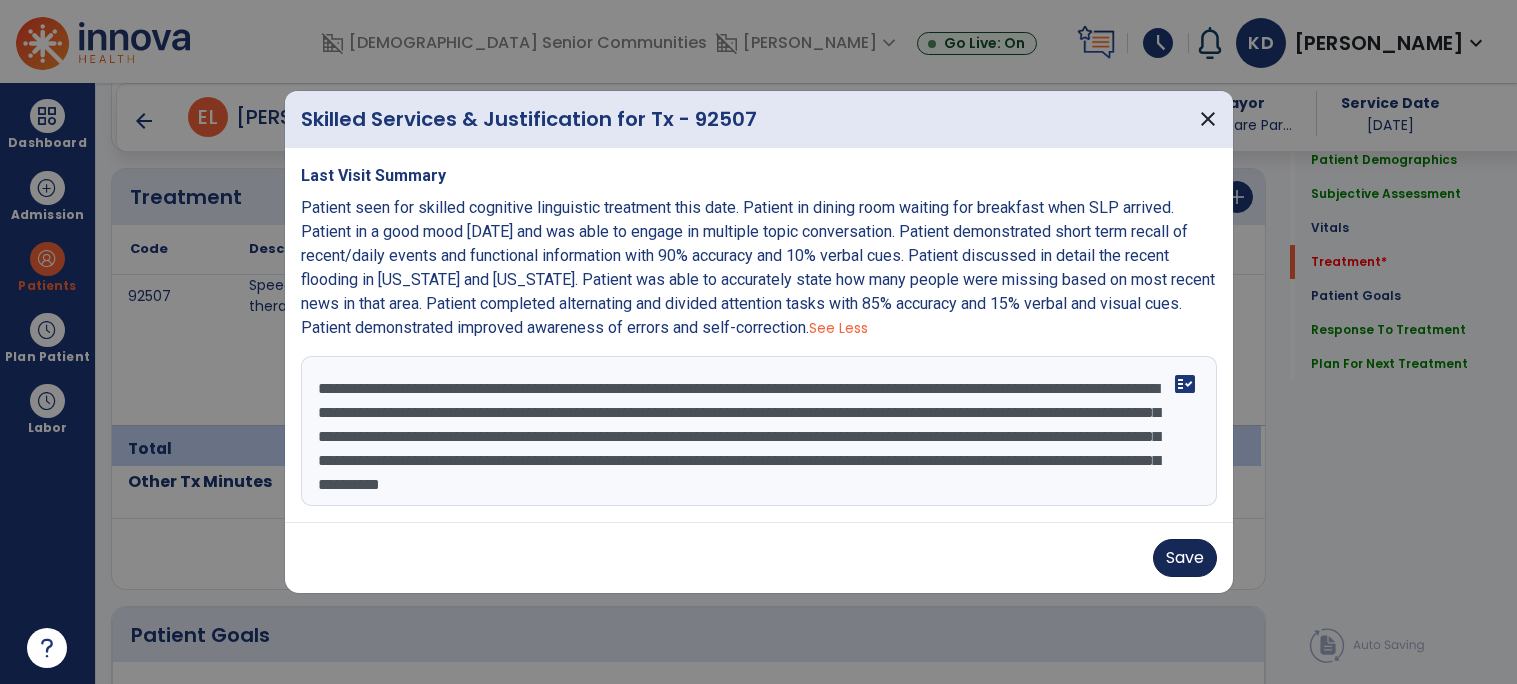 type on "**********" 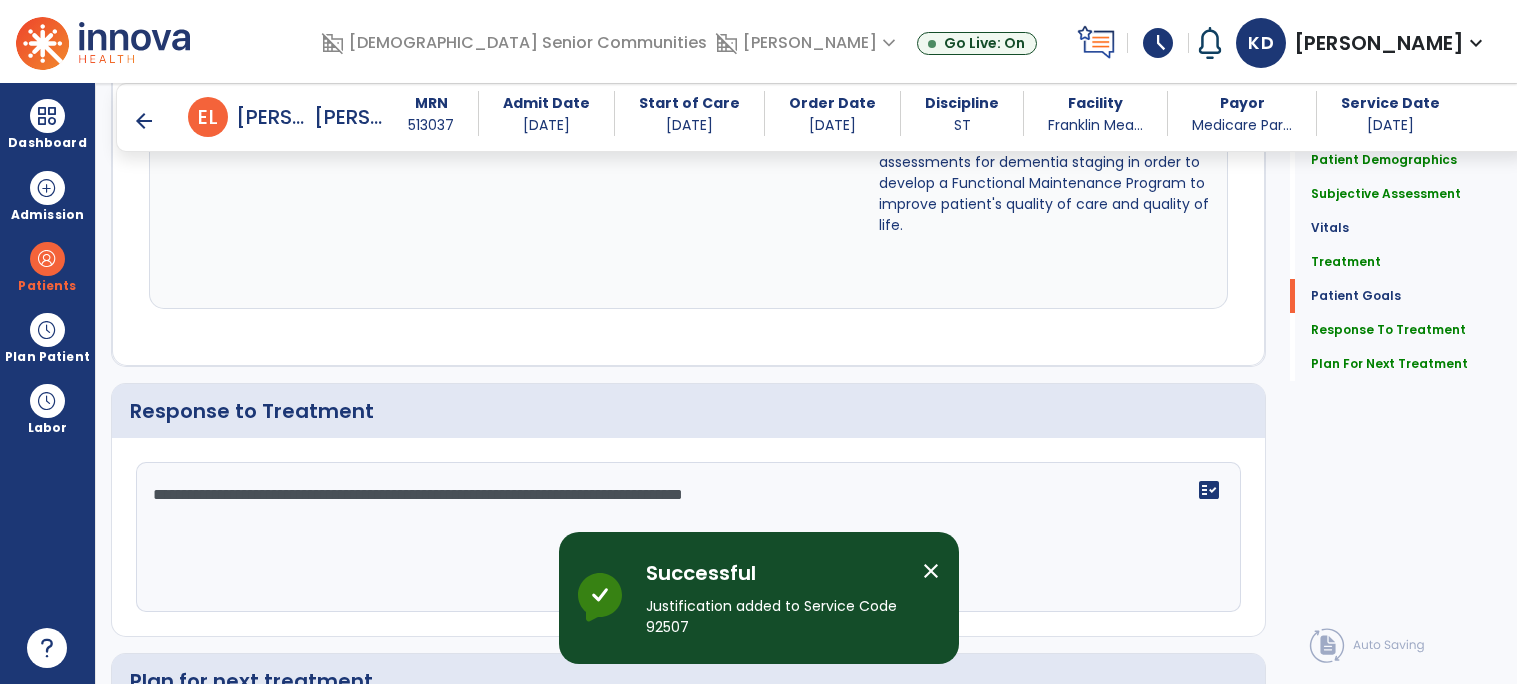 scroll, scrollTop: 2582, scrollLeft: 0, axis: vertical 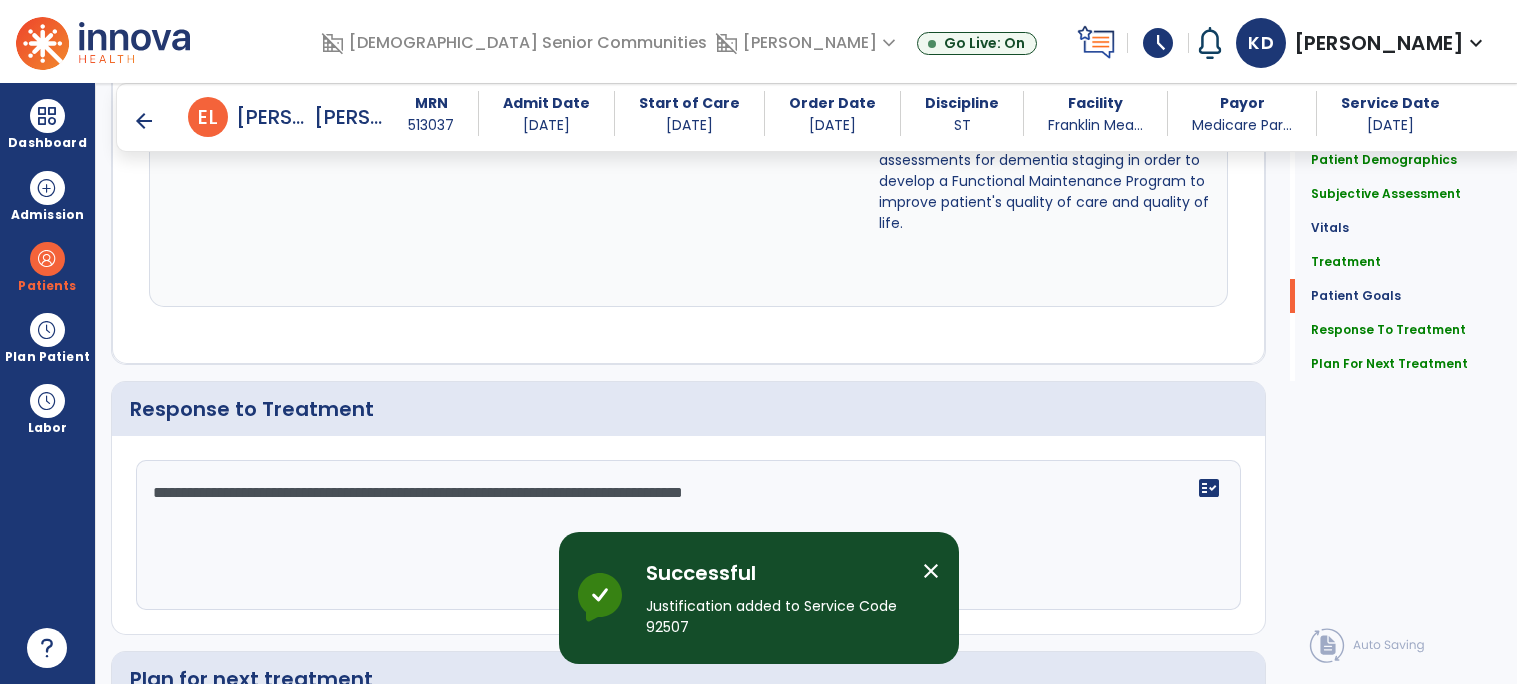 click on "close" at bounding box center (931, 571) 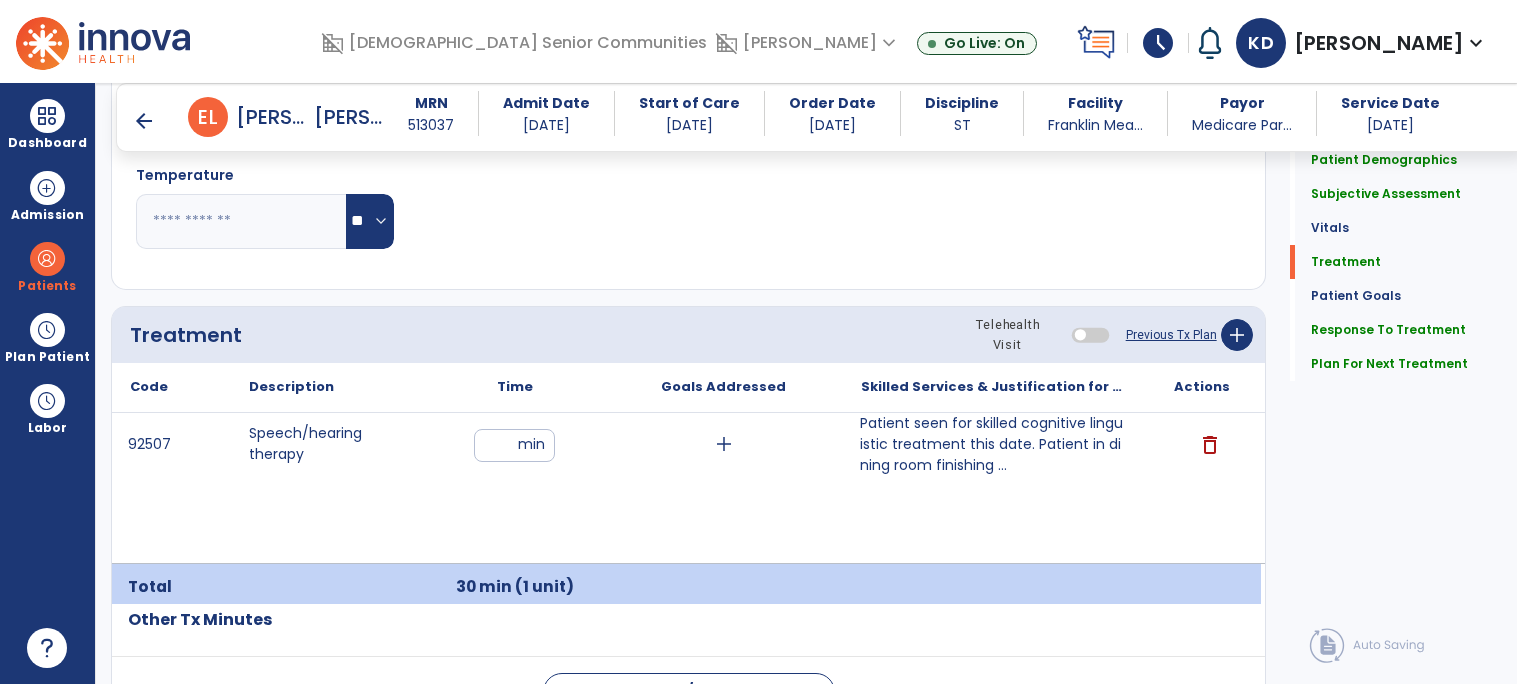 scroll, scrollTop: 1078, scrollLeft: 0, axis: vertical 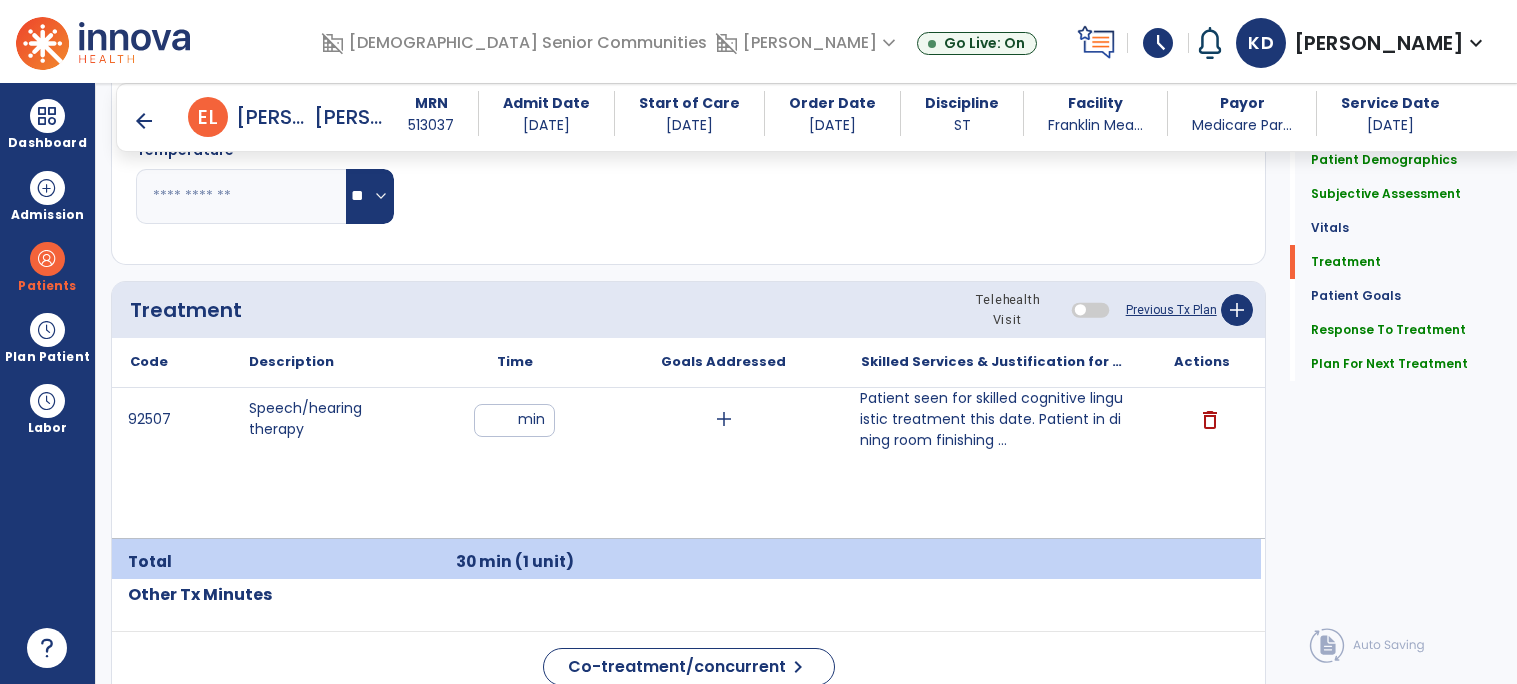 click on "Patient seen for skilled cognitive linguistic treatment this date. Patient in dining room finishing ..." at bounding box center (992, 419) 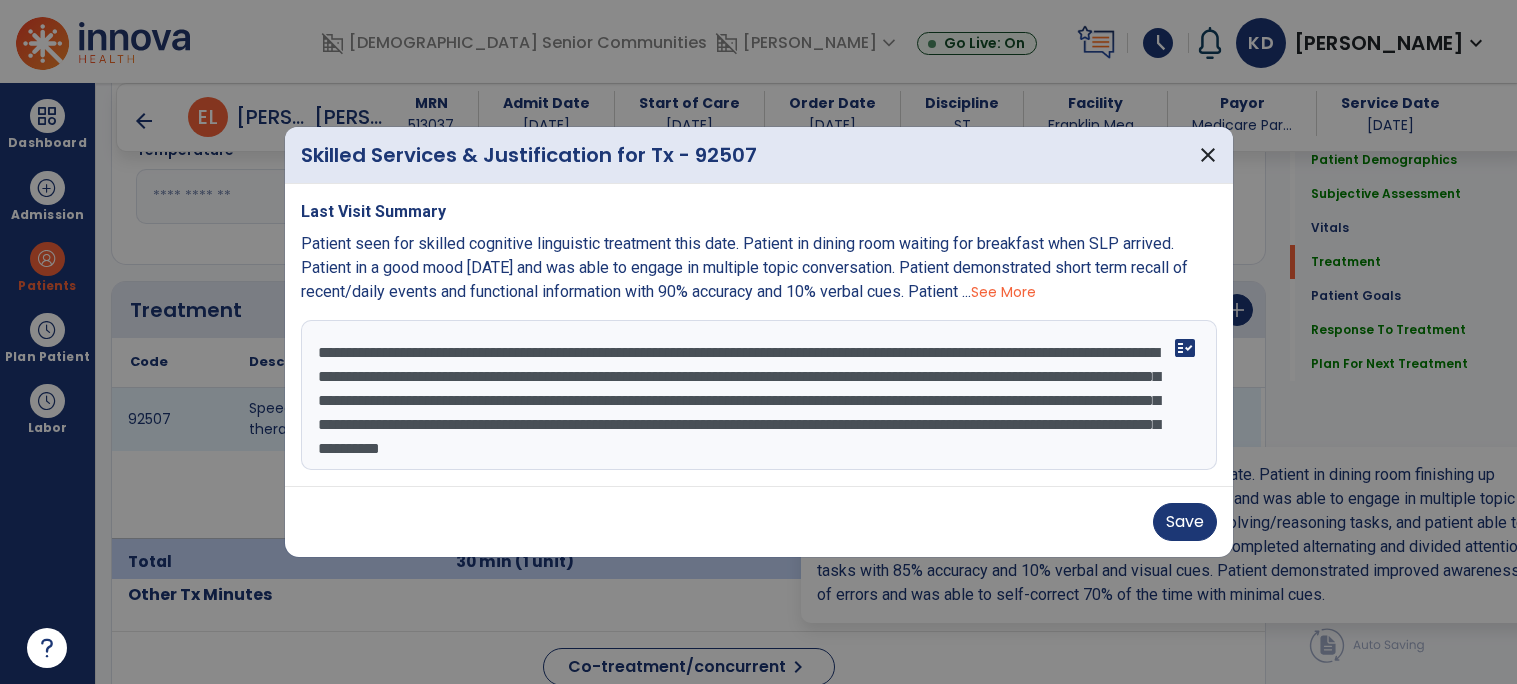 scroll, scrollTop: 24, scrollLeft: 0, axis: vertical 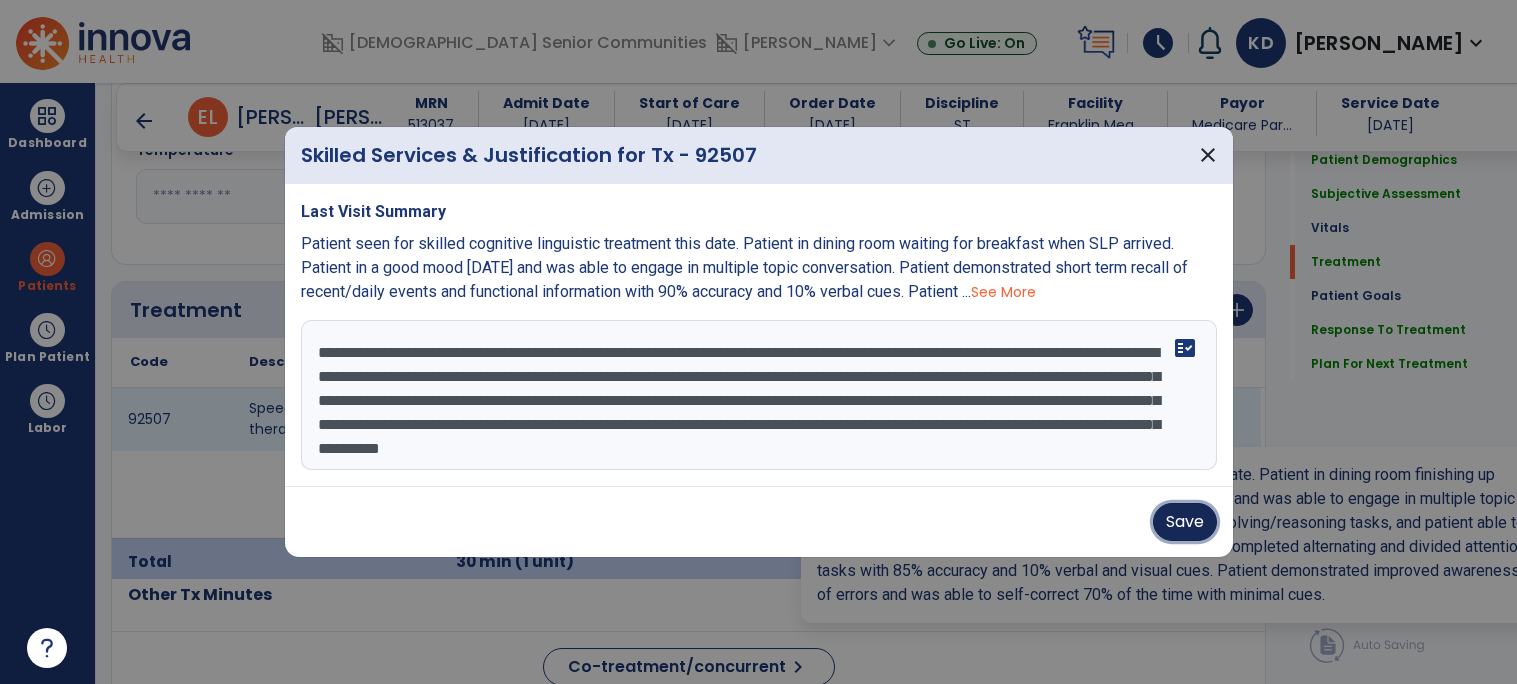 click on "Save" at bounding box center [1185, 522] 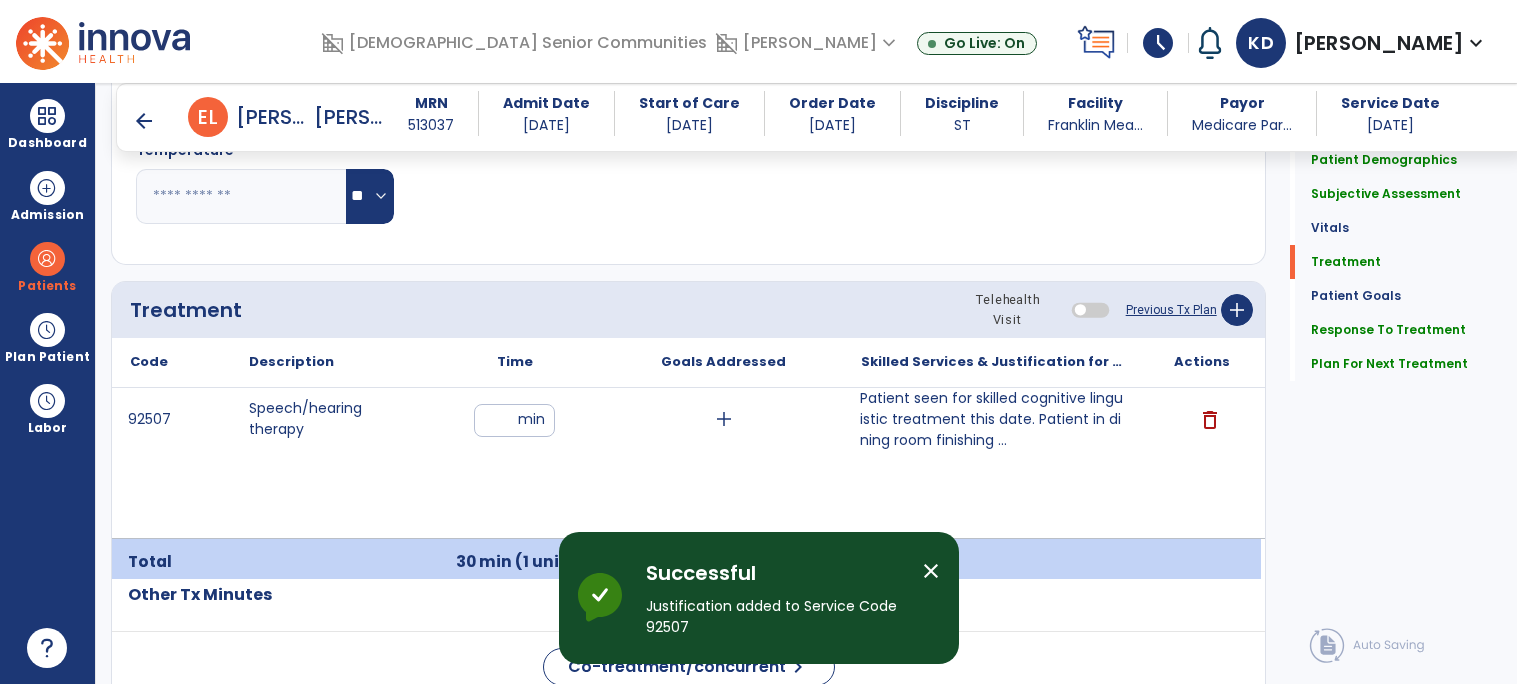 click on "close" at bounding box center (931, 571) 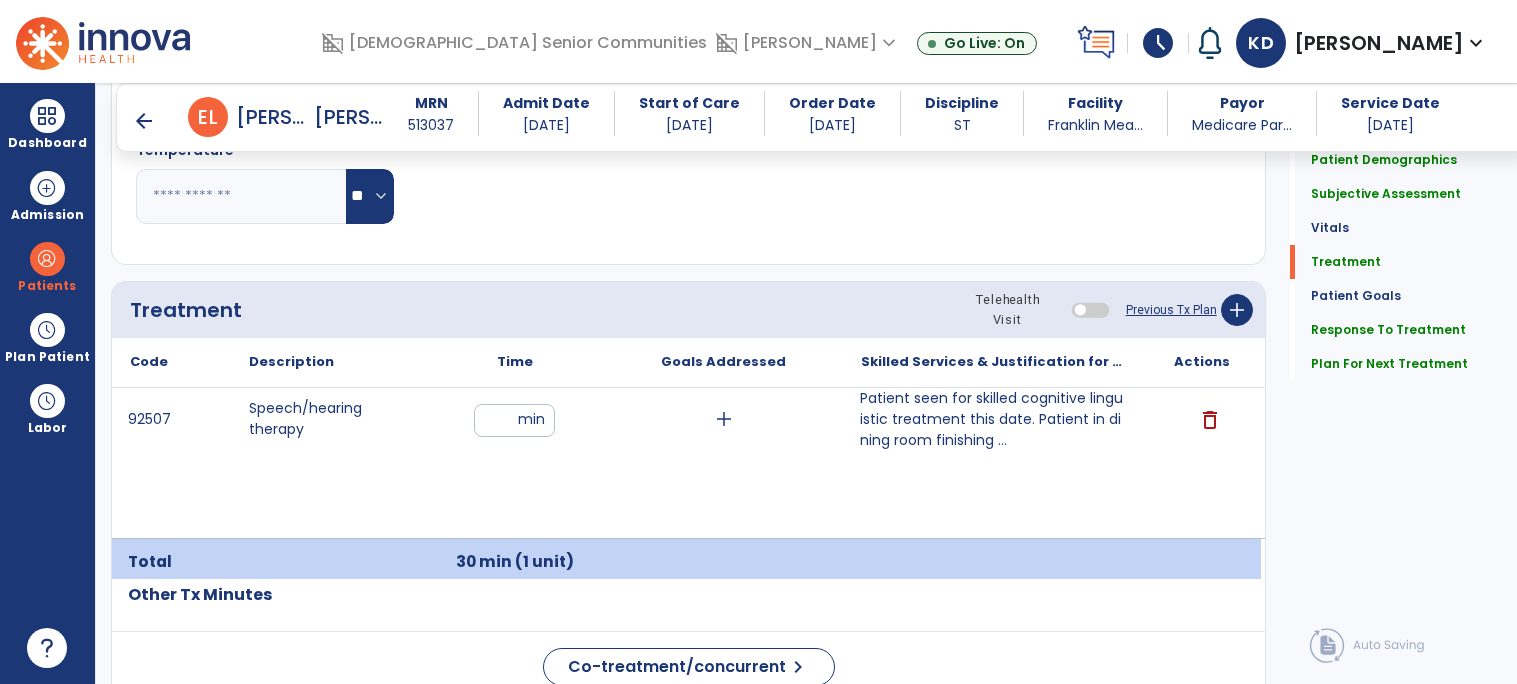 click on "Notes/Comments" 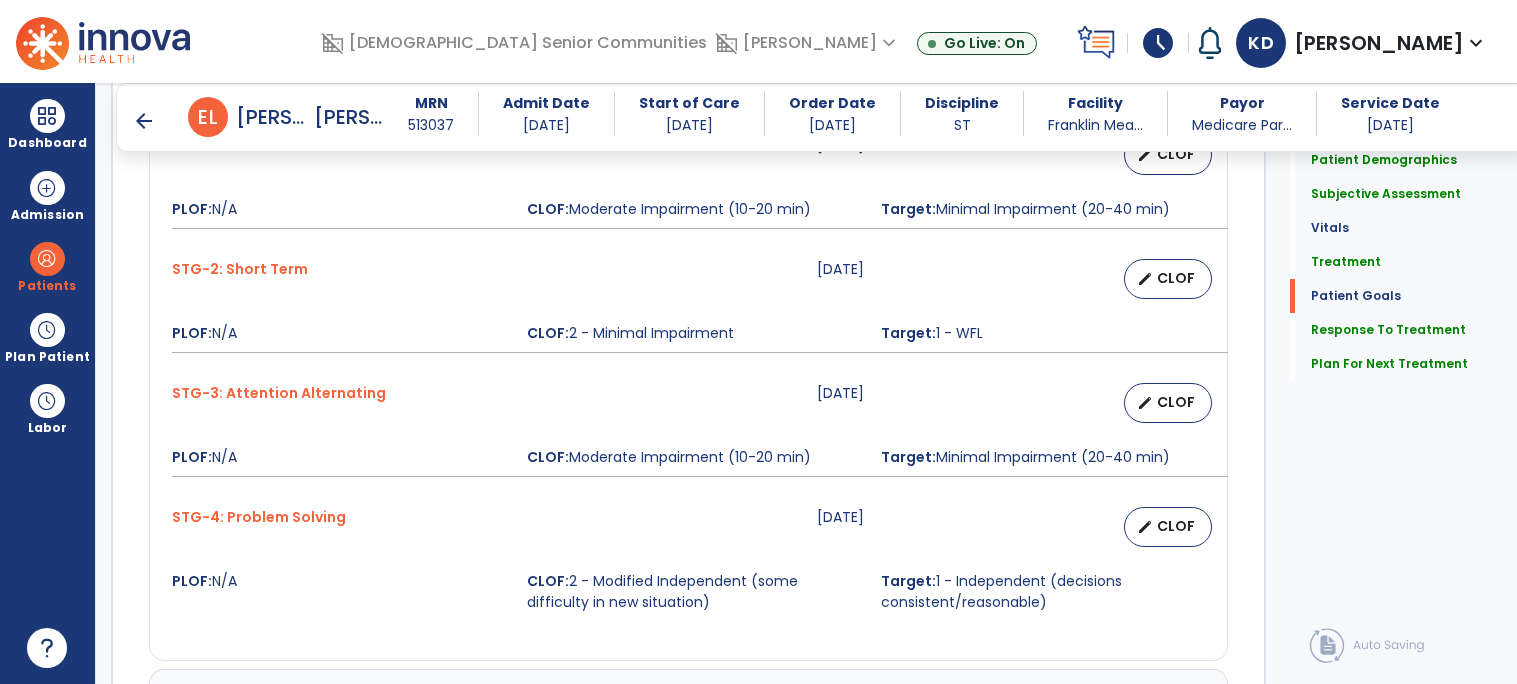 scroll, scrollTop: 1950, scrollLeft: 0, axis: vertical 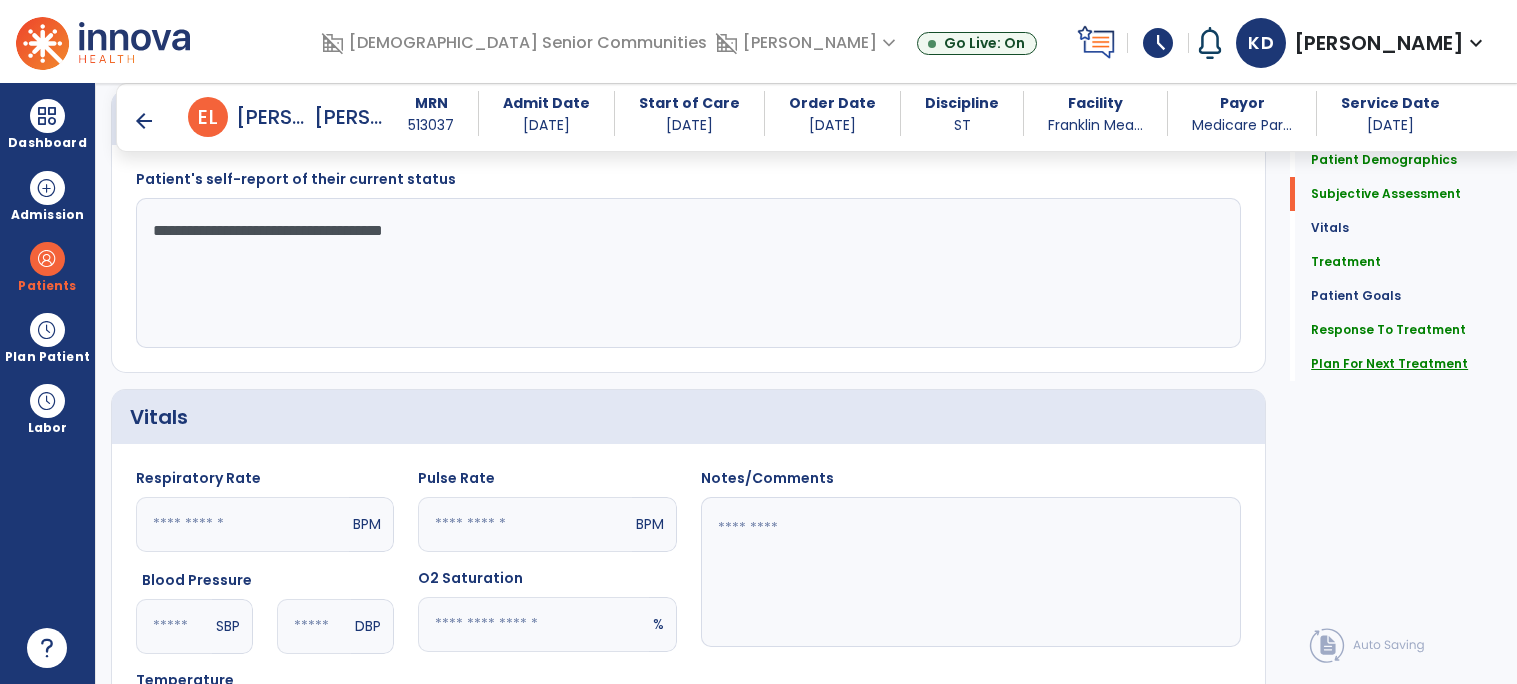 click on "Plan For Next Treatment" 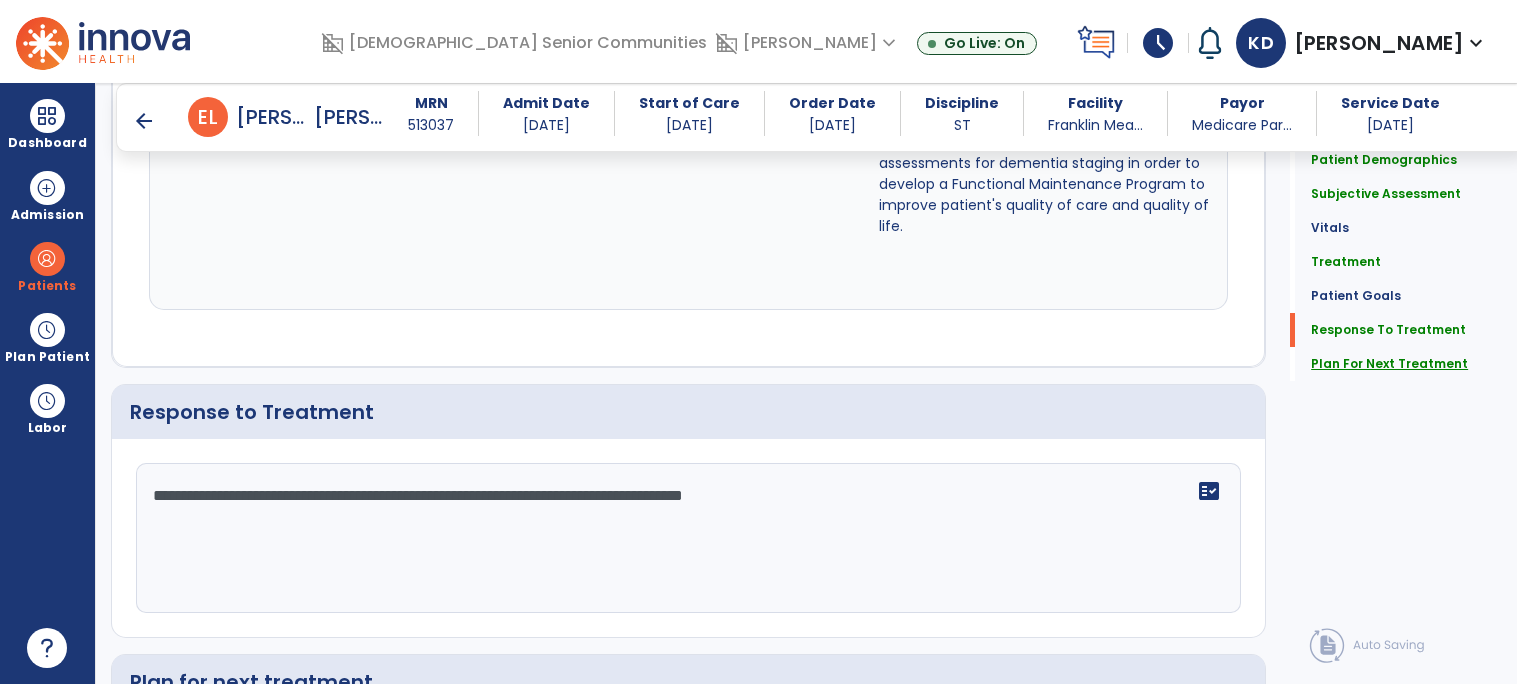 scroll, scrollTop: 2850, scrollLeft: 0, axis: vertical 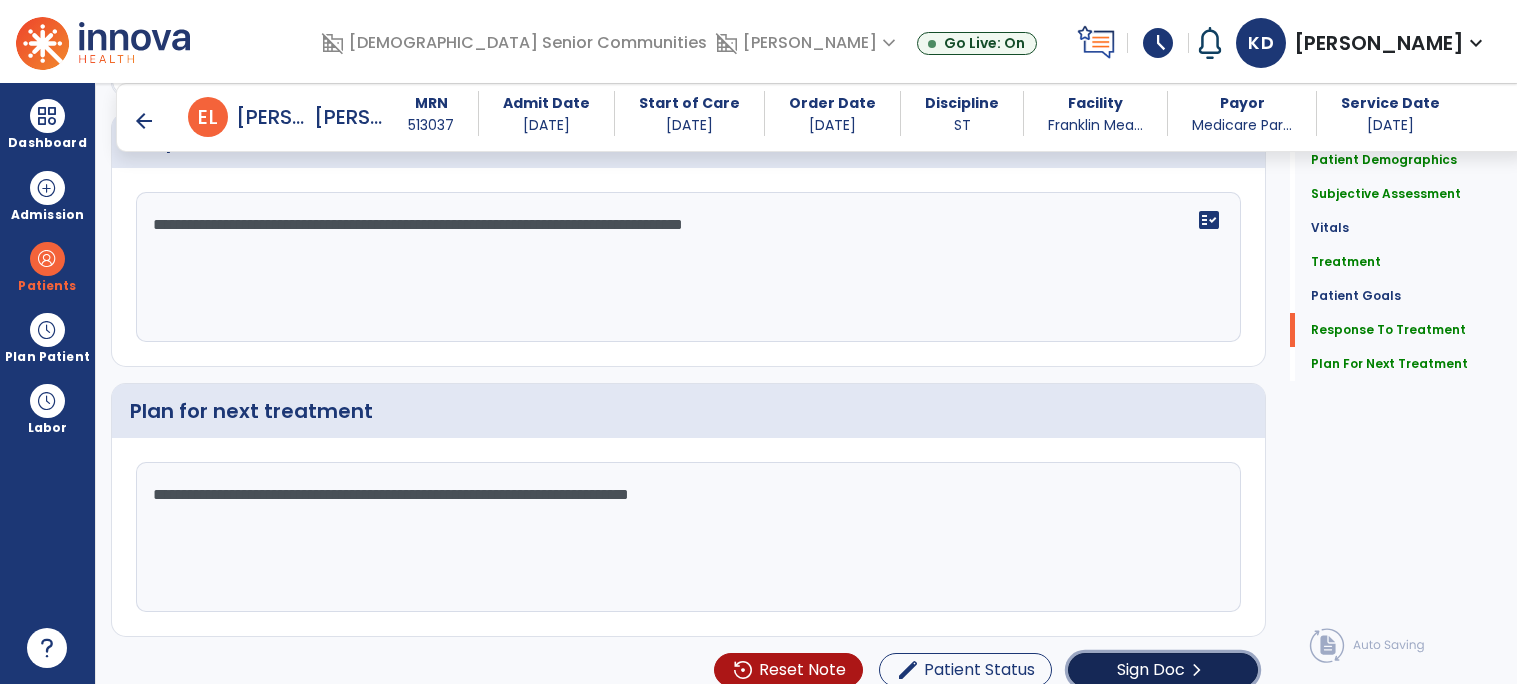 click on "Sign Doc" 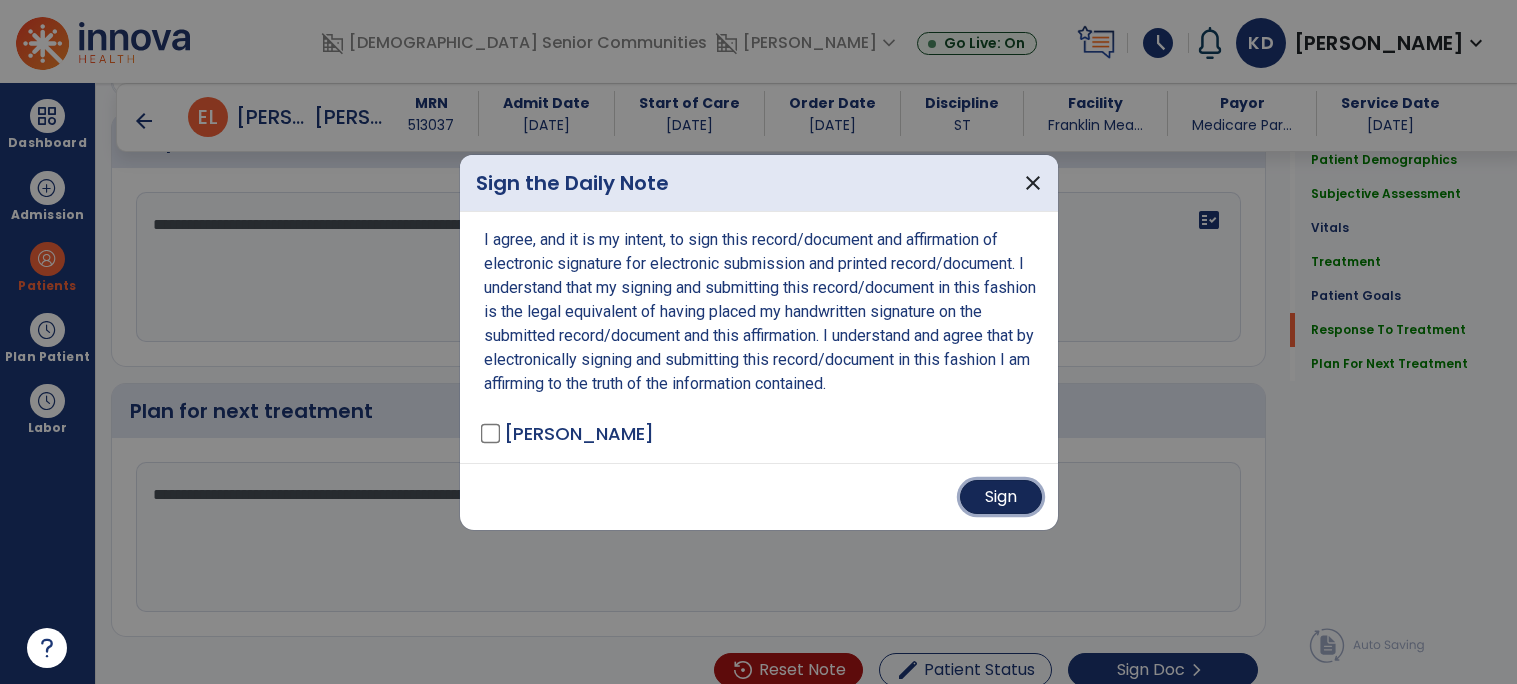 click on "Sign" at bounding box center [1001, 497] 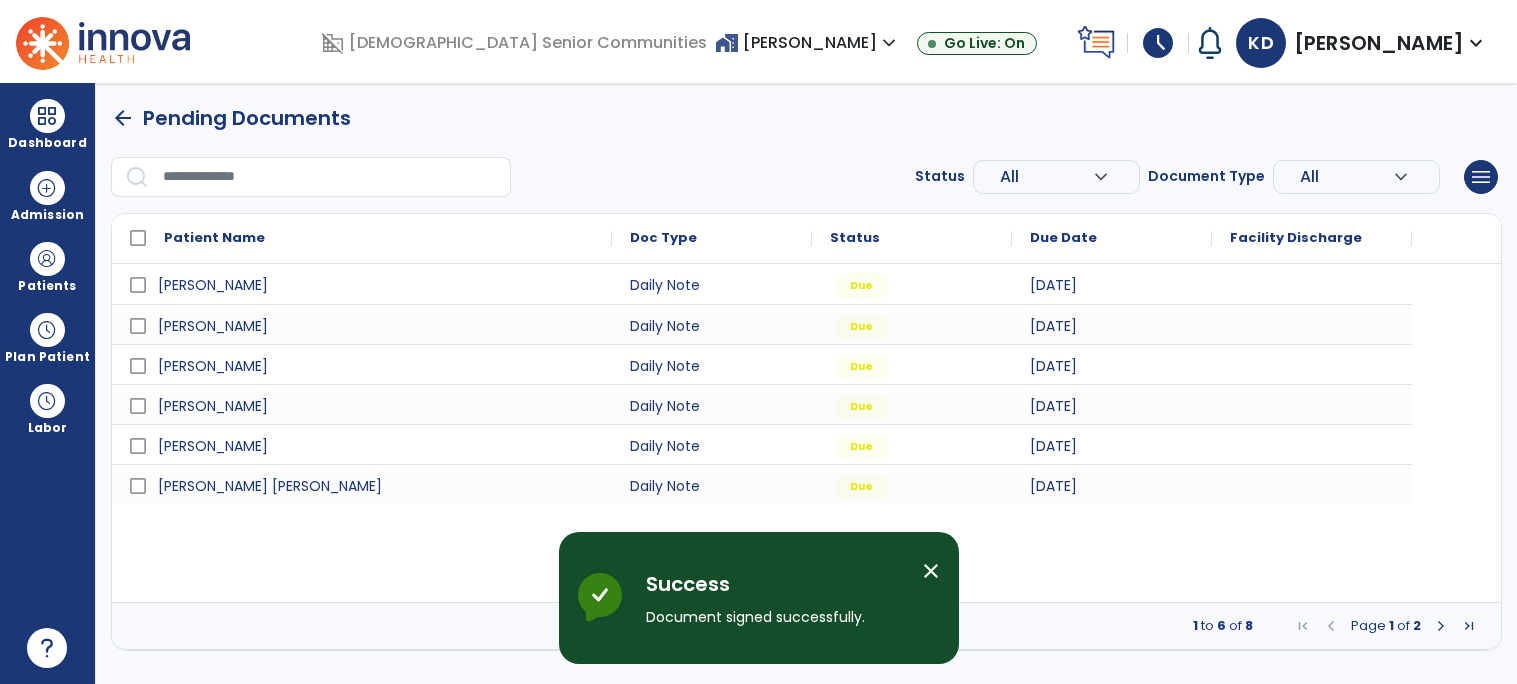 scroll, scrollTop: 0, scrollLeft: 0, axis: both 